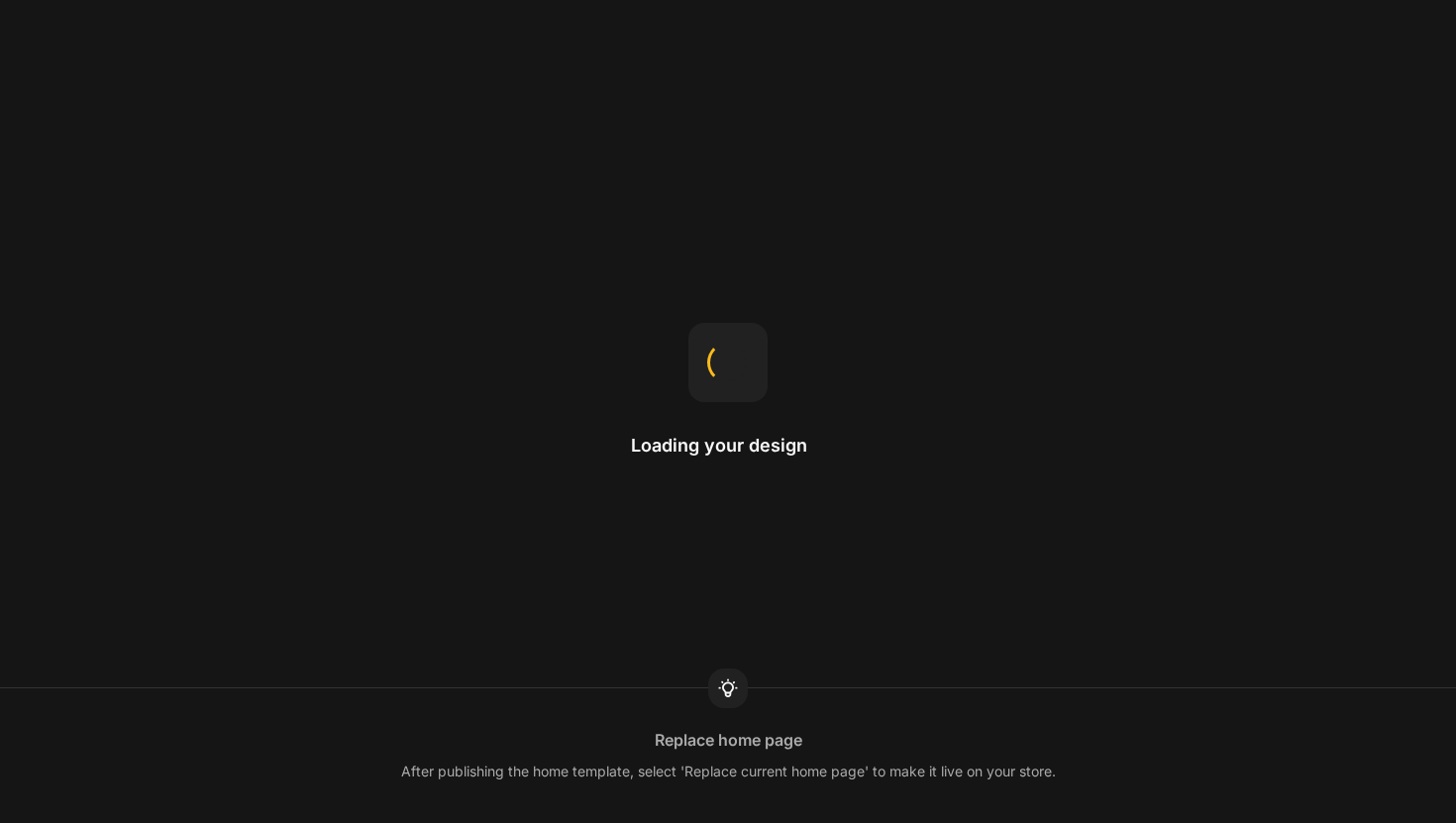 scroll, scrollTop: 0, scrollLeft: 0, axis: both 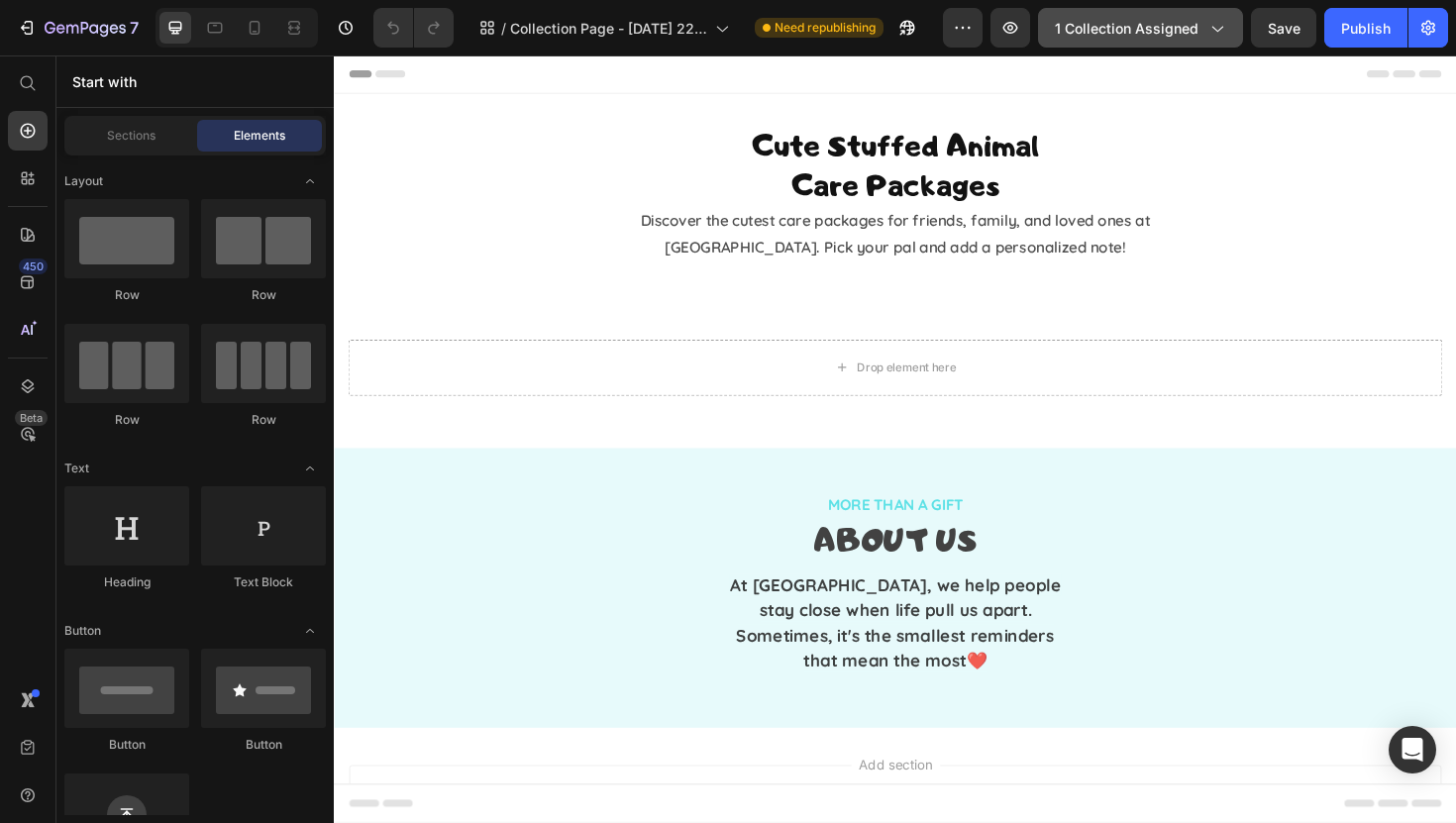 click on "1 collection assigned" 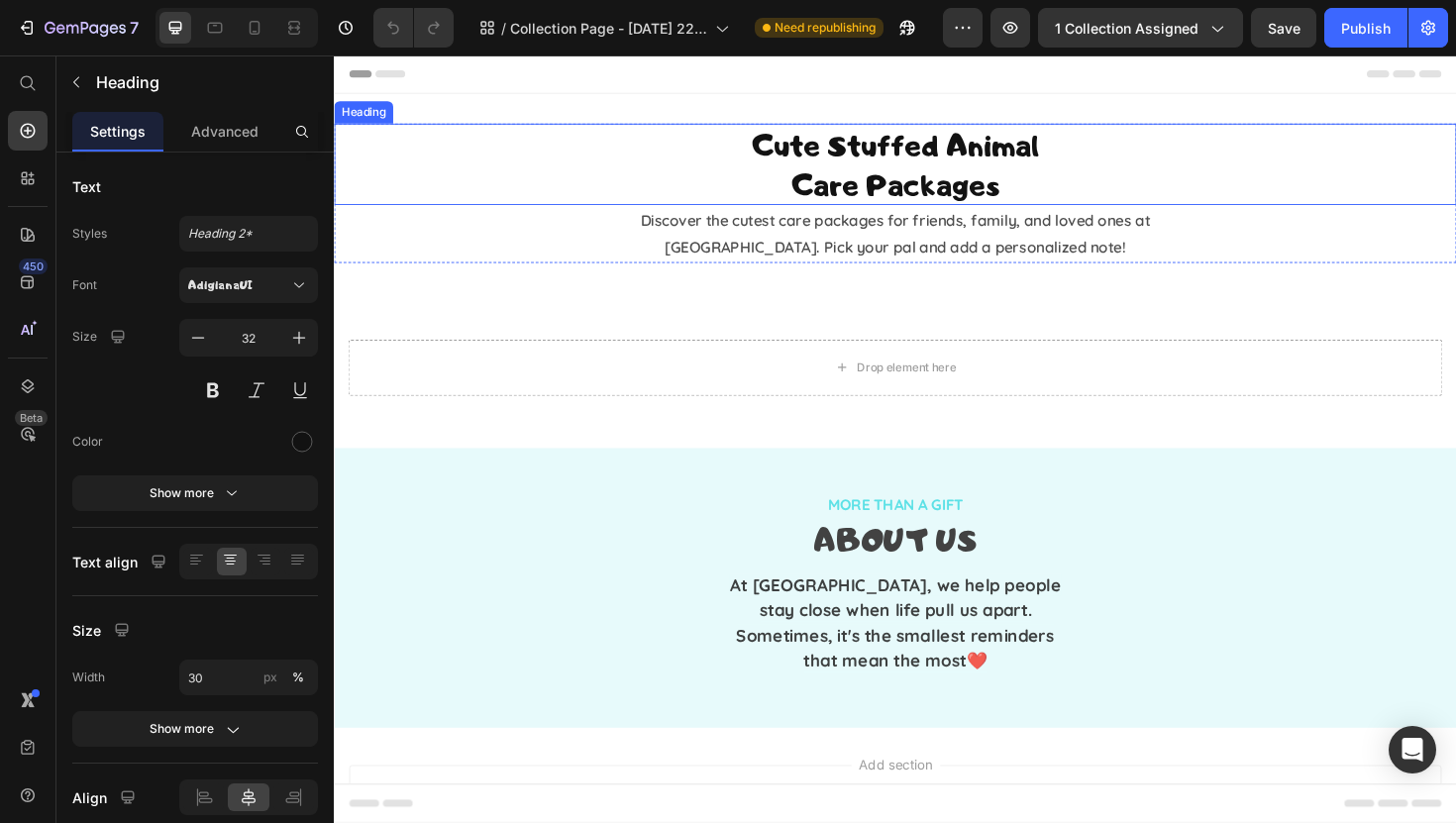 click on "Cute Stuffed Animal Care Packages" at bounding box center (928, 170) 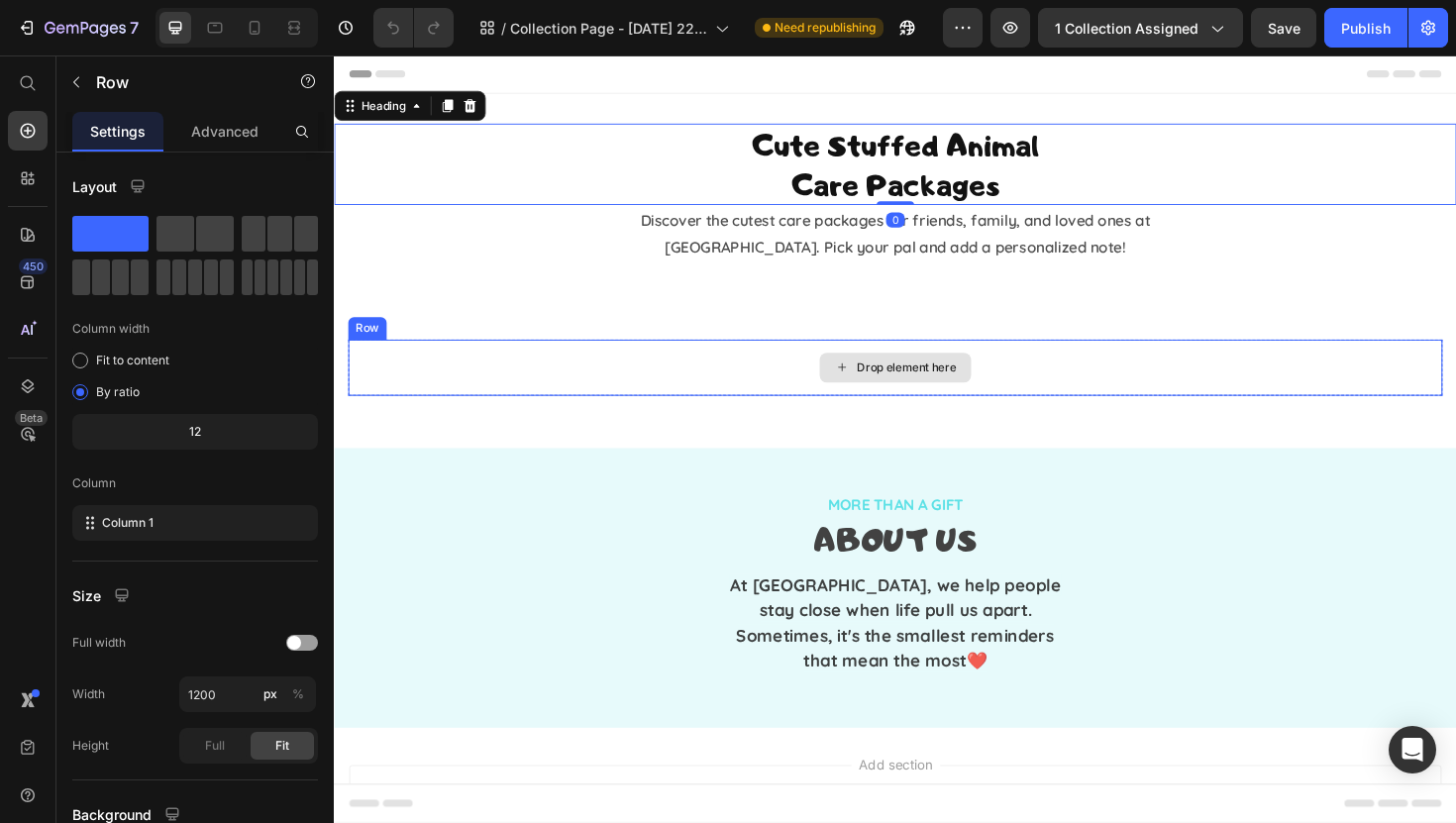 click on "Drop element here" at bounding box center [928, 386] 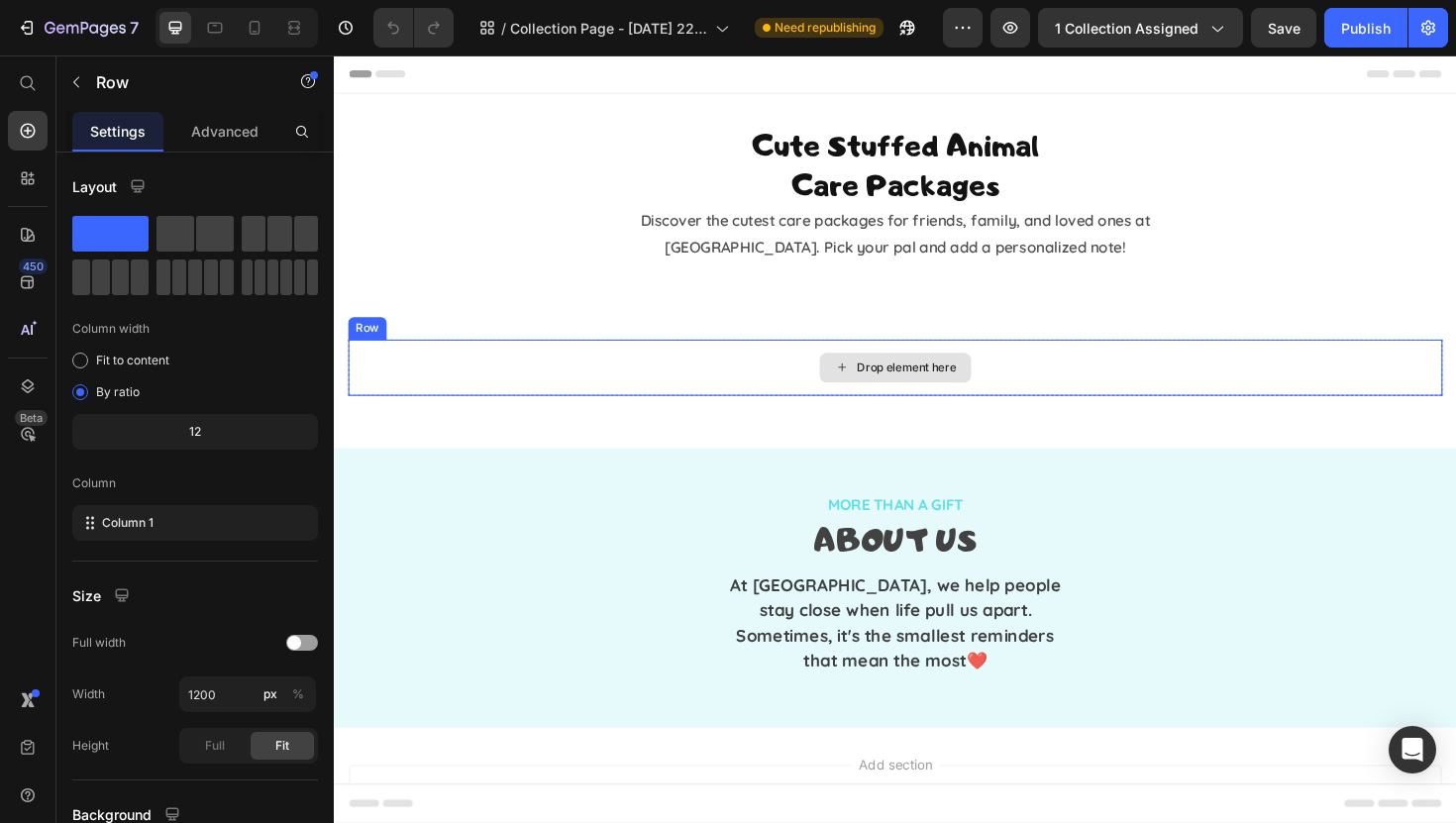 click on "Drop element here" at bounding box center [928, 386] 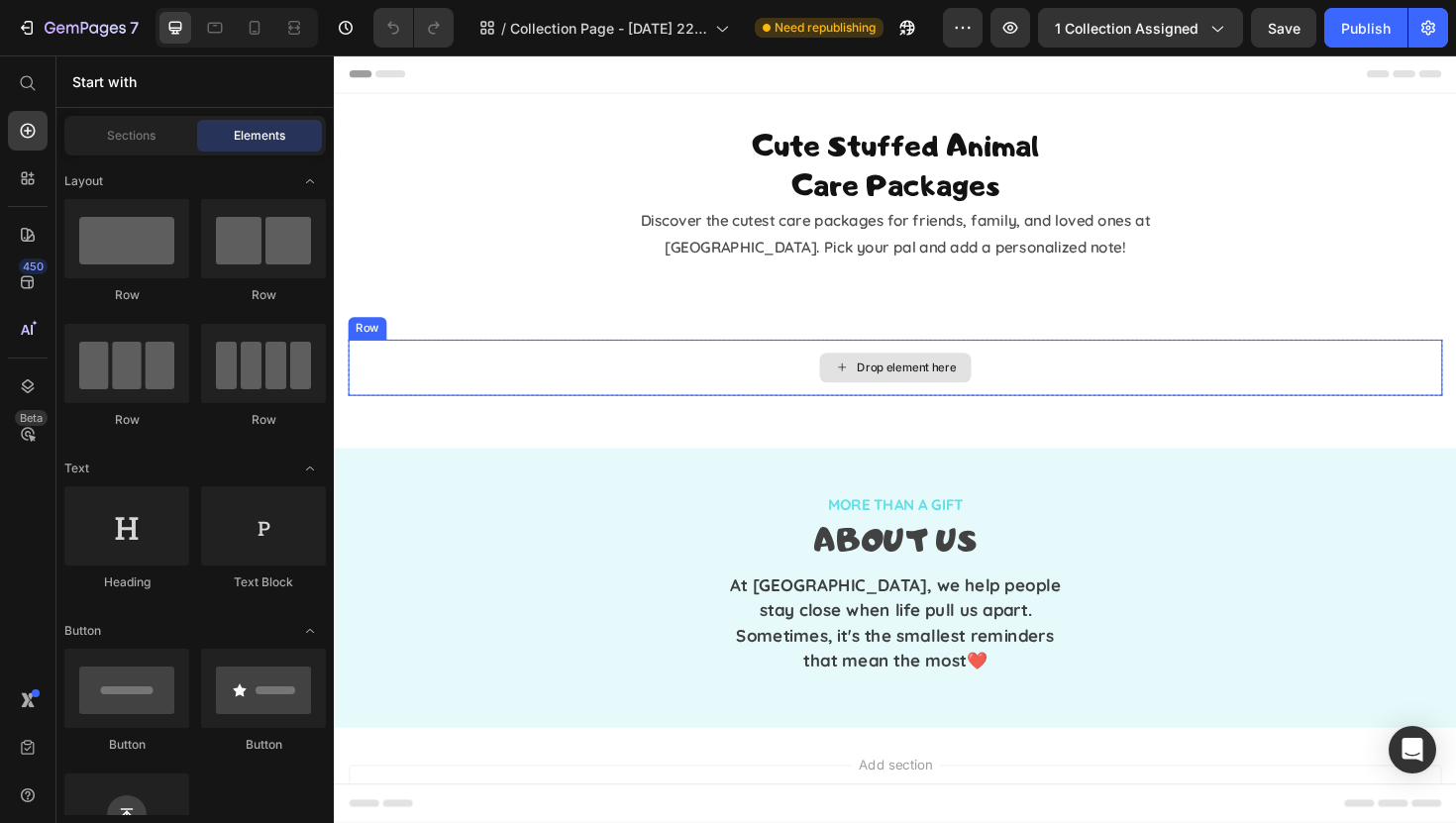 click on "Drop element here" at bounding box center (928, 386) 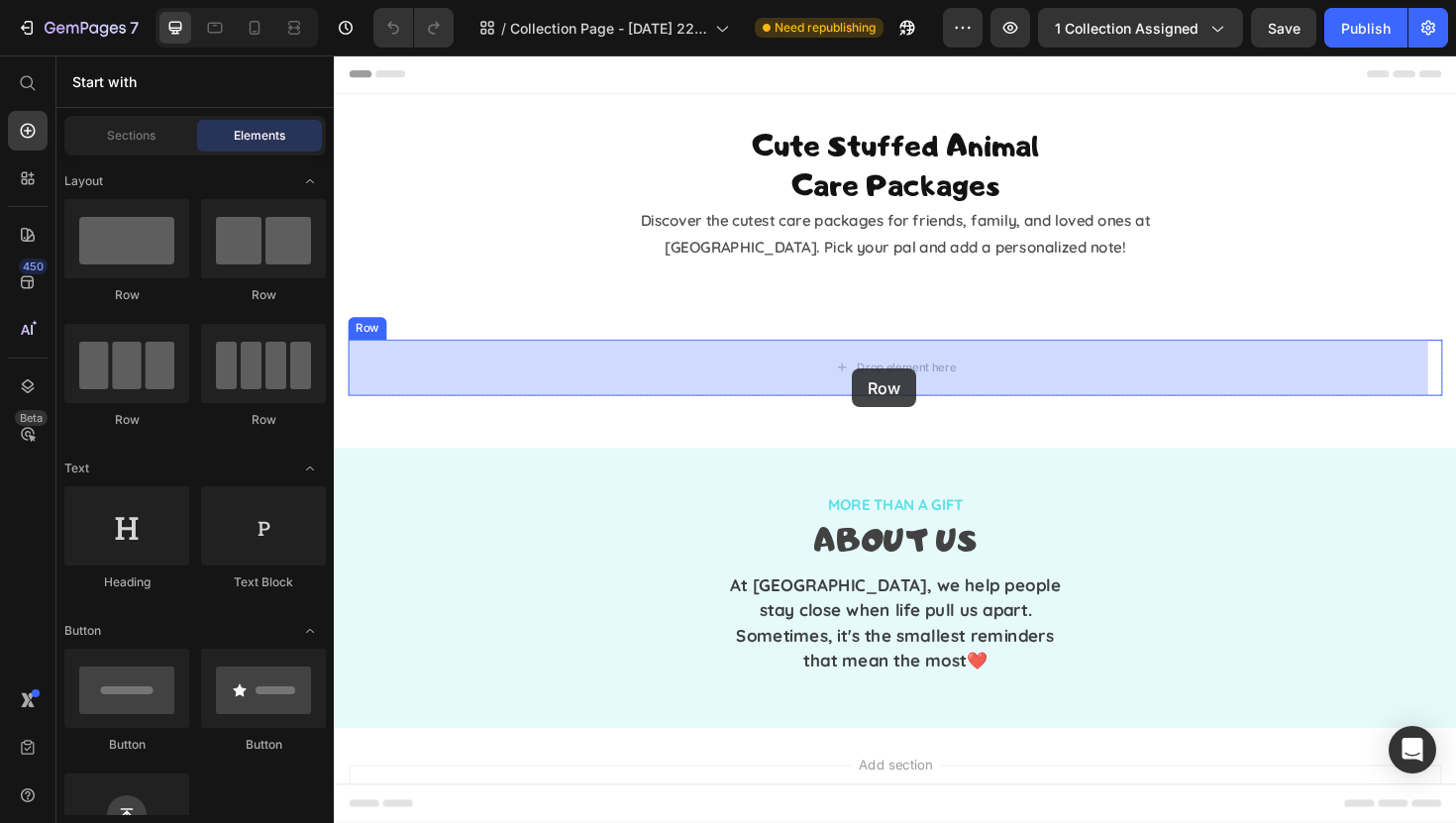 drag, startPoint x: 568, startPoint y: 321, endPoint x: 881, endPoint y: 385, distance: 319.47613 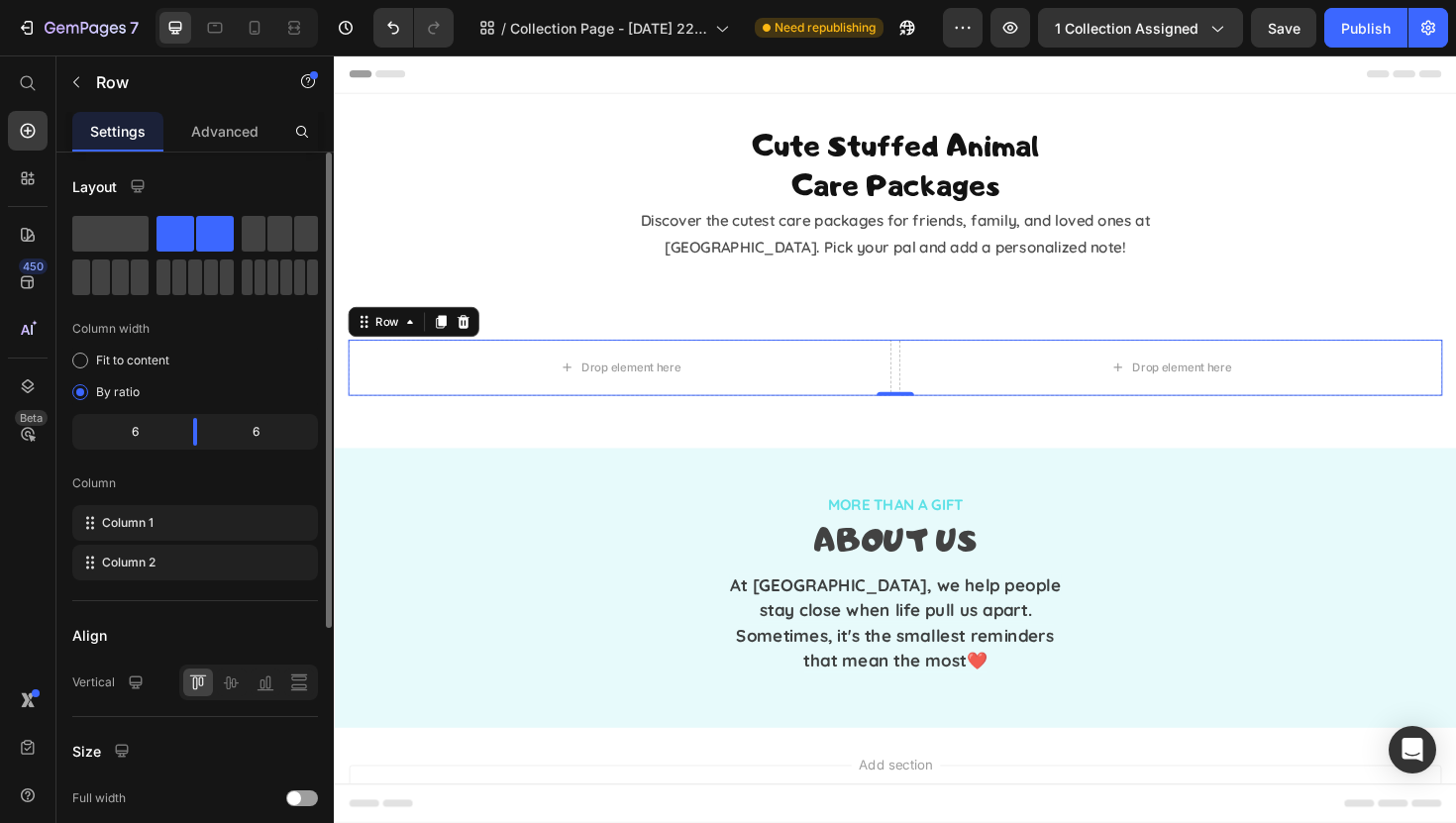 click 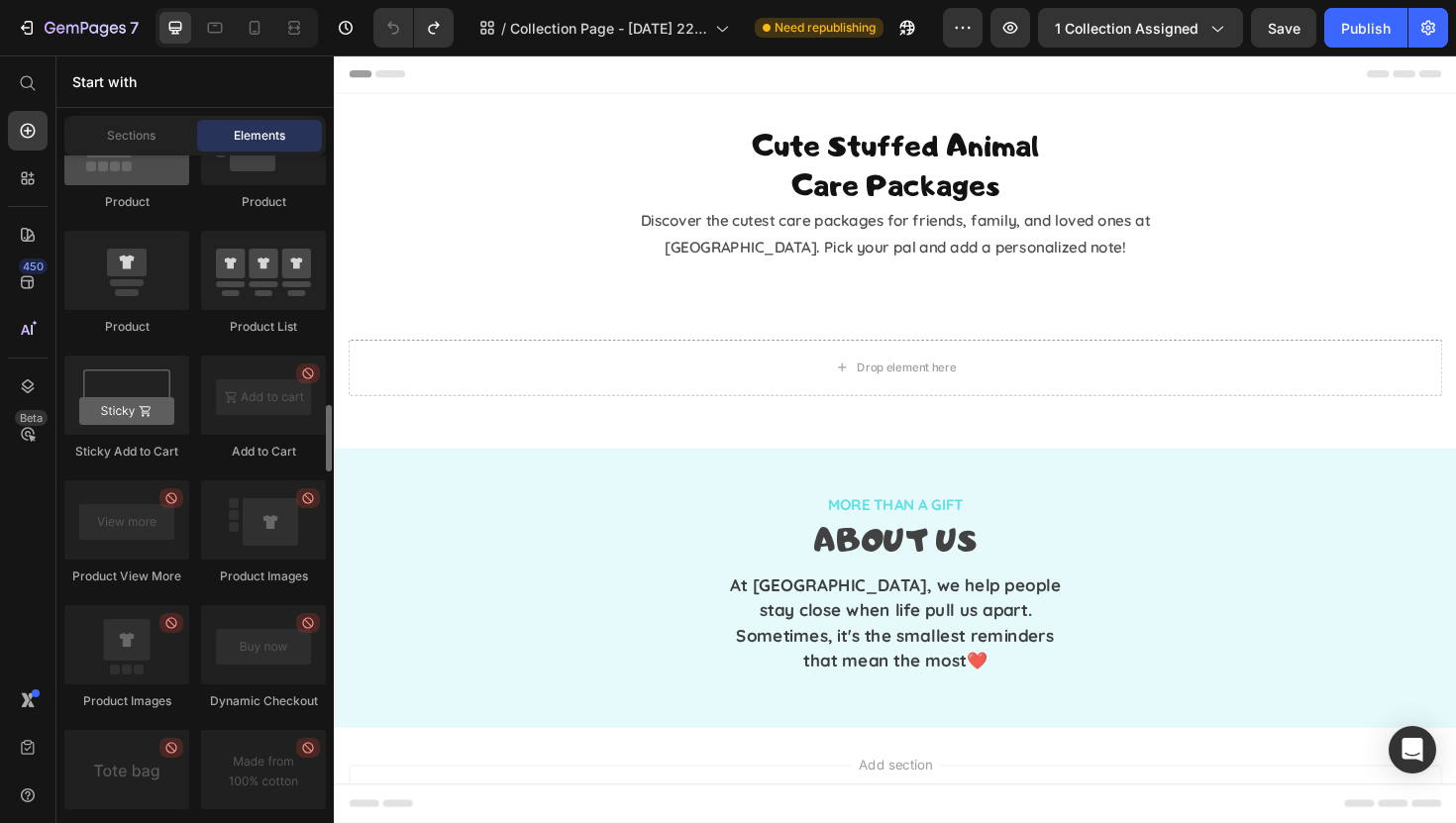 scroll, scrollTop: 2743, scrollLeft: 0, axis: vertical 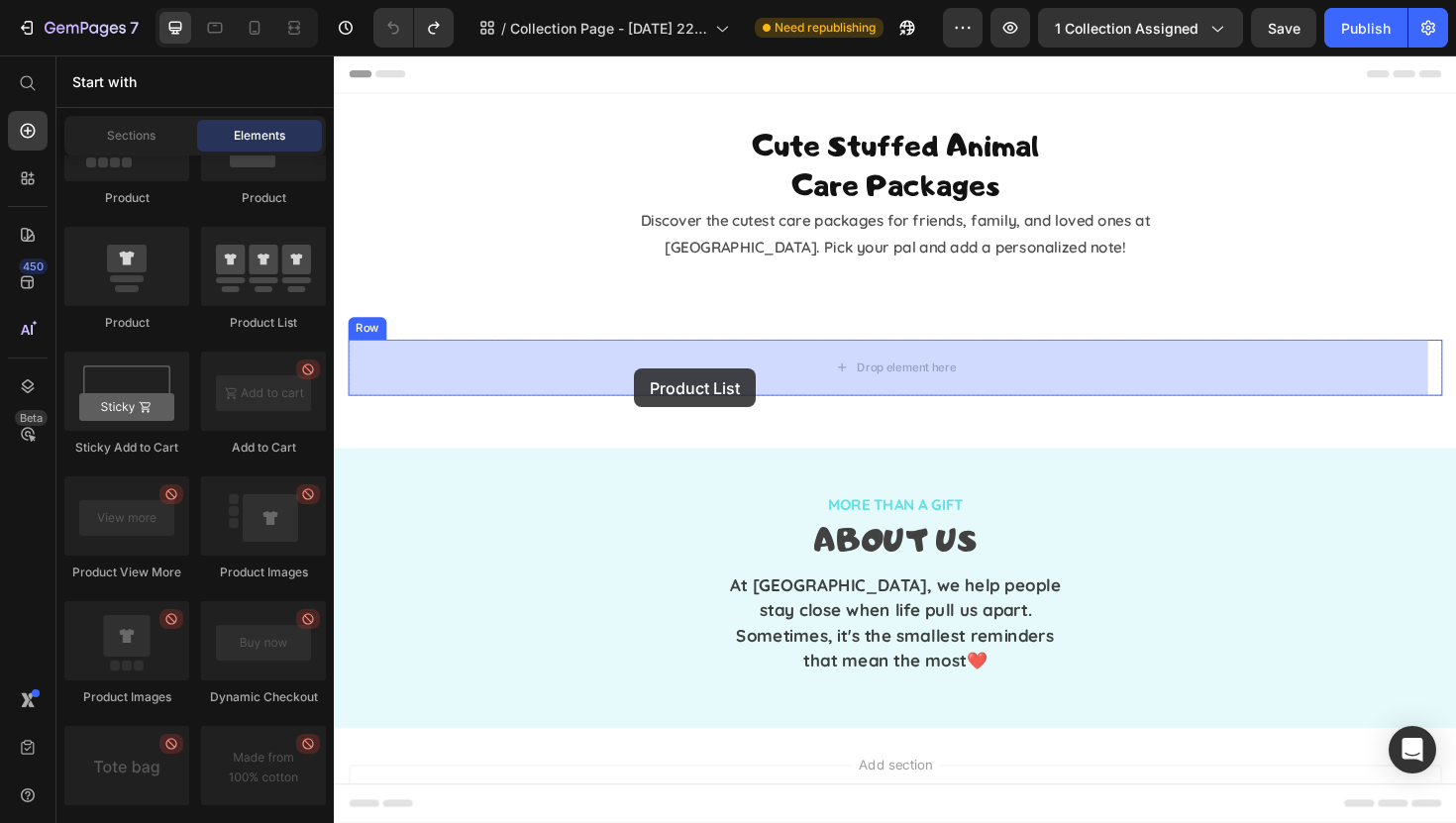 drag, startPoint x: 597, startPoint y: 343, endPoint x: 655, endPoint y: 384, distance: 71.028163 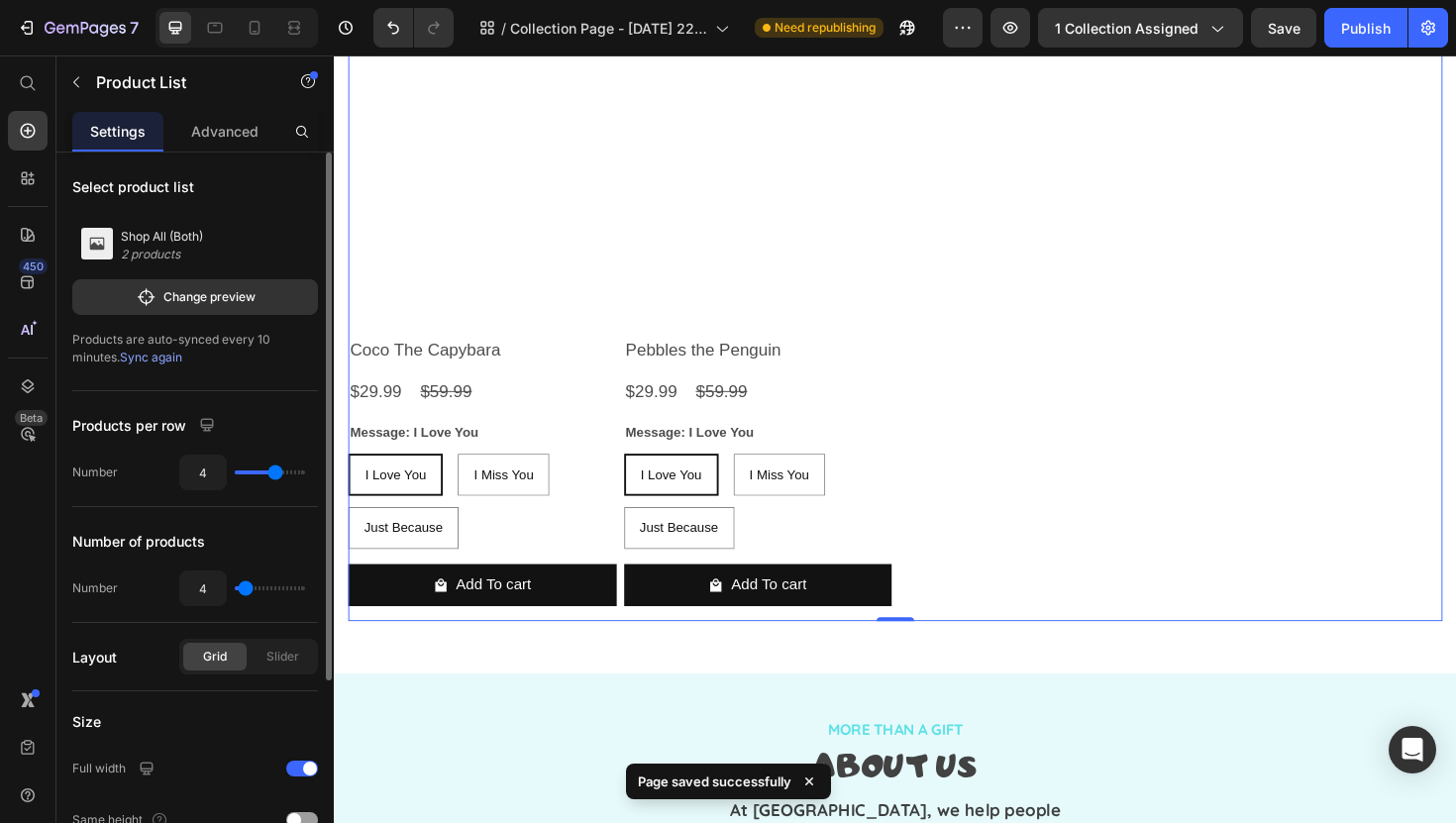 scroll, scrollTop: 283, scrollLeft: 0, axis: vertical 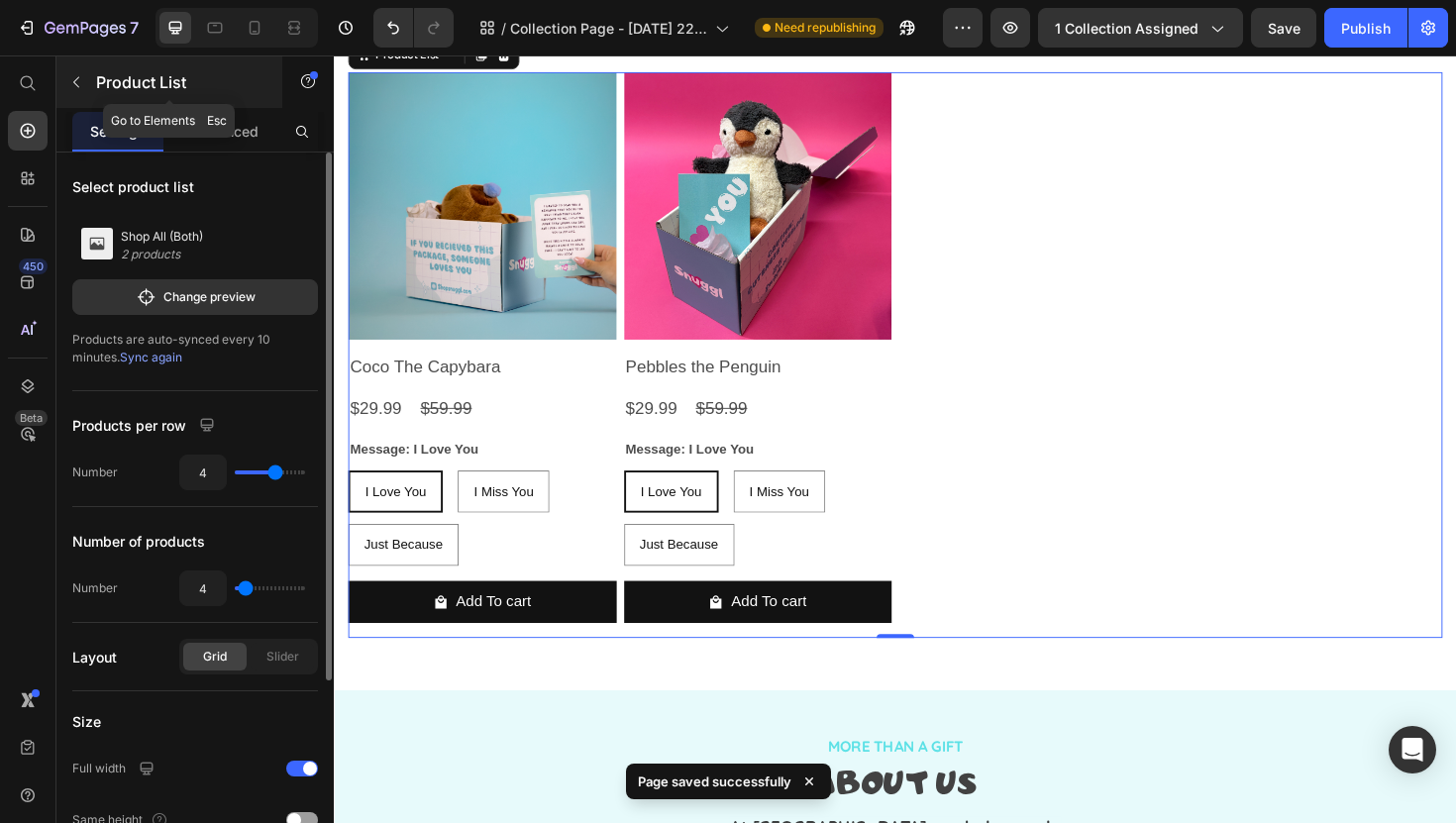 click 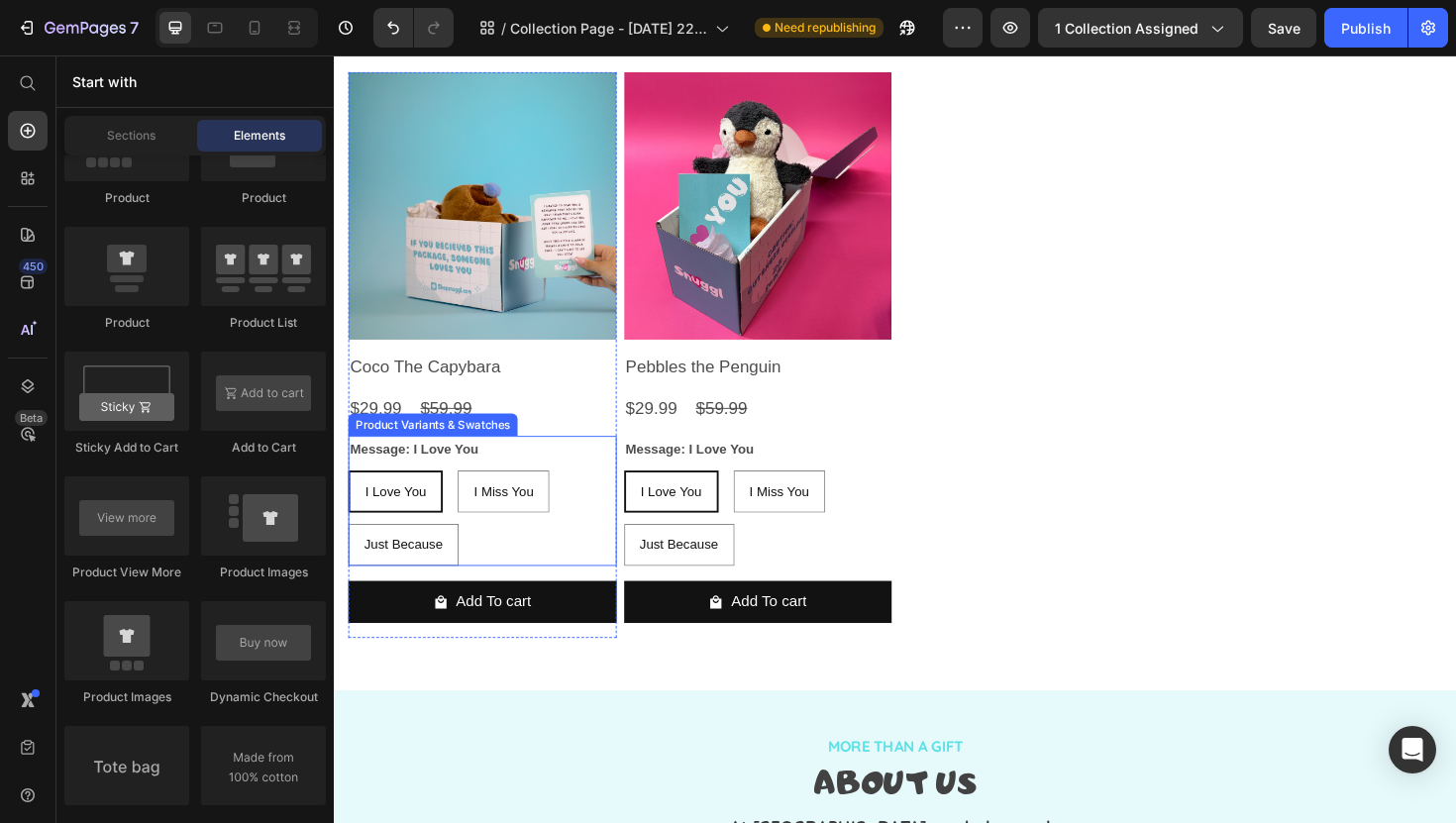 click on "Message: I Love You I Love You I Love You I Love You I Miss You I Miss You I Miss You Just Because Just Because Just Because" at bounding box center [490, 527] 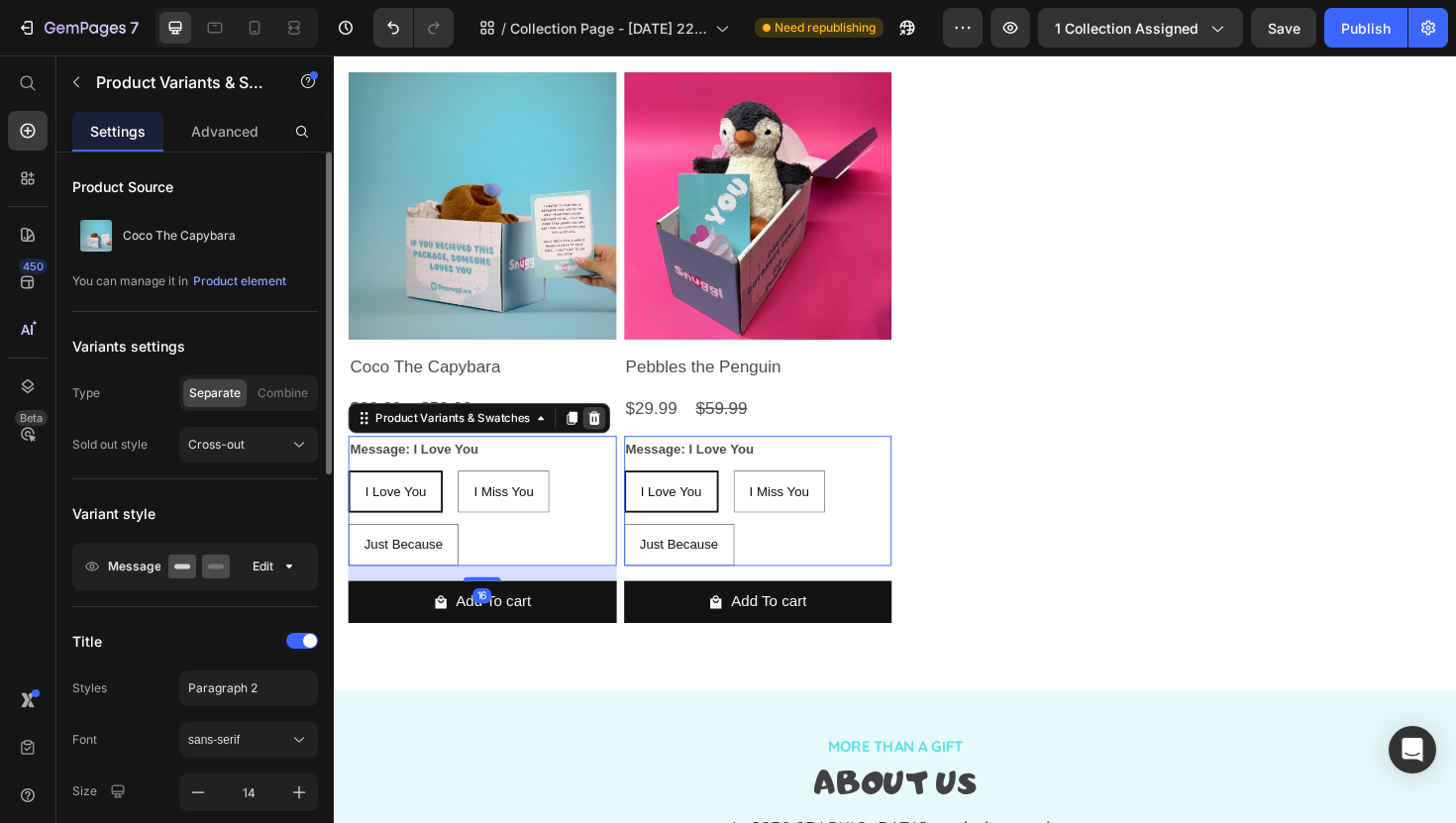 click 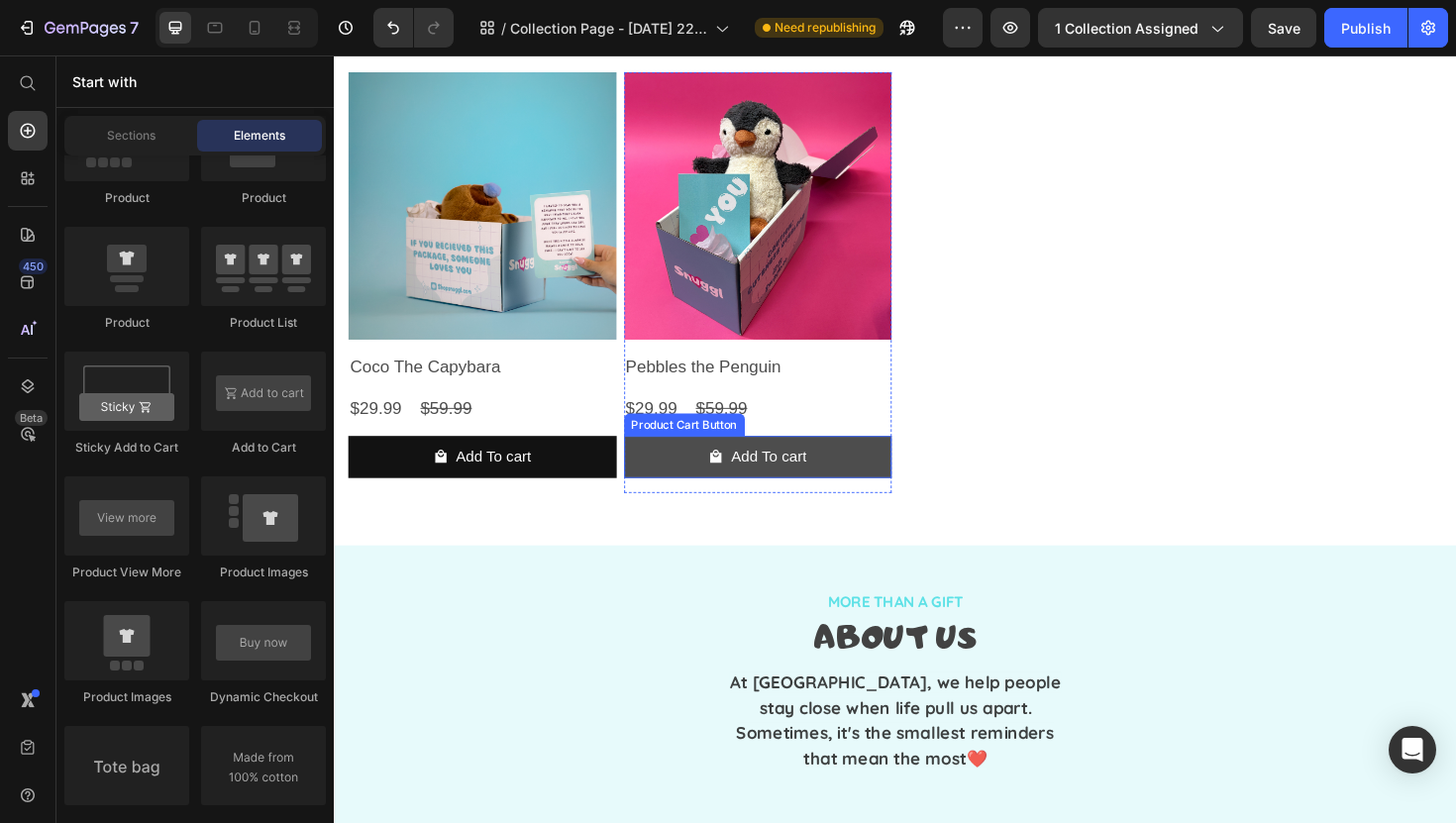 click on "Add To cart" at bounding box center [490, 480] 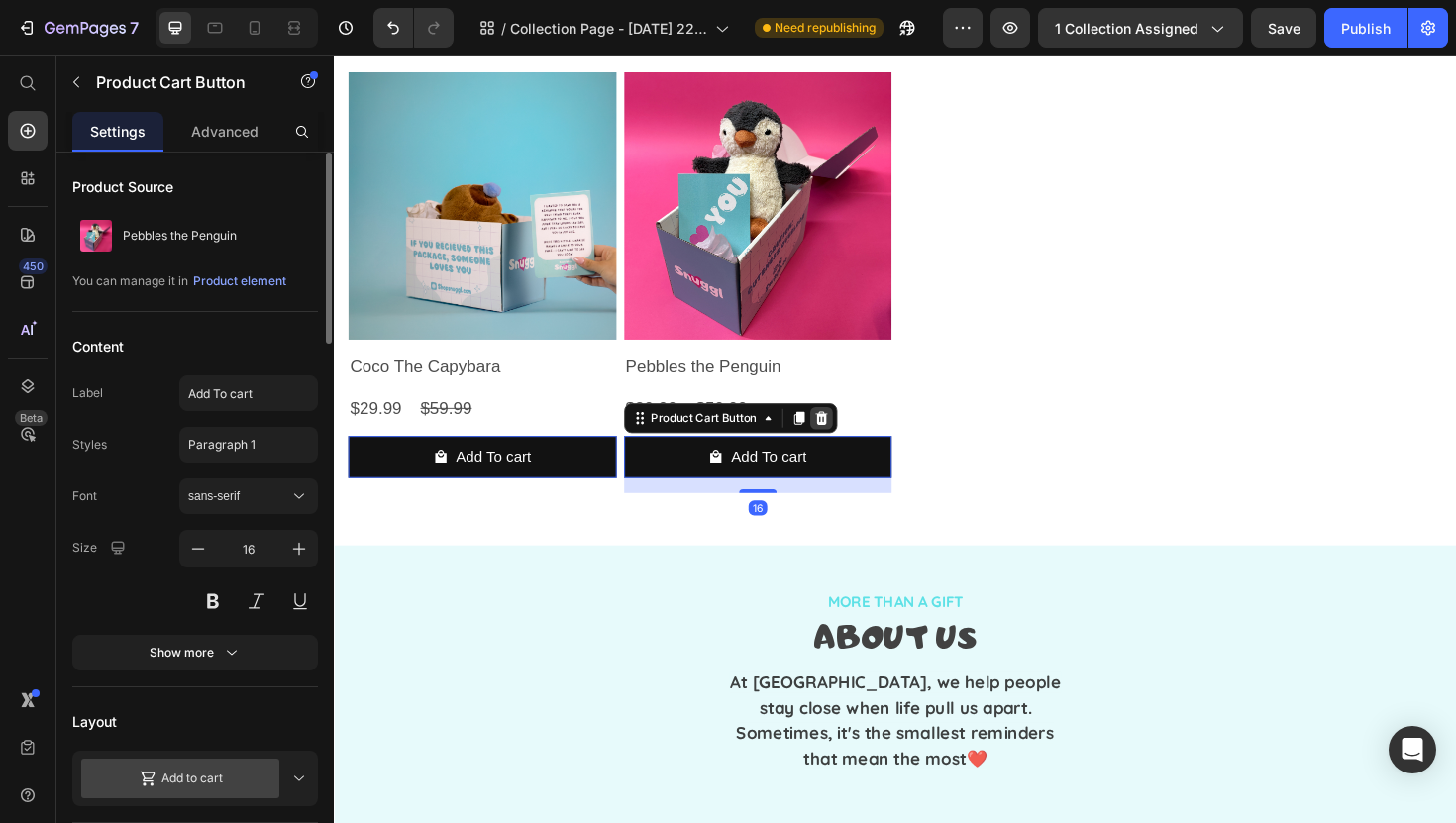 click 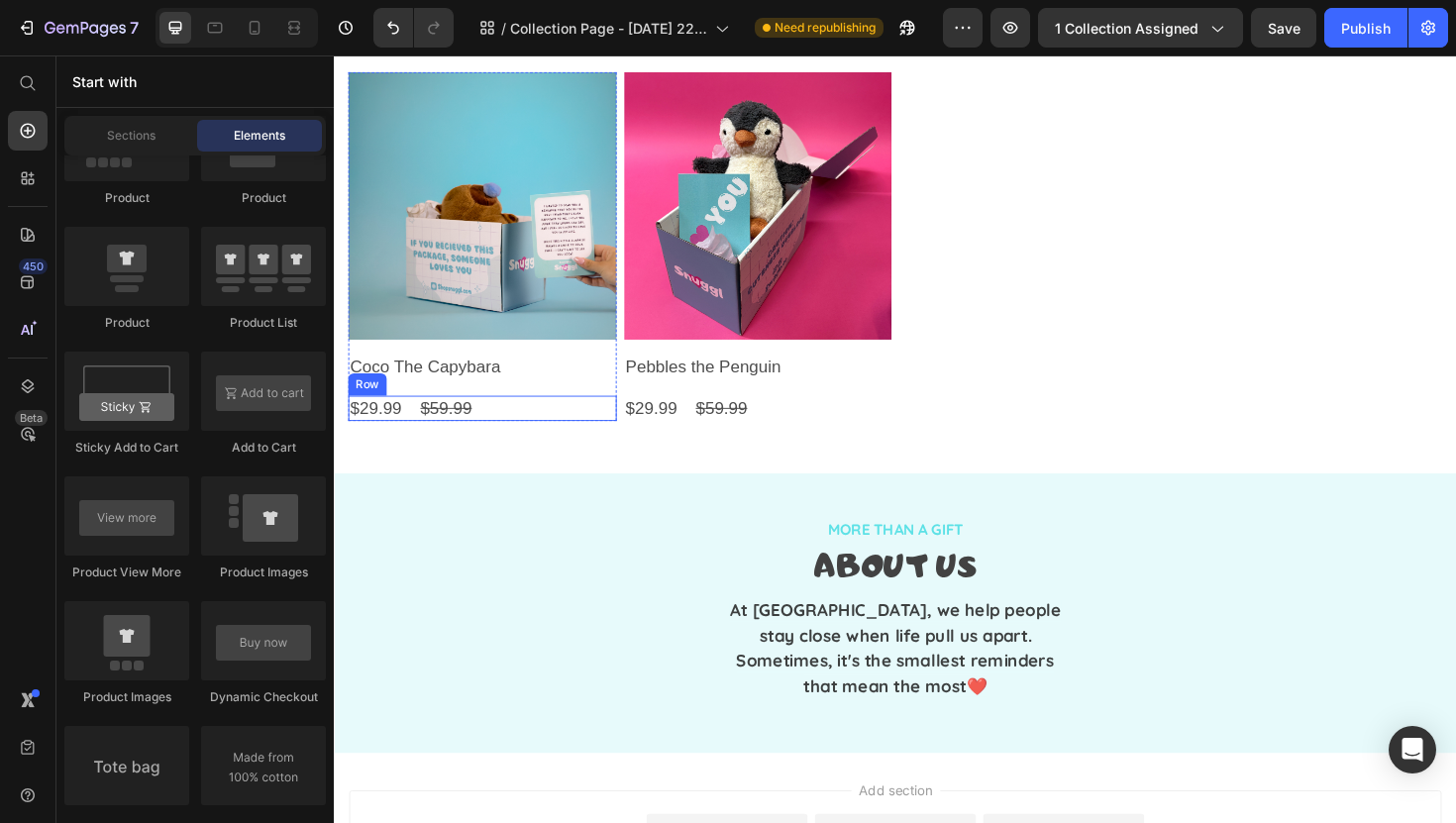 click on "$29.99 Product Price $59.99 Product Price Row" at bounding box center (490, 429) 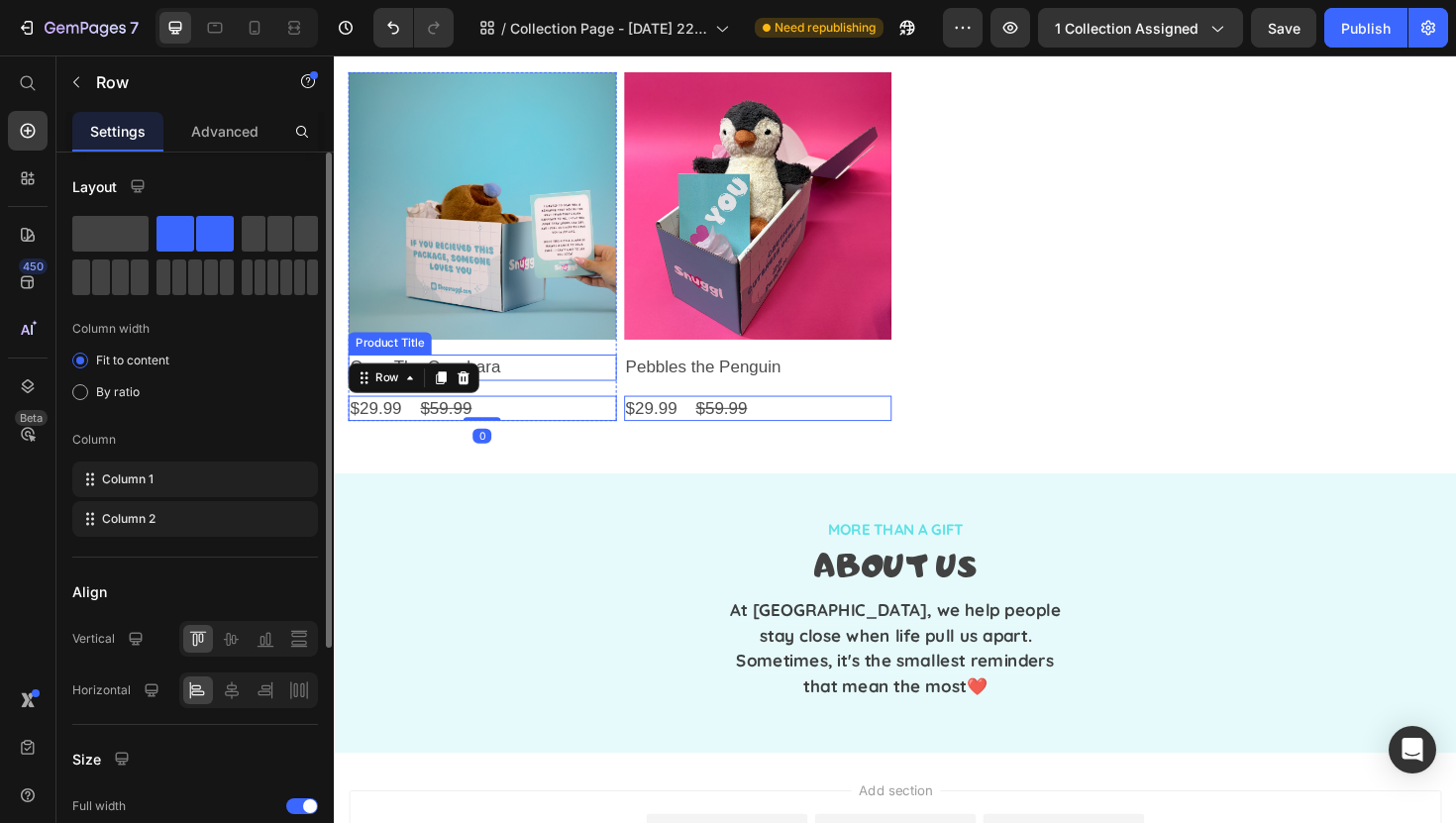 click on "Coco The Capybara" at bounding box center (490, 385) 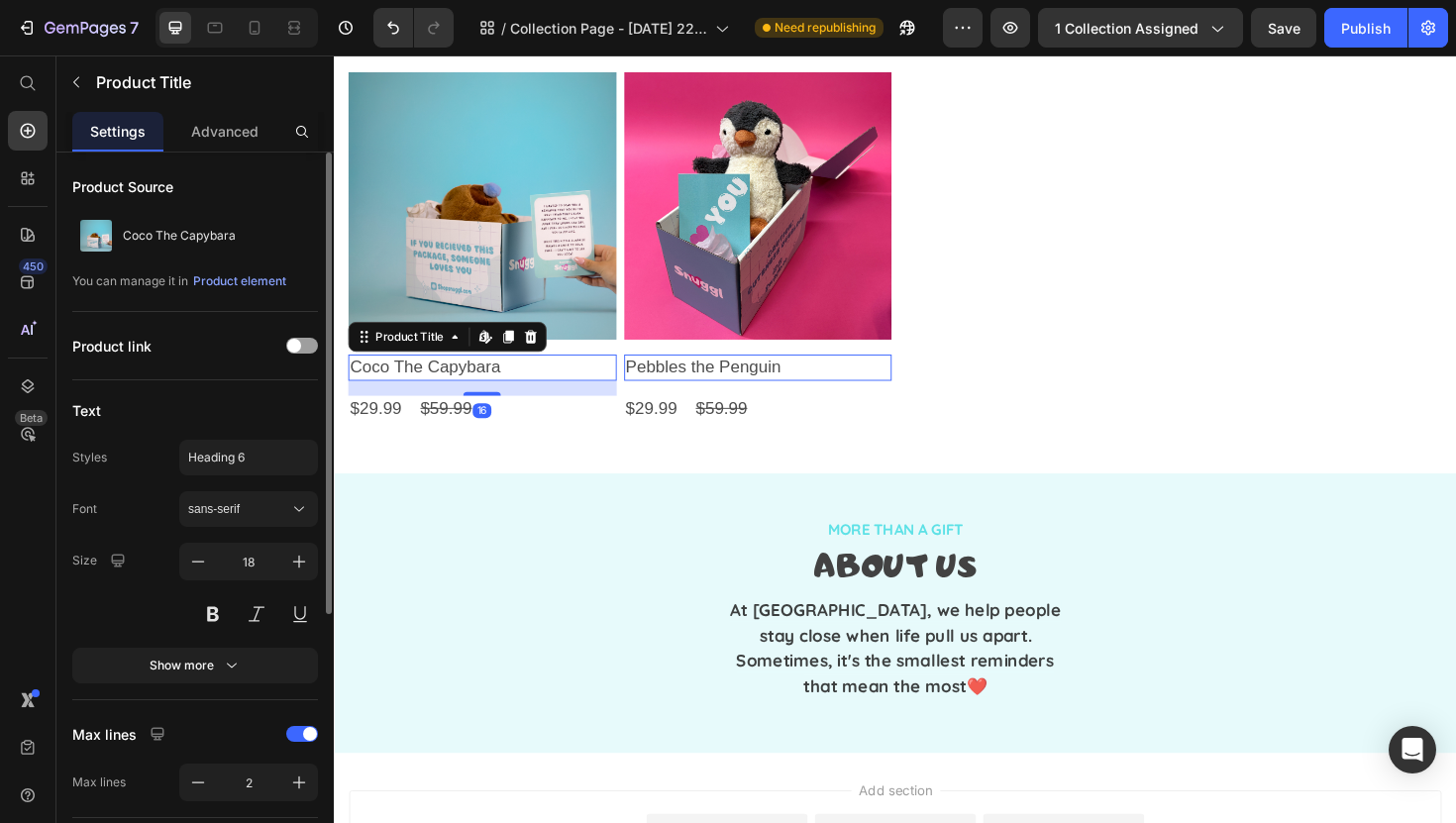 click on "Coco The Capybara" at bounding box center (490, 385) 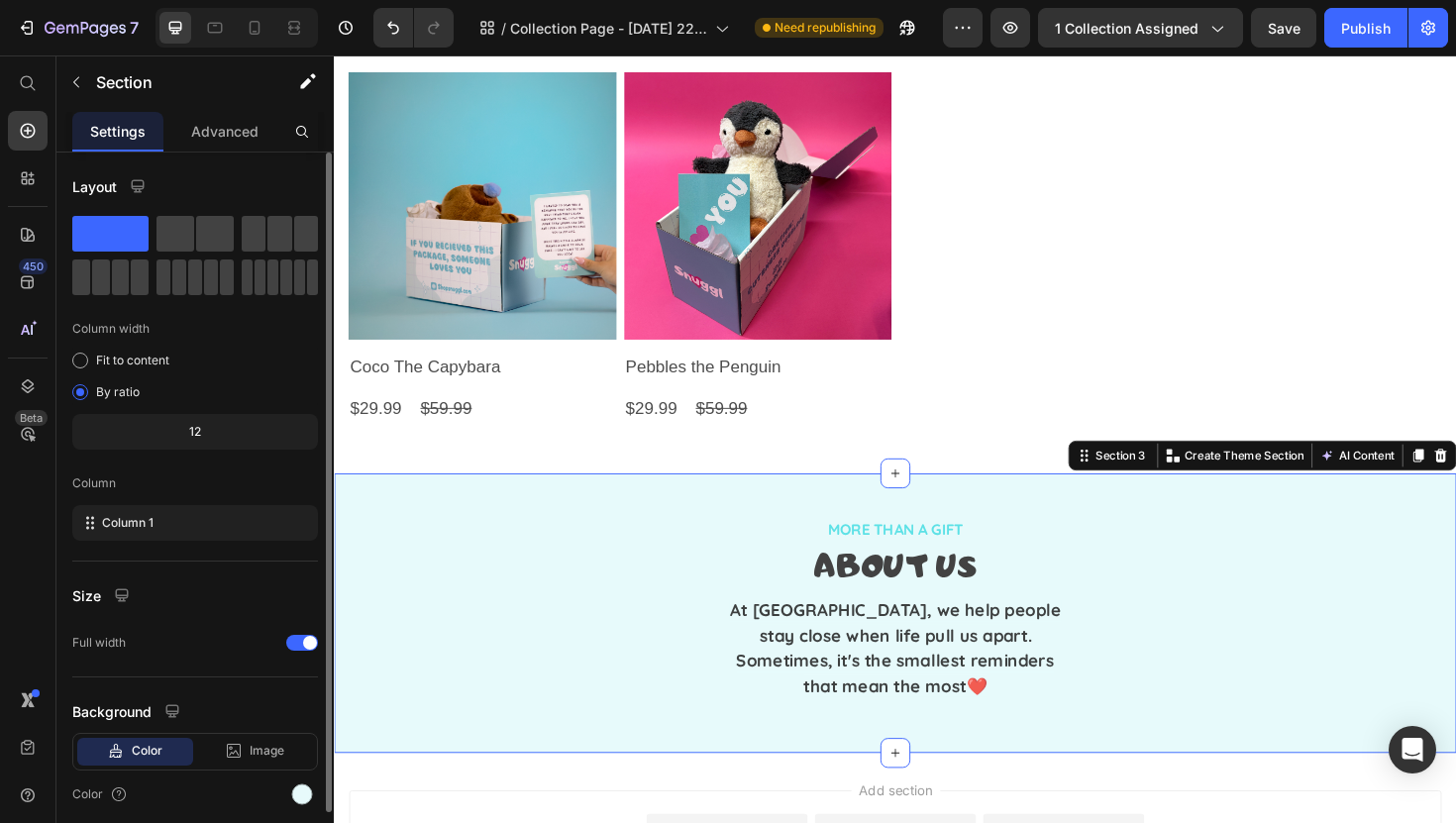 click on "More Than a gift Heading About Us Heading At Snuggl, we help people stay close when life pull us apart. Sometimes, it's the smallest reminders that mean the most❤️ Text Block Row Section 3   You can create reusable sections Create Theme Section AI Content Write with GemAI What would you like to describe here? Tone and Voice Persuasive Product Getting products... Show more Generate" at bounding box center (928, 646) 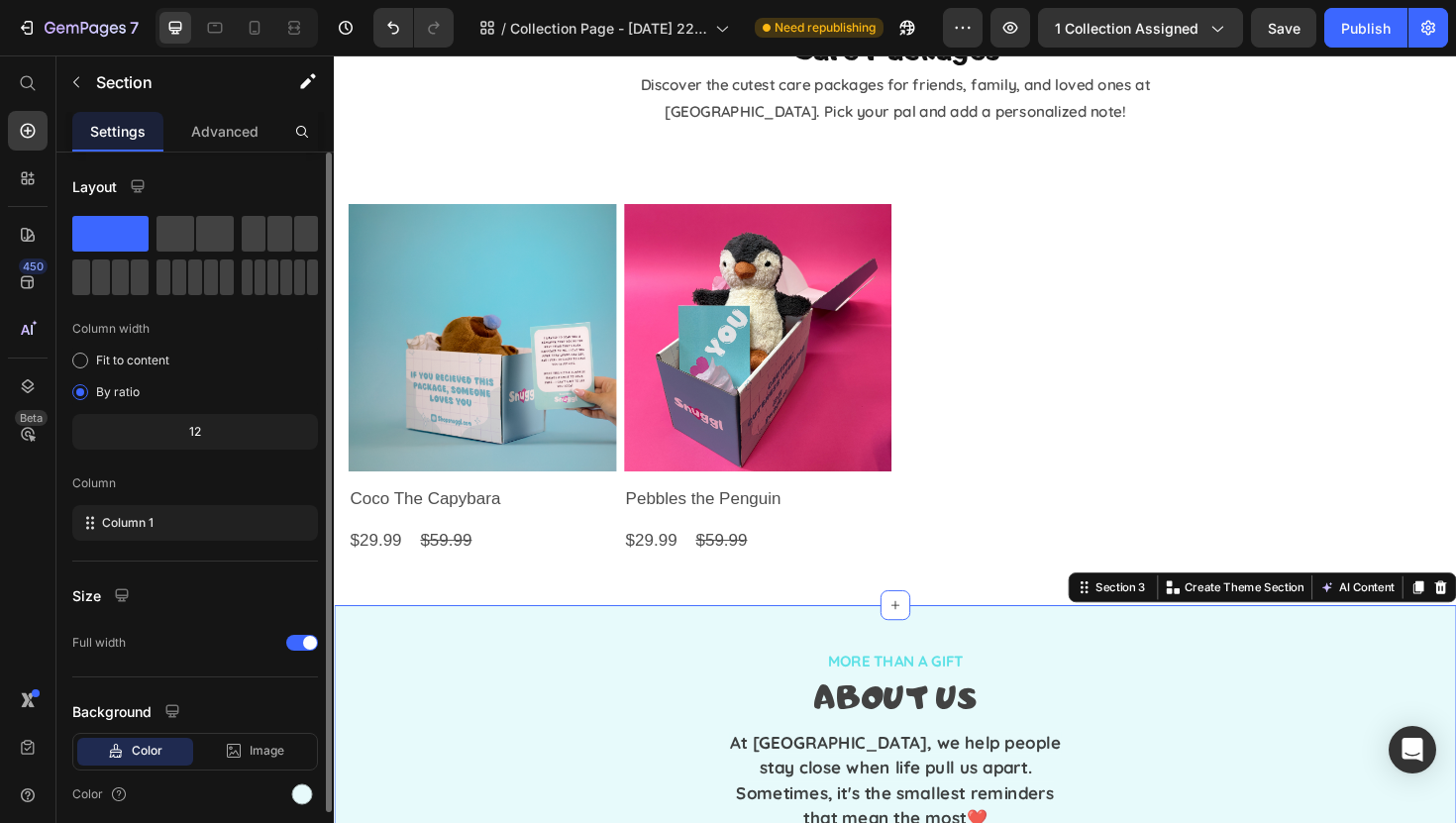 scroll, scrollTop: 0, scrollLeft: 0, axis: both 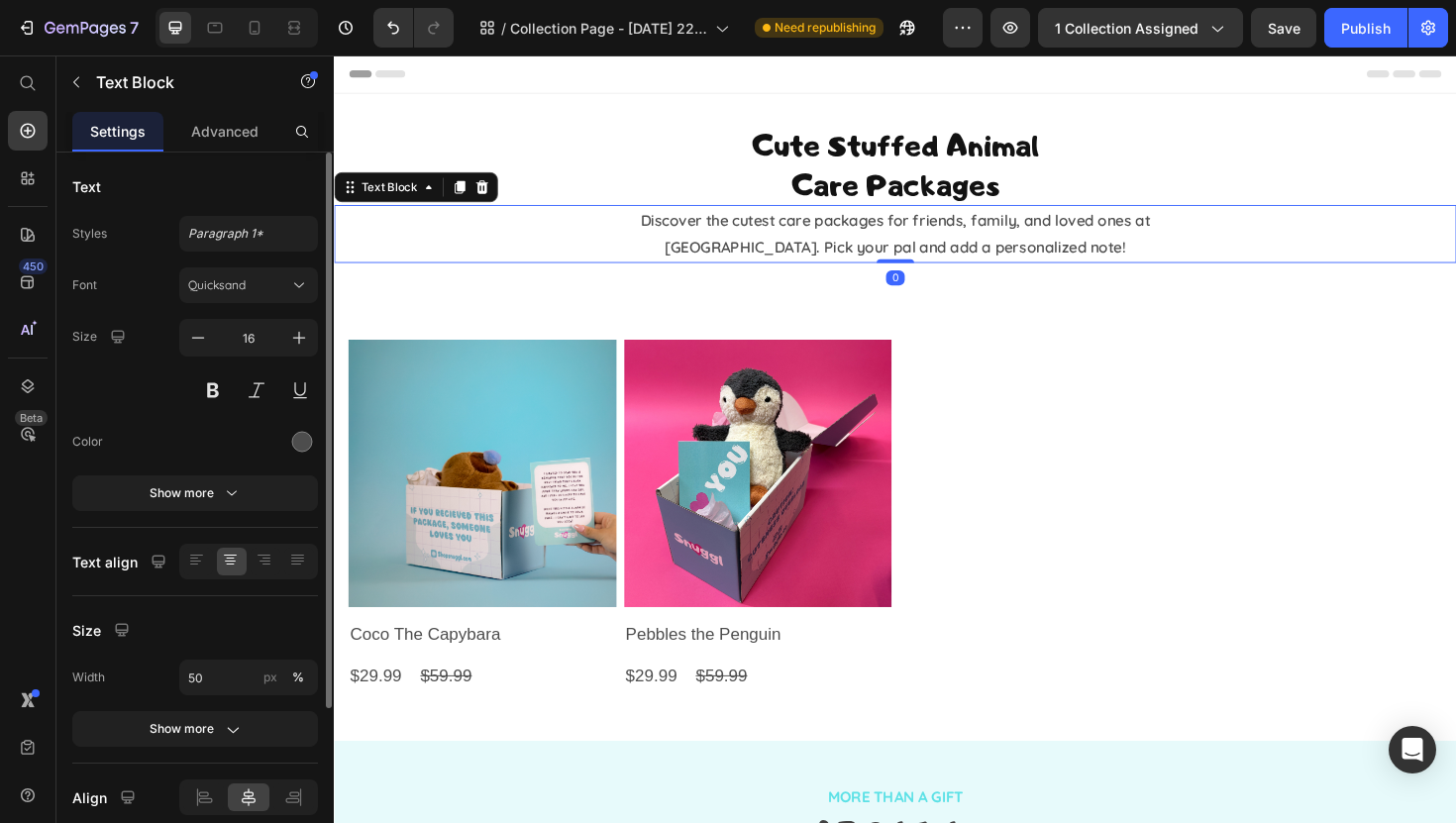 click on "Discover the cutest care packages for friends, family, and loved ones at Snuggl. Pick your pal and add a personalized note!" at bounding box center (928, 245) 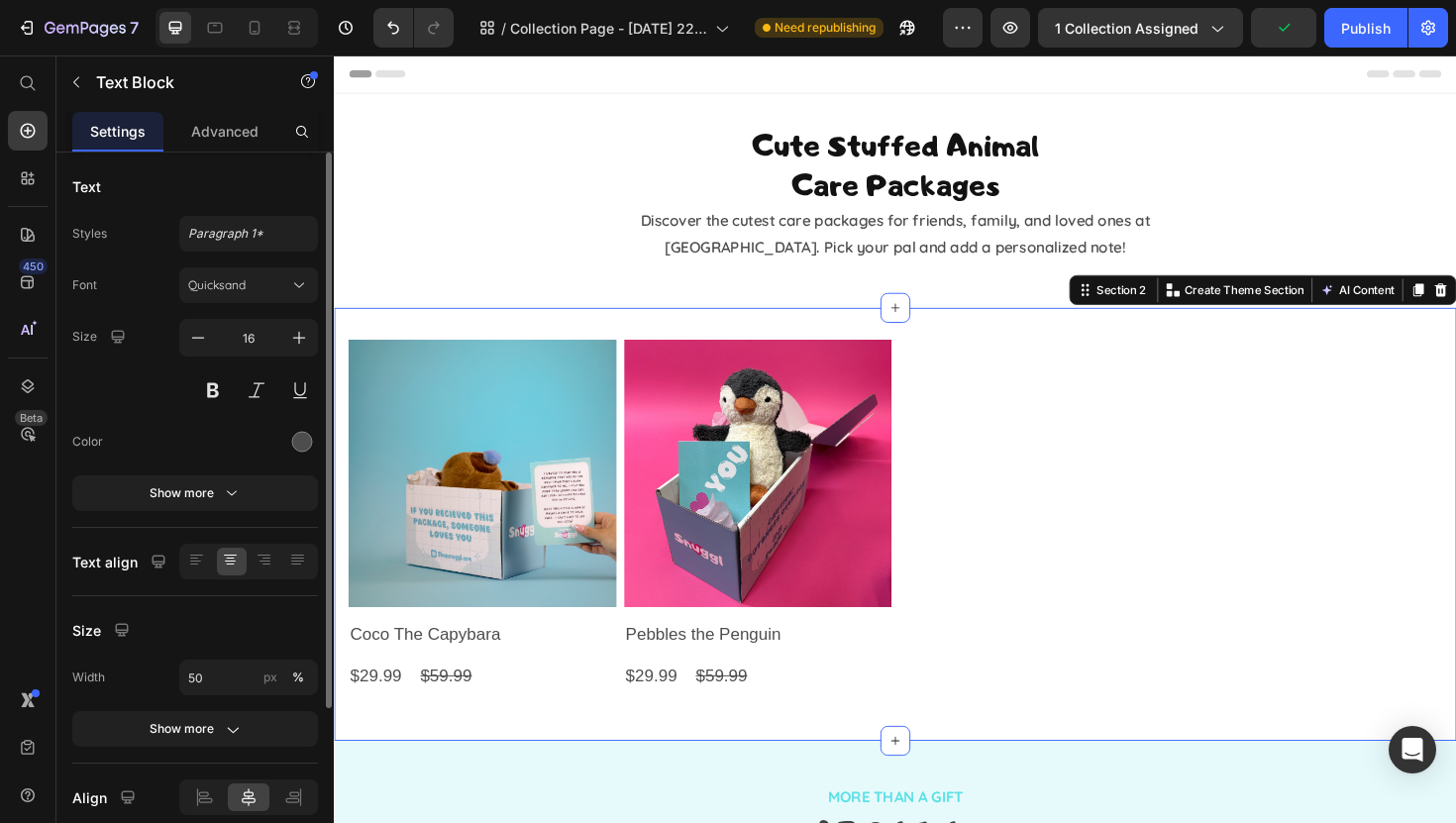 click on "Product Images Coco The Capybara Product Title $29.99 Product Price $59.99 Product Price Row Row Product Images Pebbles the Penguin Product Title $29.99 Product Price $59.99 Product Price Row Row Product List Row Row Row Row Section 2   You can create reusable sections Create Theme Section AI Content Write with GemAI What would you like to describe here? Tone and Voice Persuasive Product Sour Patch Kids Candy Pack Show more Generate" at bounding box center [928, 552] 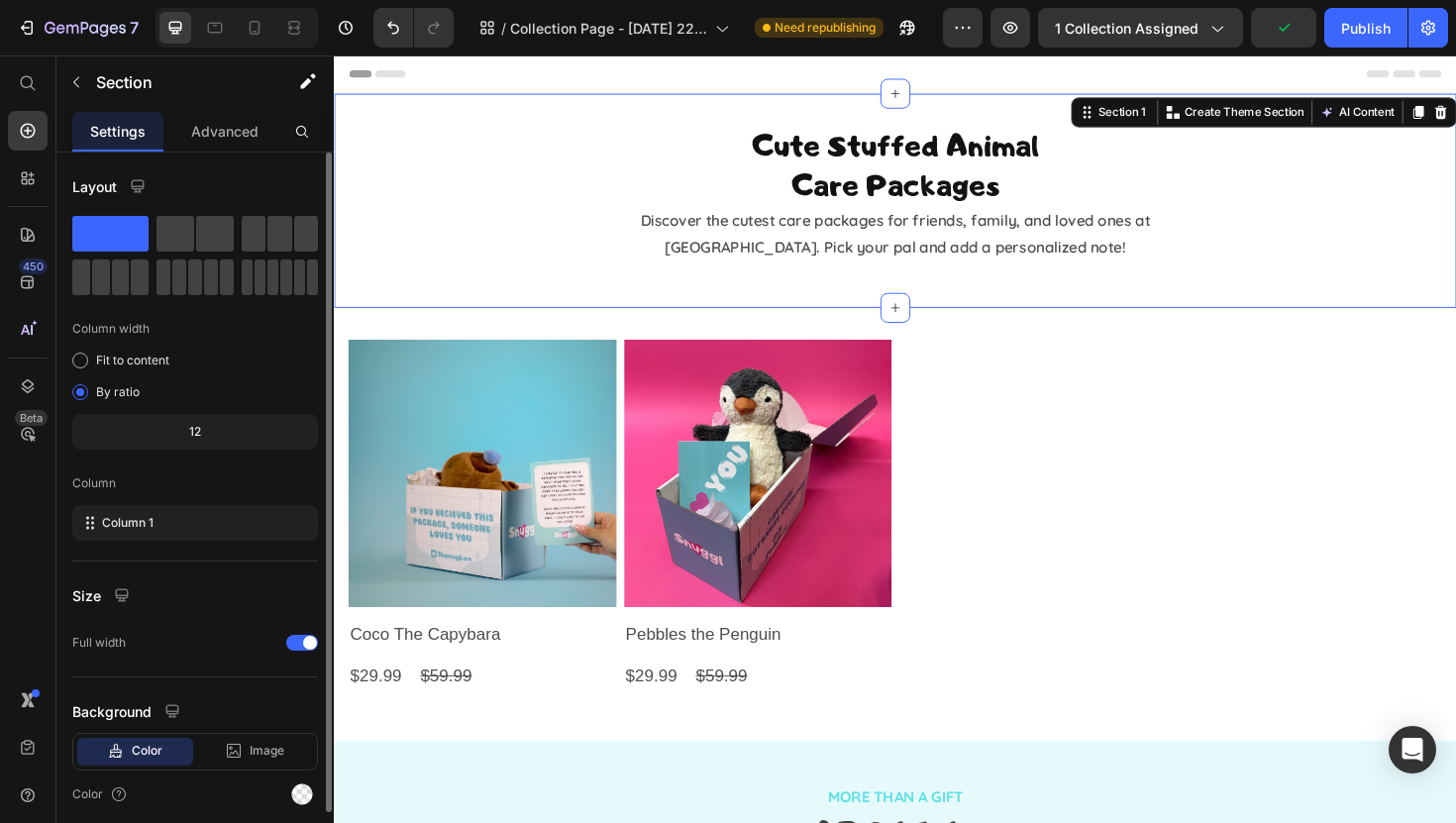click on "Cute Stuffed Animal Care Packages Heading Discover the cutest care packages for friends, family, and loved ones at Snuggl. Pick your pal and add a personalized note! Text Block Row Section 1   You can create reusable sections Create Theme Section AI Content Write with GemAI What would you like to describe here? Tone and Voice Persuasive Product Sour Patch Kids Candy Pack Show more Generate" at bounding box center (928, 209) 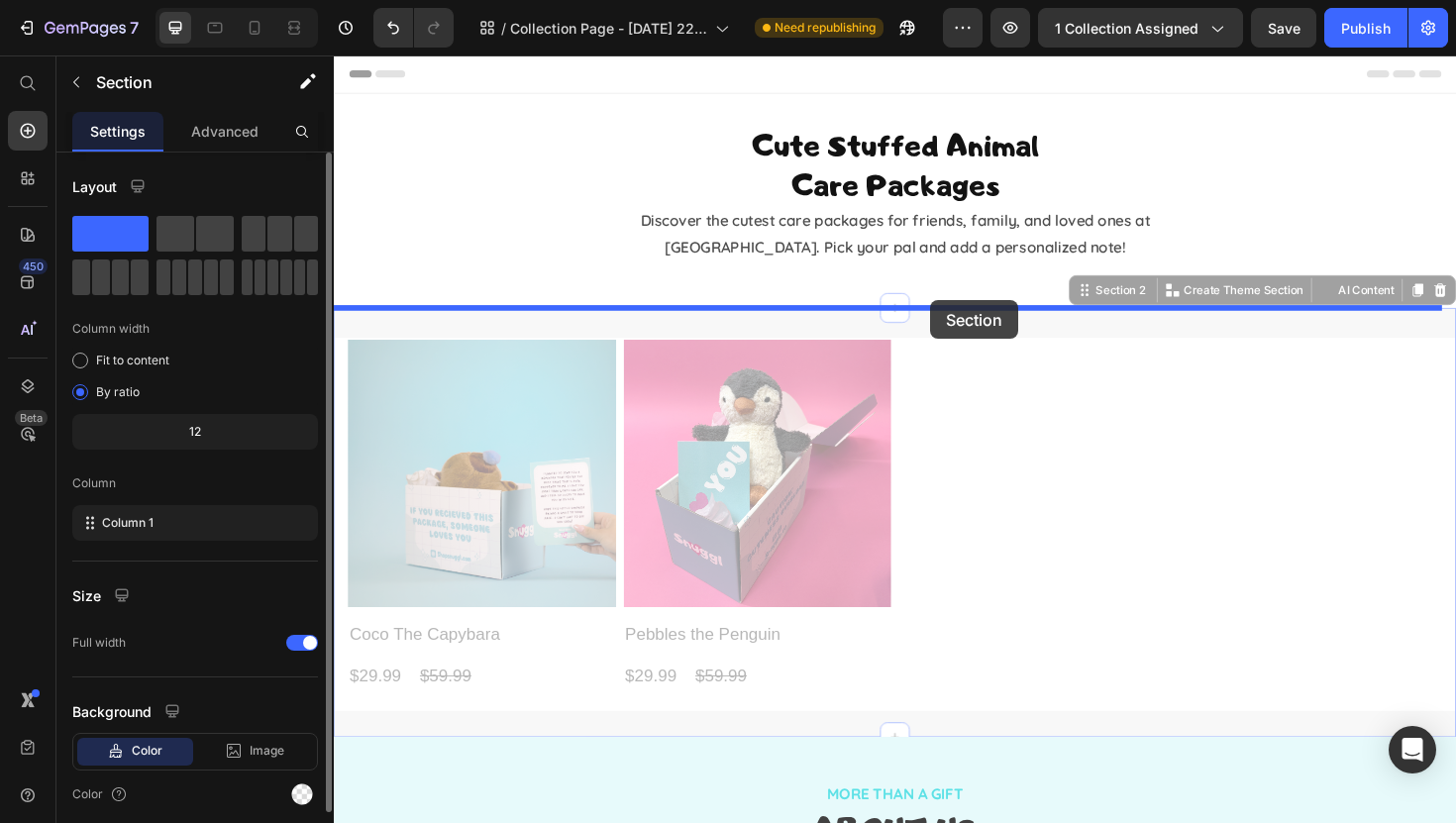 drag, startPoint x: 966, startPoint y: 323, endPoint x: 966, endPoint y: 303, distance: 20 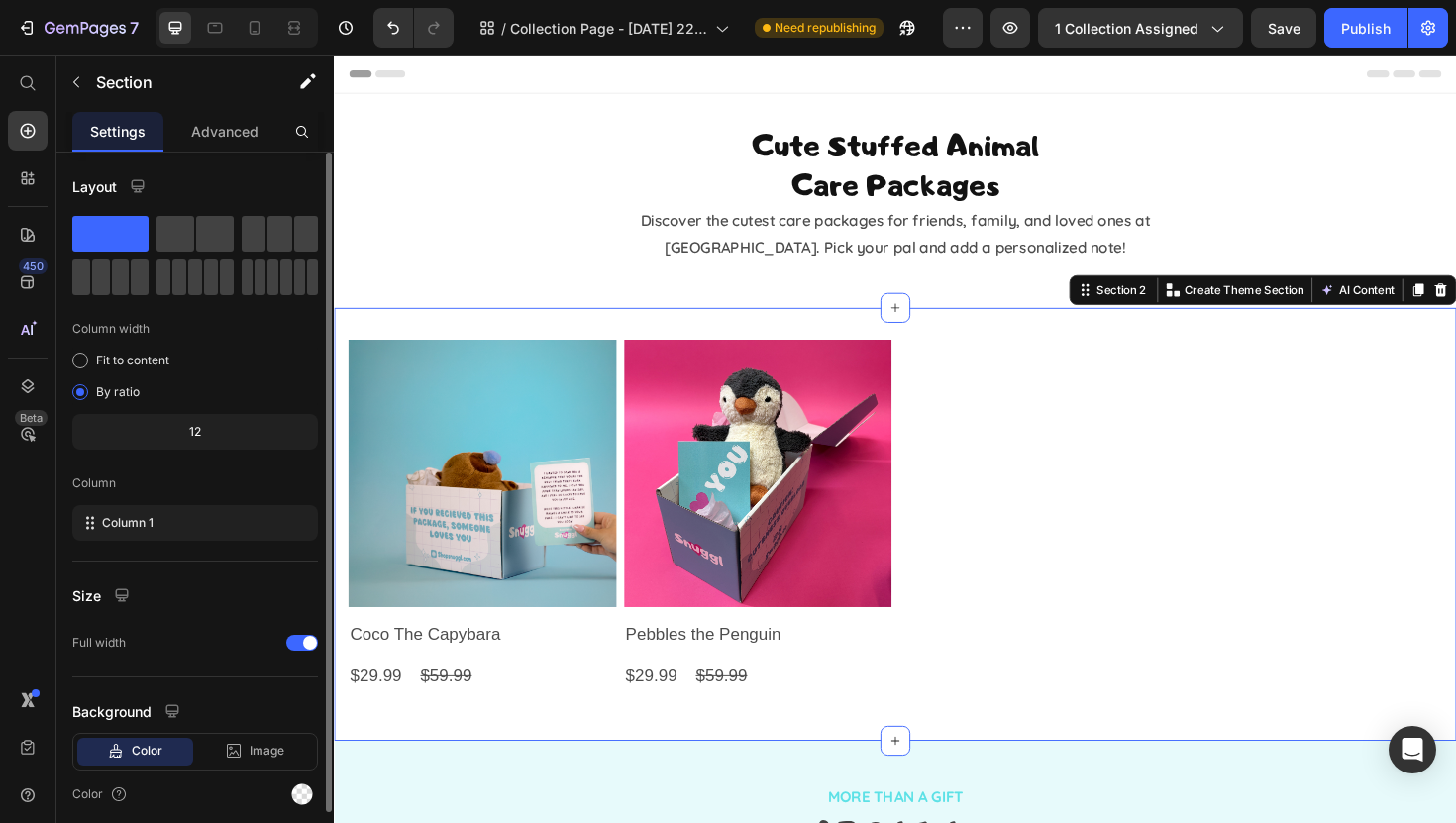 click on "Product Images Coco The Capybara Product Title $29.99 Product Price $59.99 Product Price Row Row Product Images Pebbles the Penguin Product Title $29.99 Product Price $59.99 Product Price Row Row" at bounding box center [928, 541] 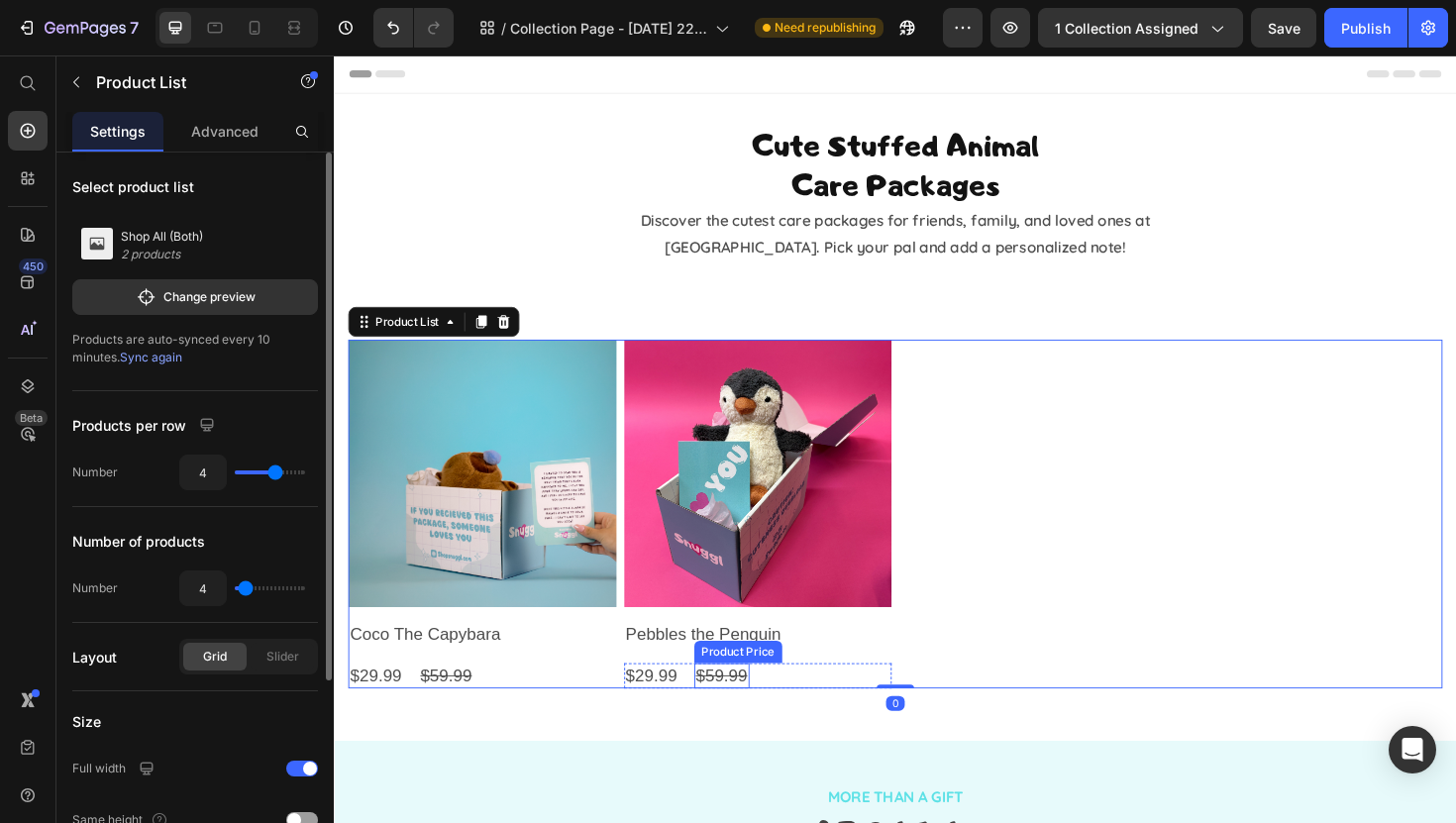 click on "$59.99" at bounding box center [452, 712] 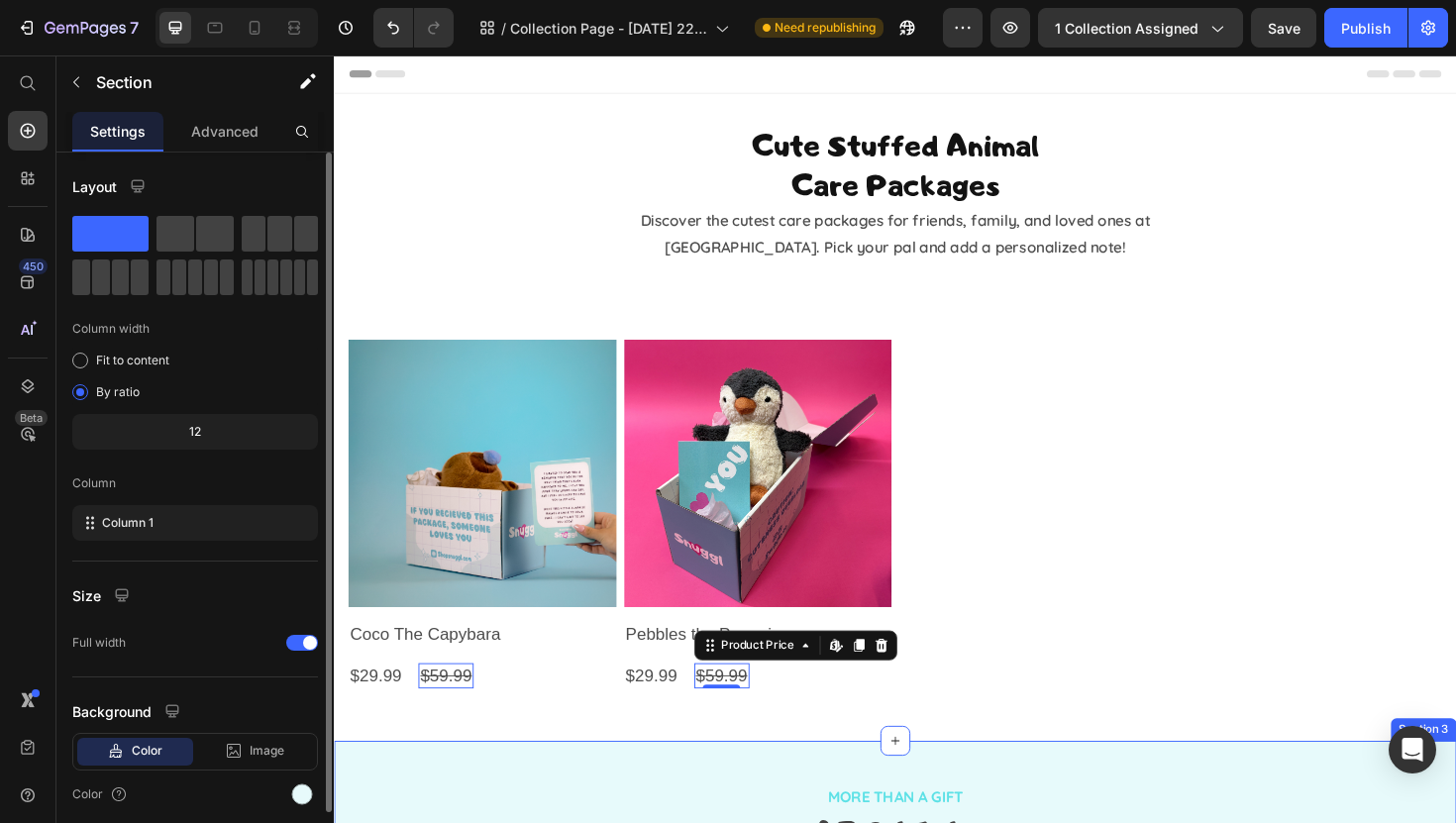 click on "More Than a gift Heading About Us Heading At Snuggl, we help people stay close when life pull us apart. Sometimes, it's the smallest reminders that mean the most❤️ Text Block Row Section 3" at bounding box center [928, 929] 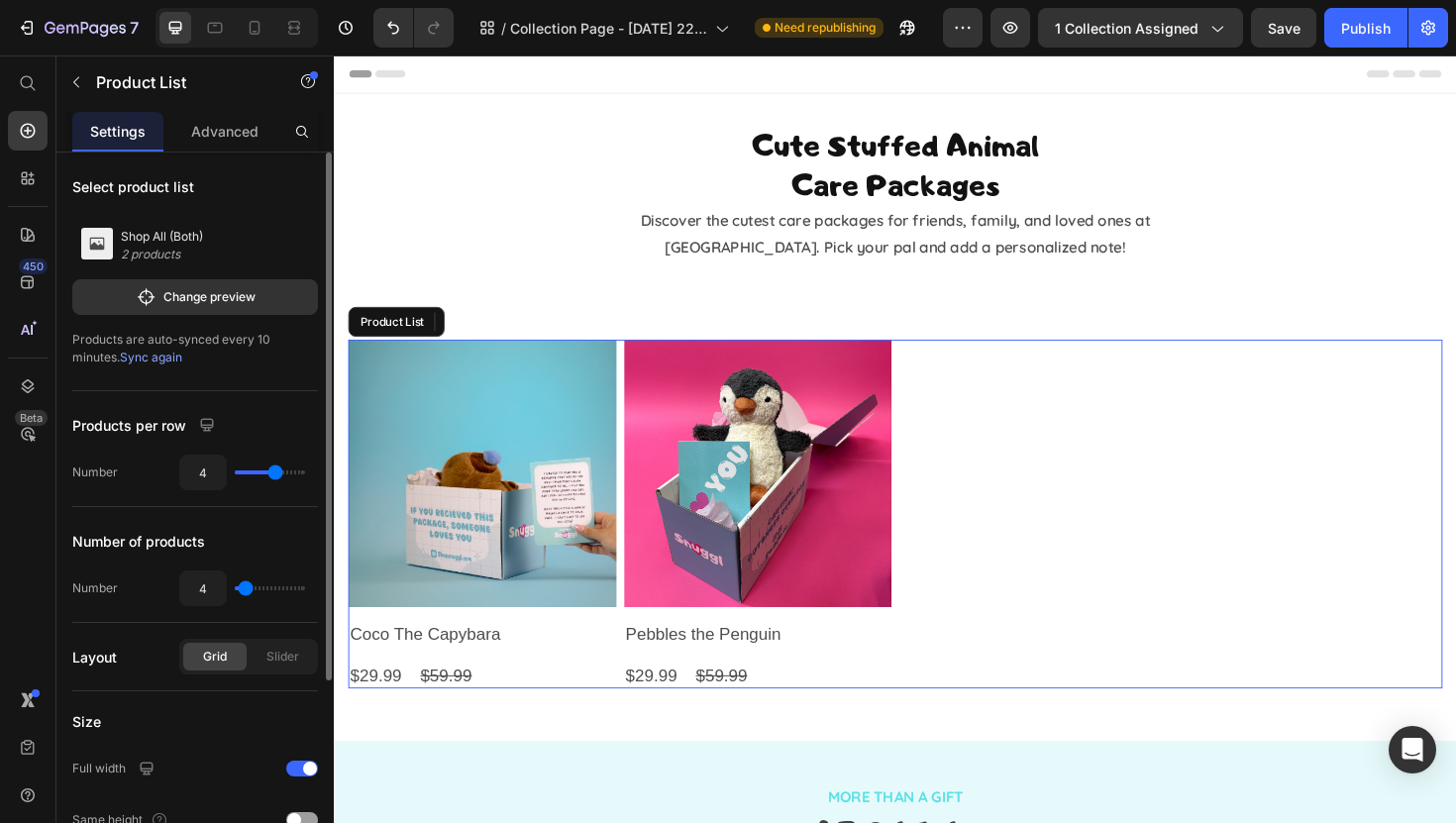 click on "Product Images Coco The Capybara Product Title $29.99 Product Price $59.99 Product Price Row Row Product Images Pebbles the Penguin Product Title $29.99 Product Price $59.99 Product Price Row Row" at bounding box center (928, 541) 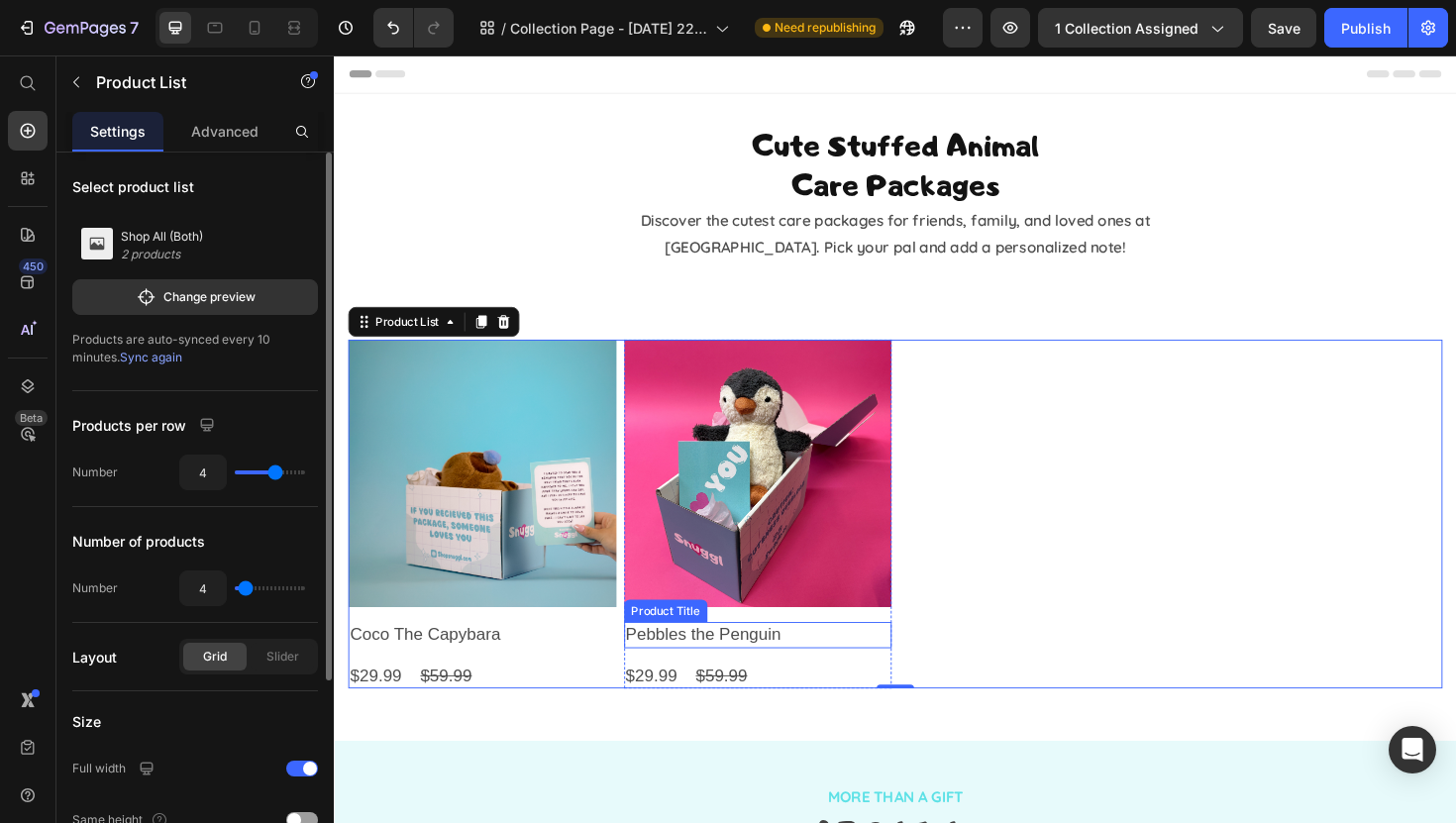 click on "Pebbles the Penguin" at bounding box center [490, 669] 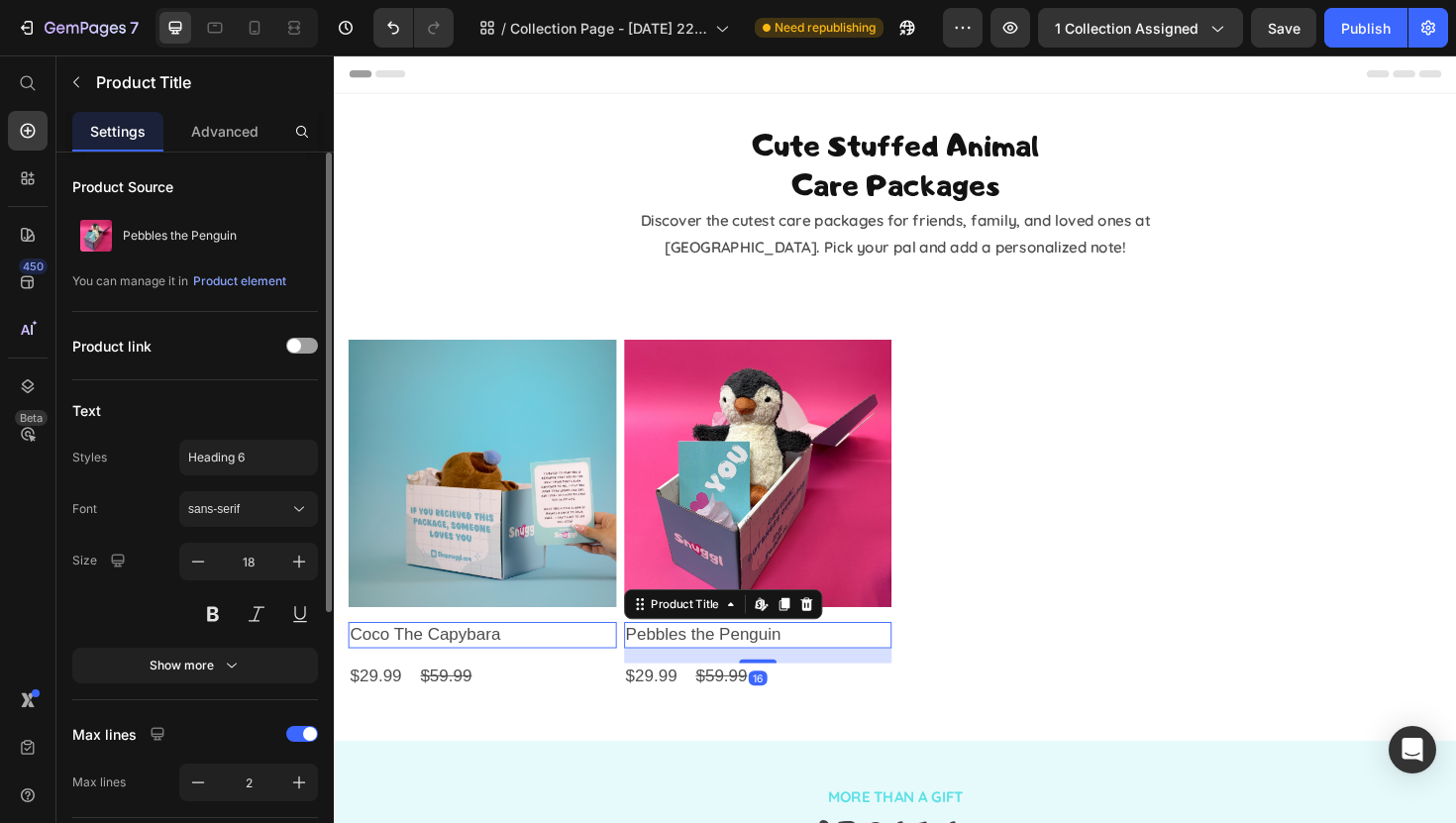 click on "Pebbles the Penguin" at bounding box center [490, 669] 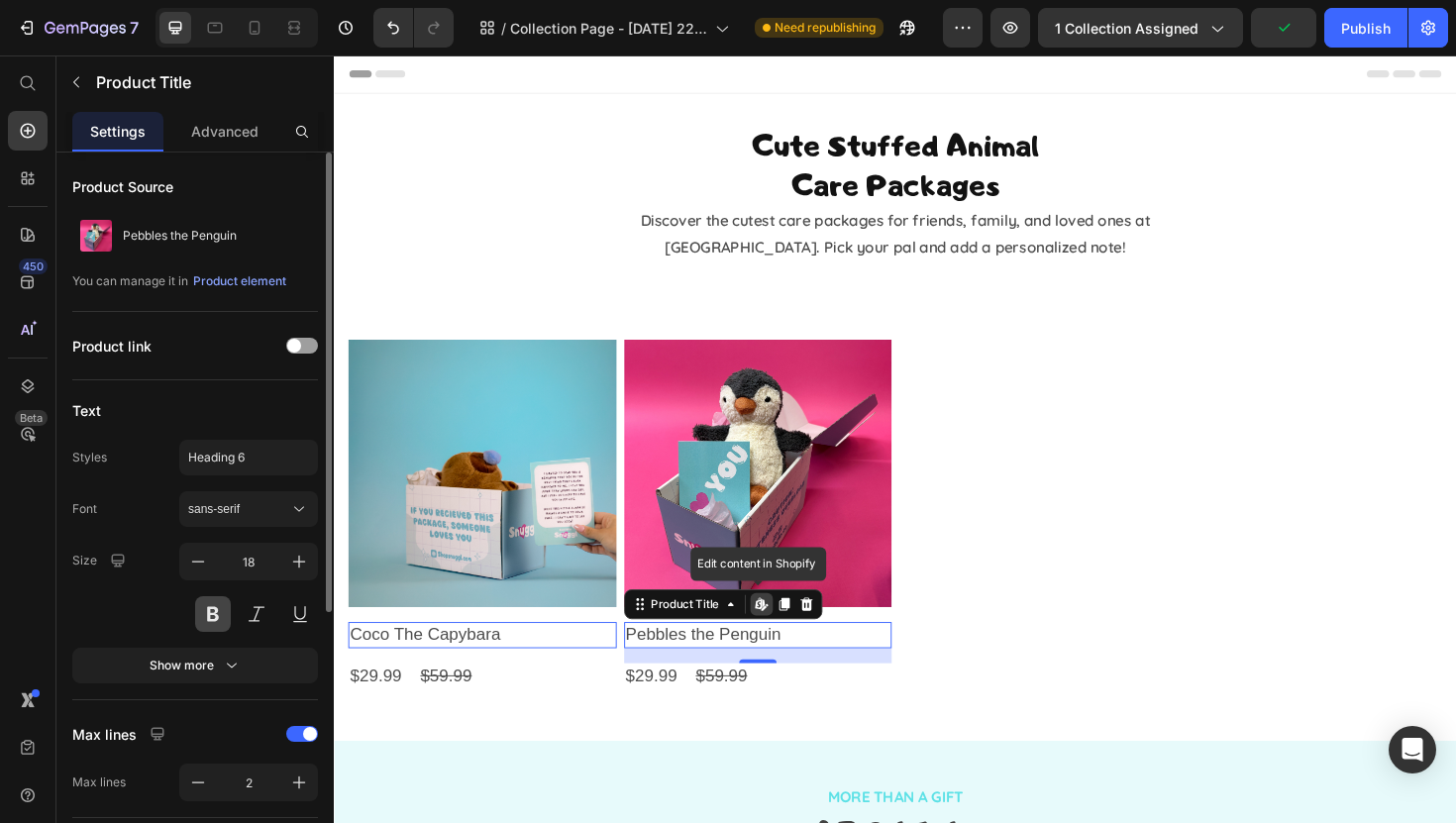 click at bounding box center (213, 614) 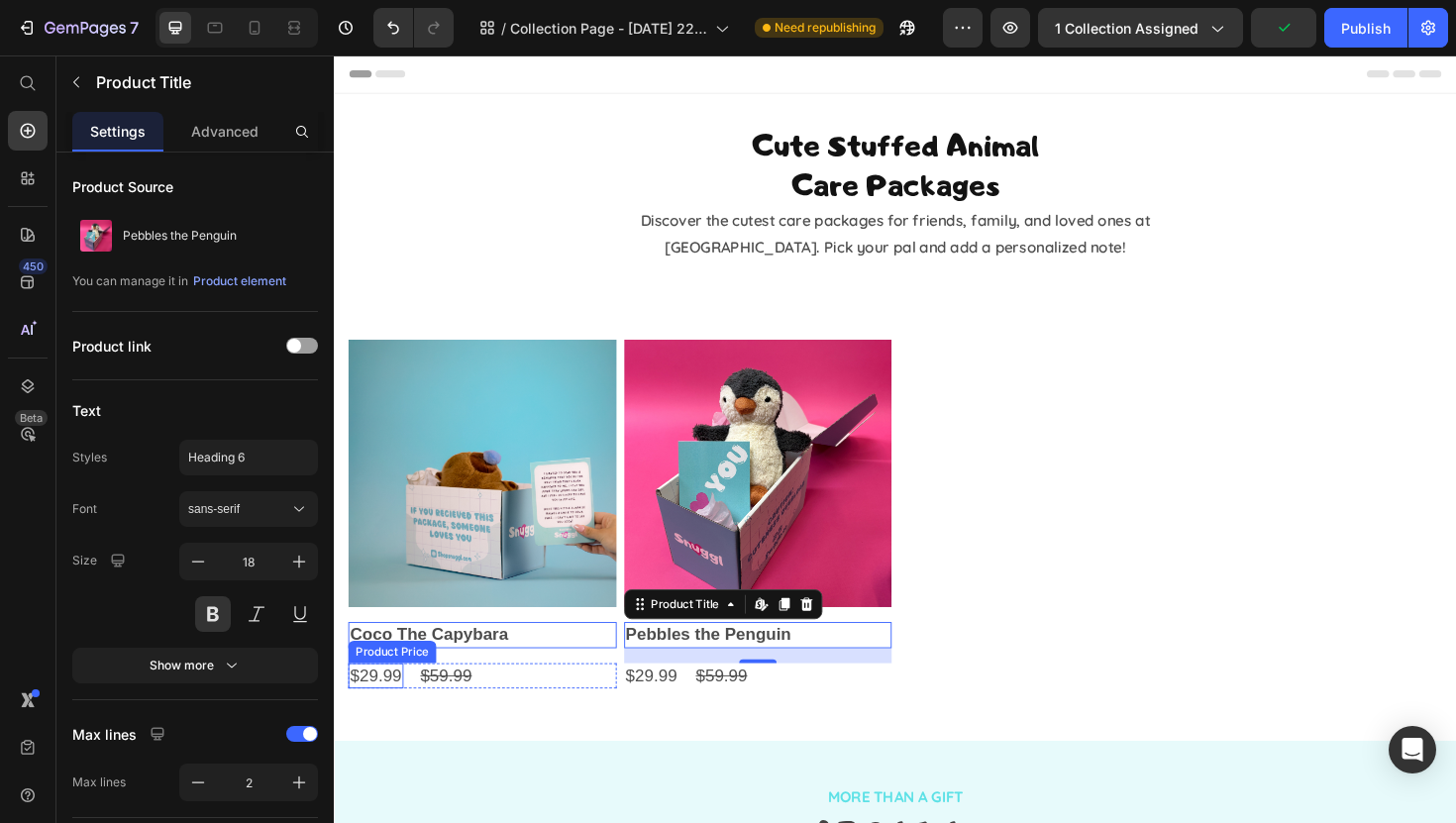 click on "$29.99" at bounding box center [377, 712] 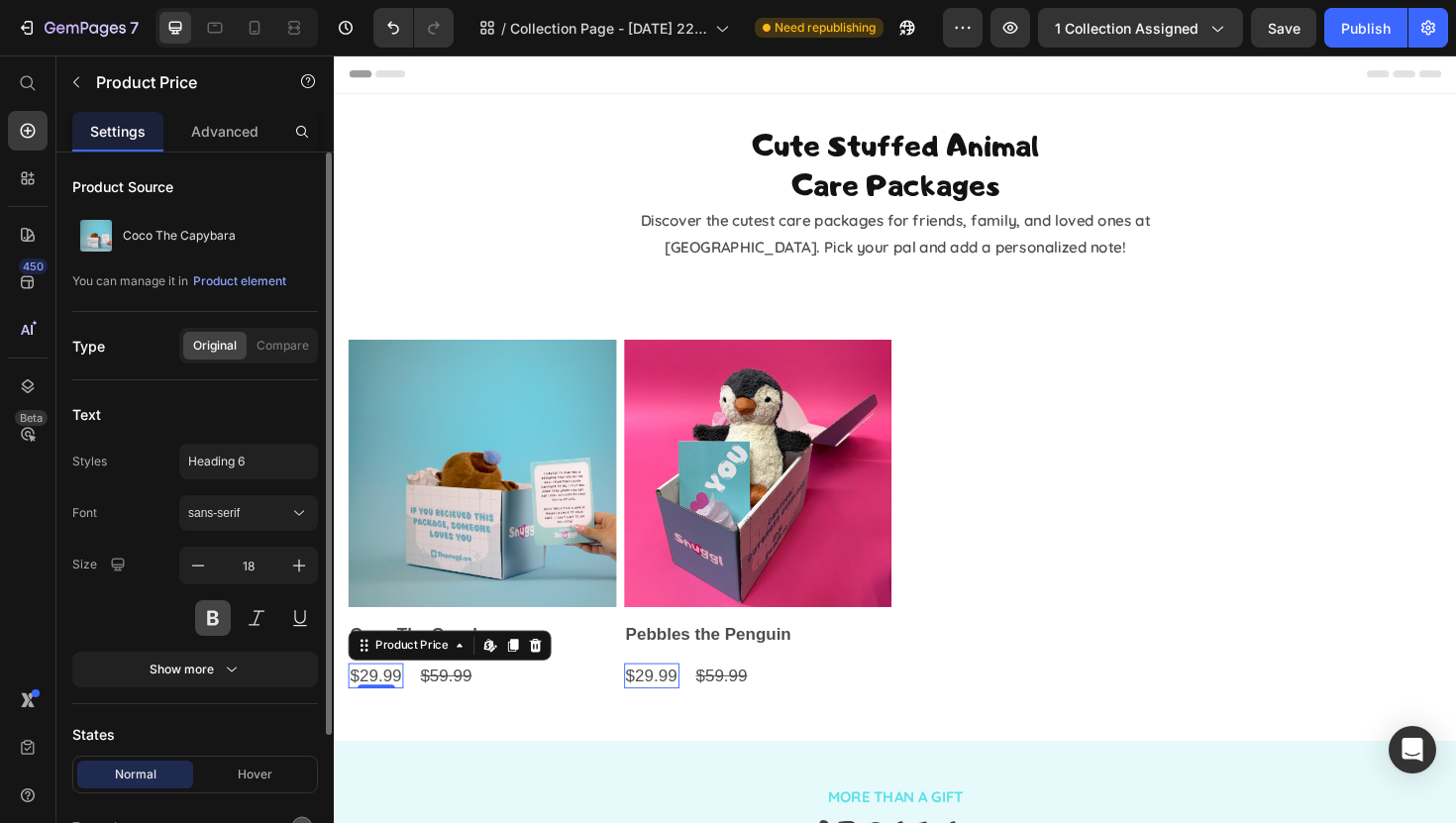 click at bounding box center (213, 618) 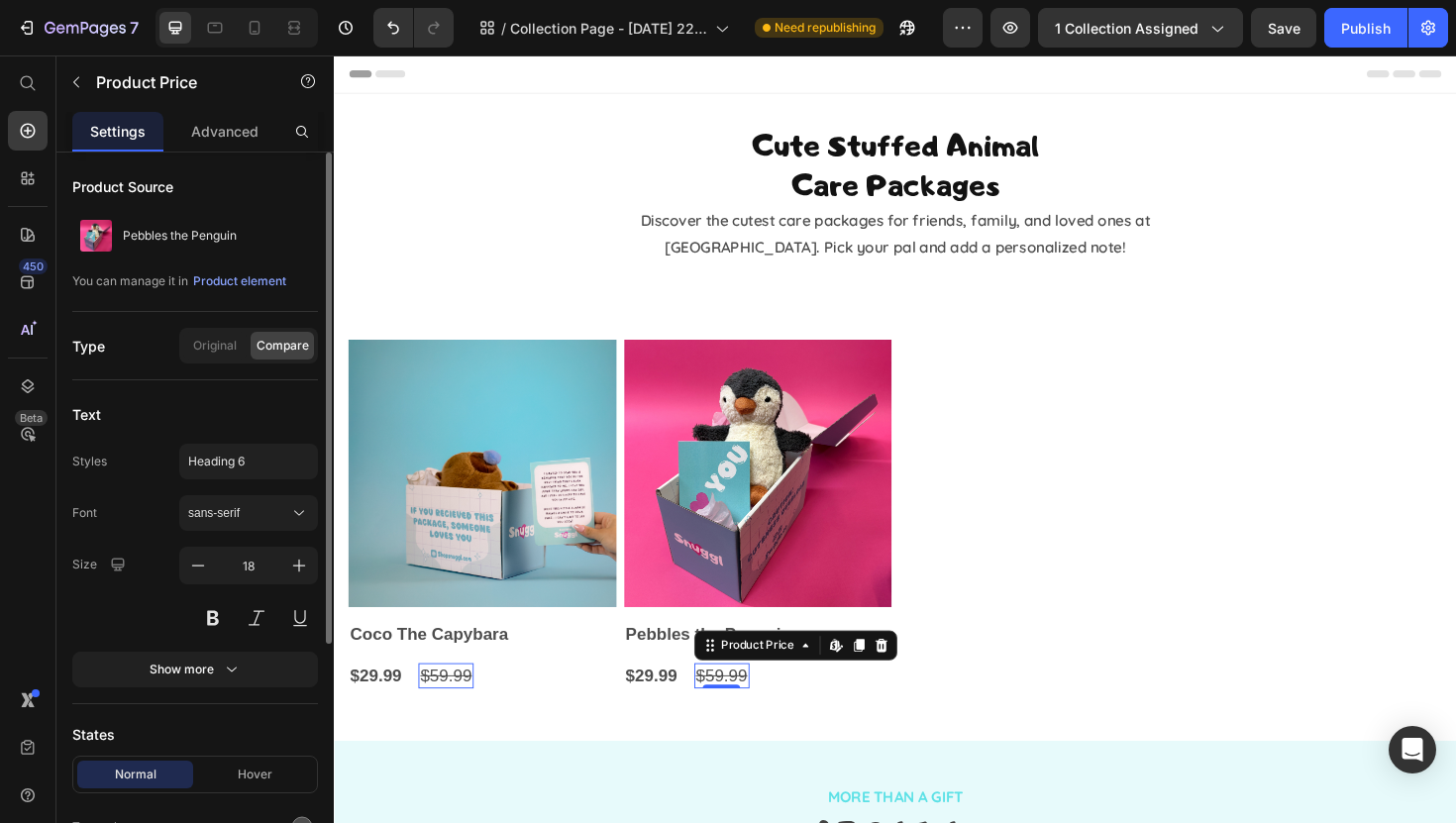 click on "$59.99 Product Price   Edit content in Shopify 0" at bounding box center (452, 712) 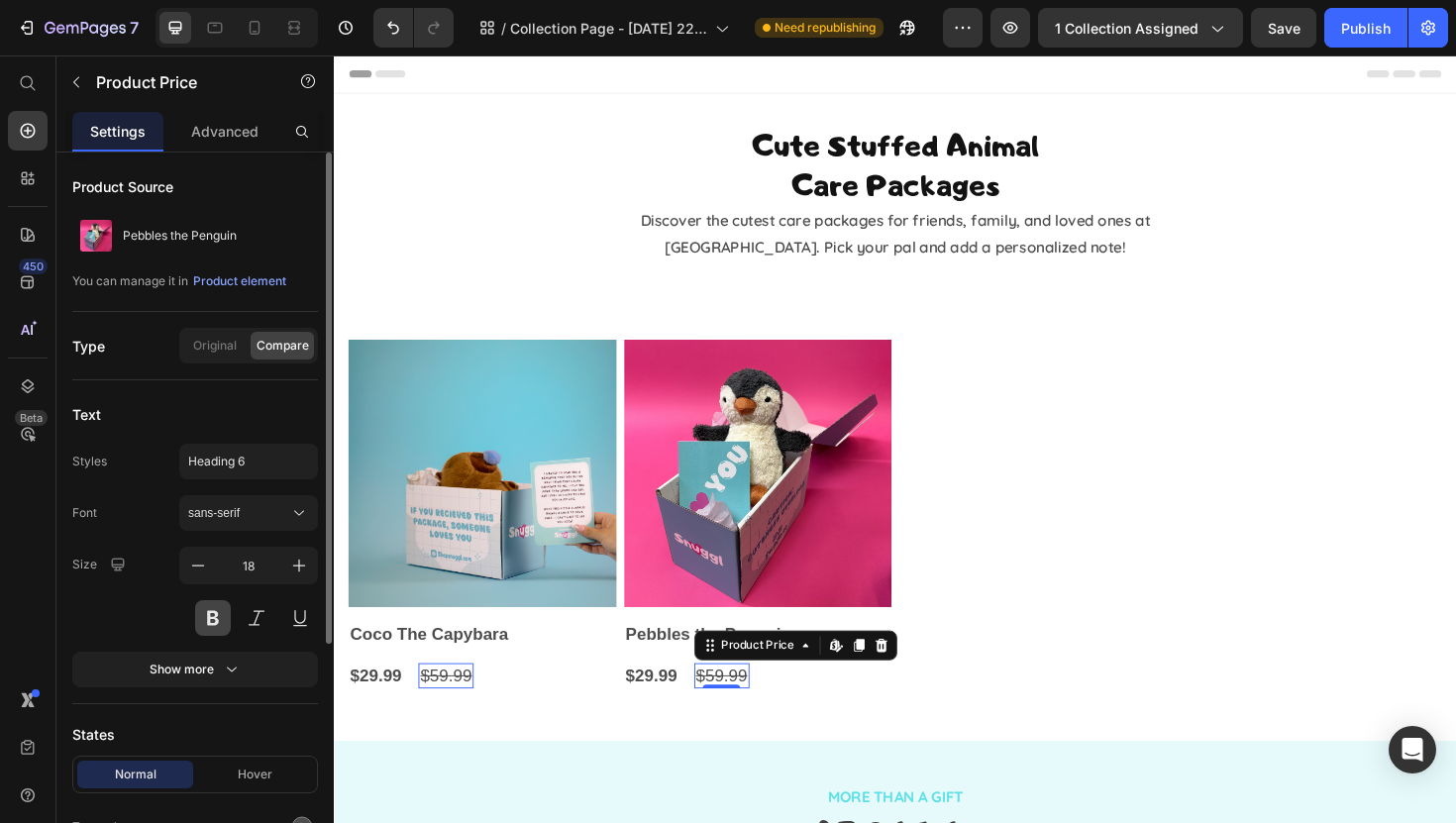 click at bounding box center [213, 618] 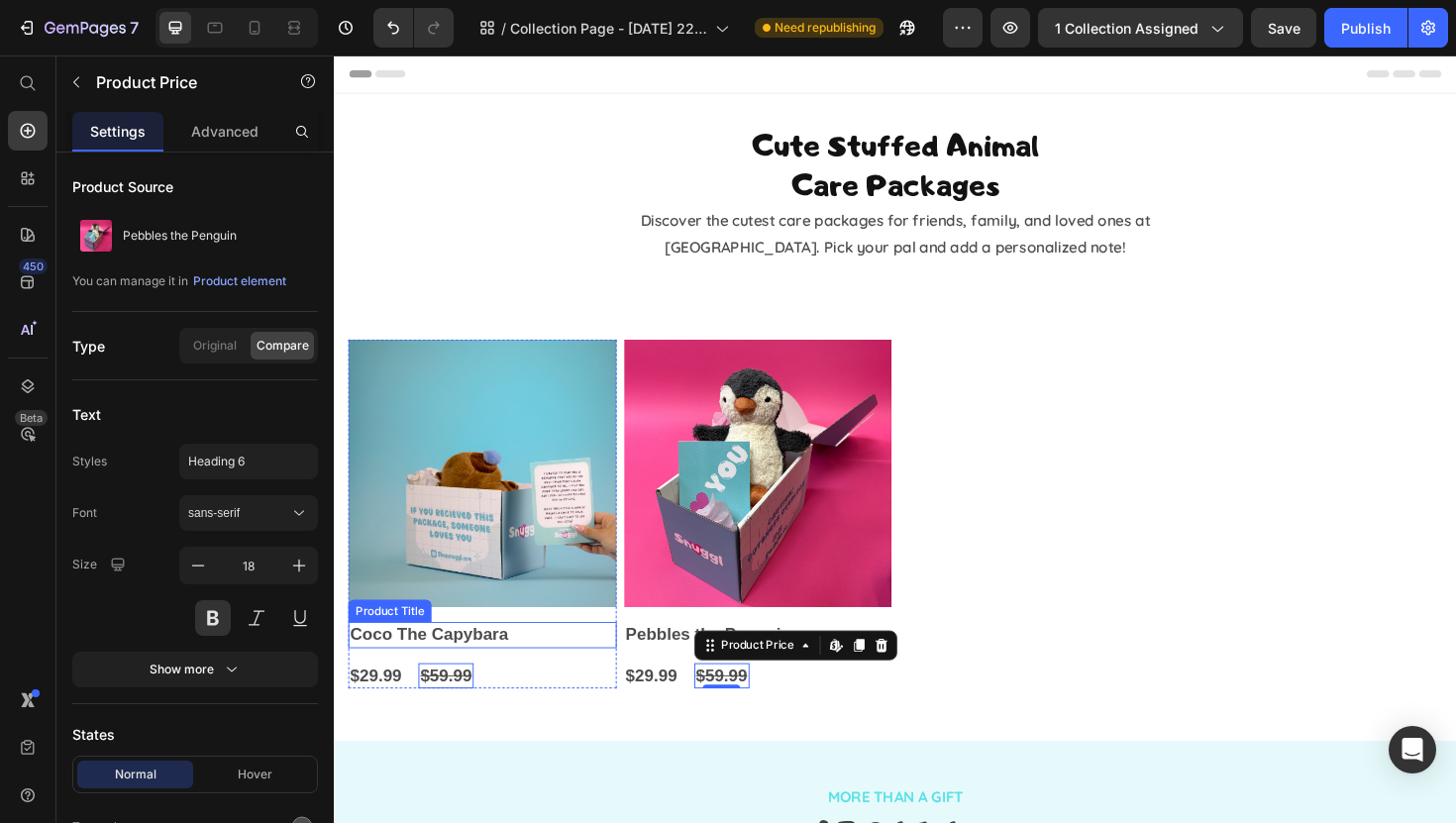 click on "Coco The Capybara" at bounding box center (490, 669) 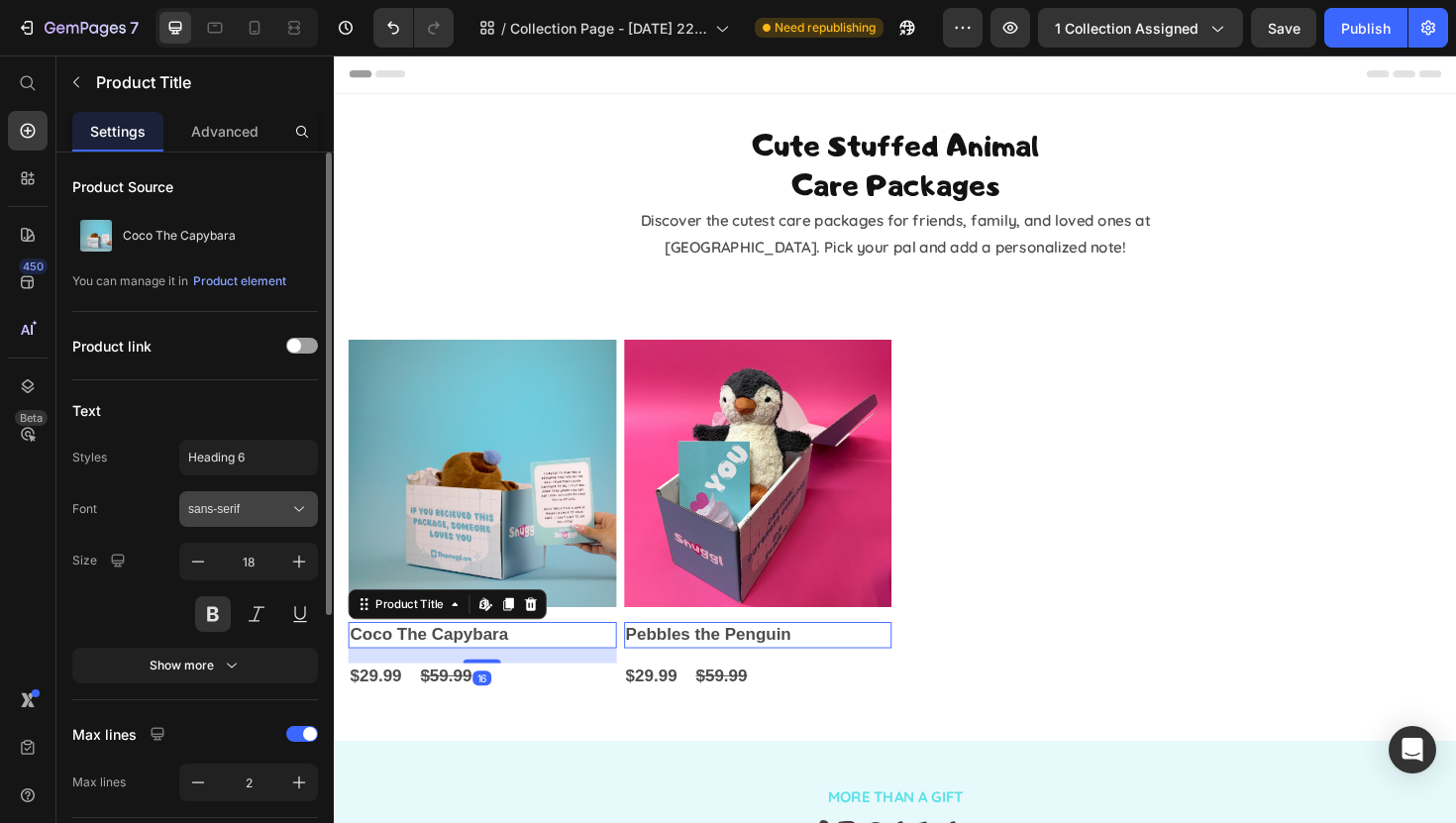 click on "sans-serif" at bounding box center (239, 509) 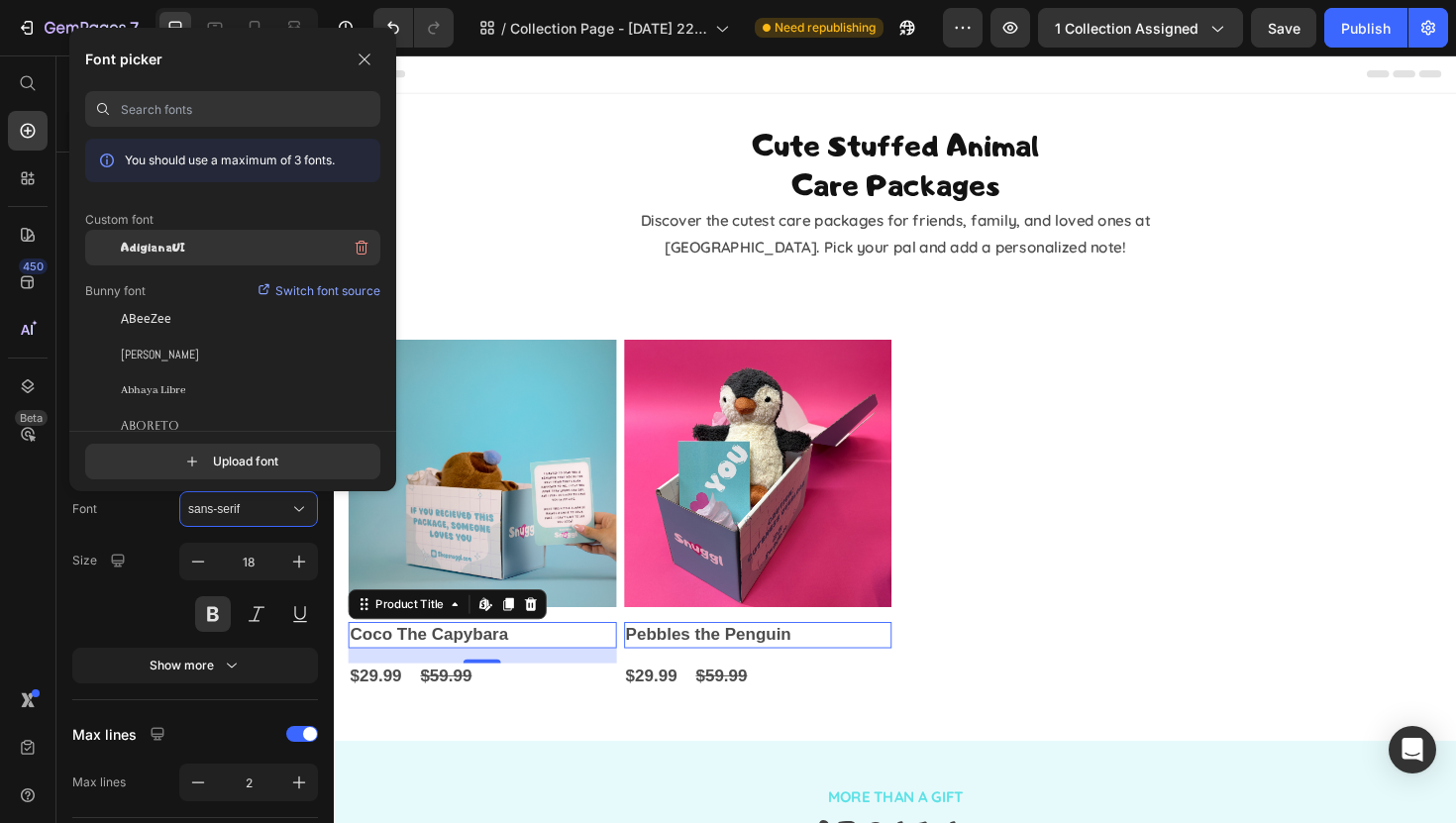 click on "AdigianaUI" 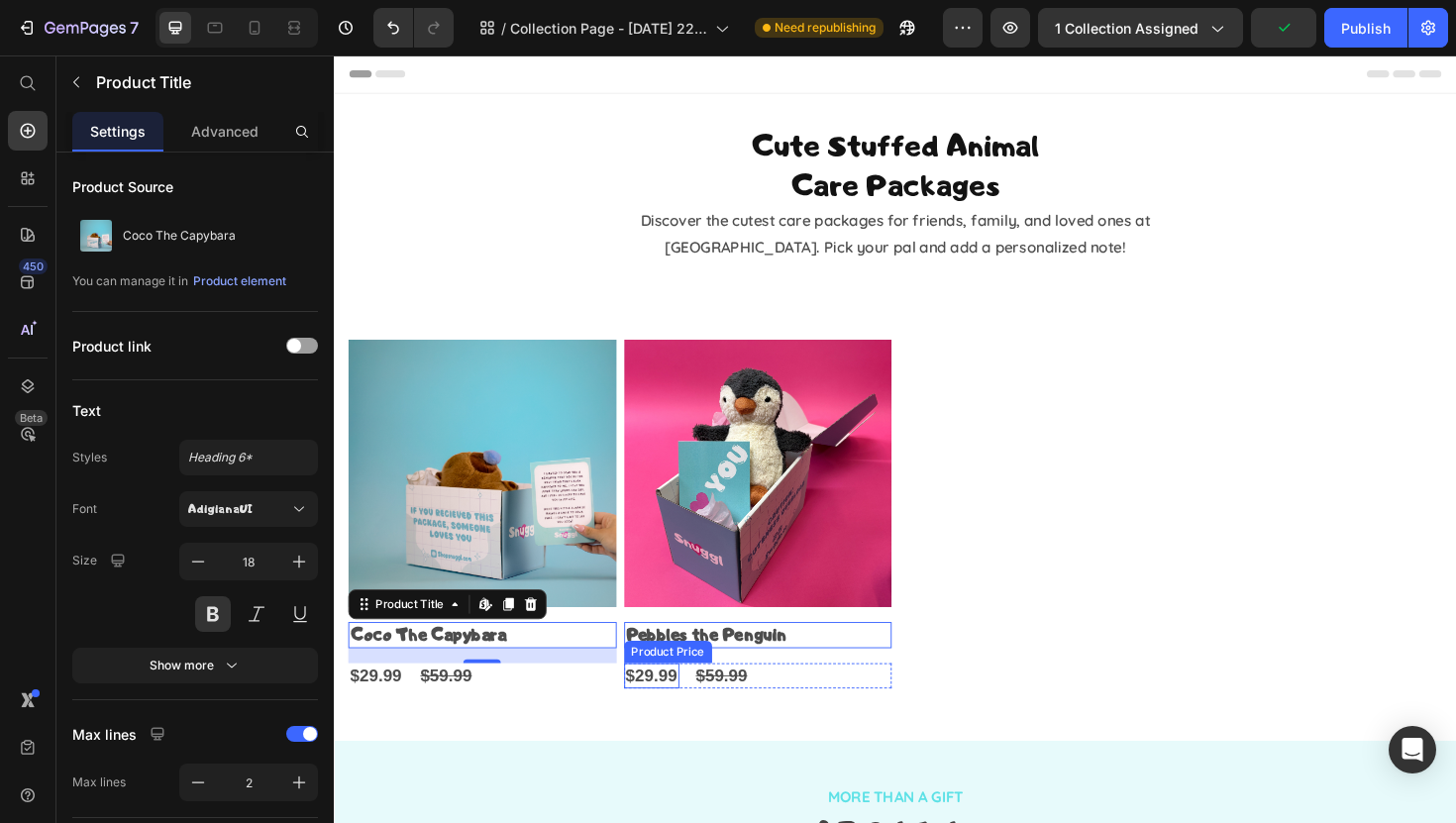 click on "$29.99" at bounding box center [377, 712] 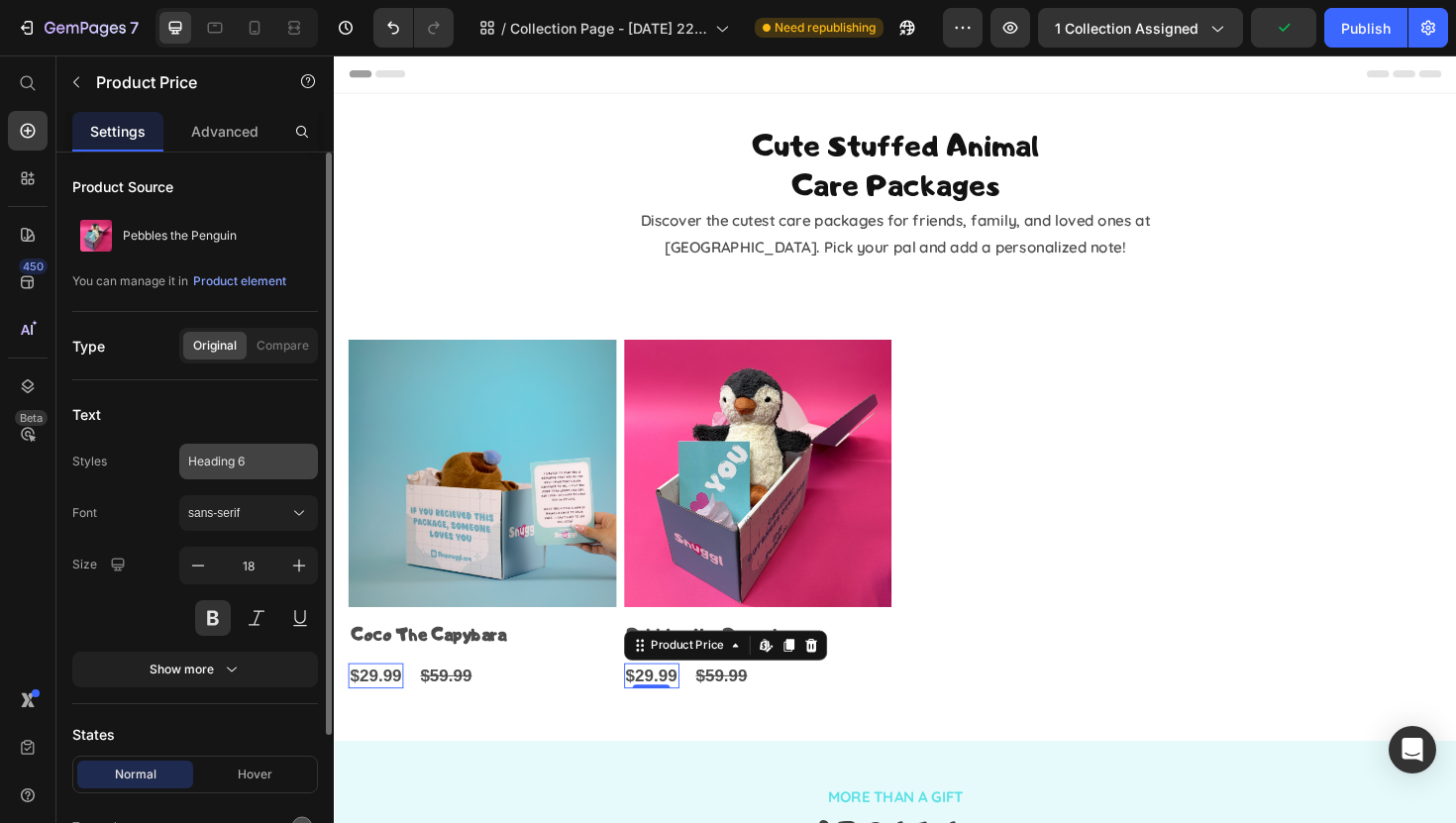 click on "Heading 6" at bounding box center (237, 462) 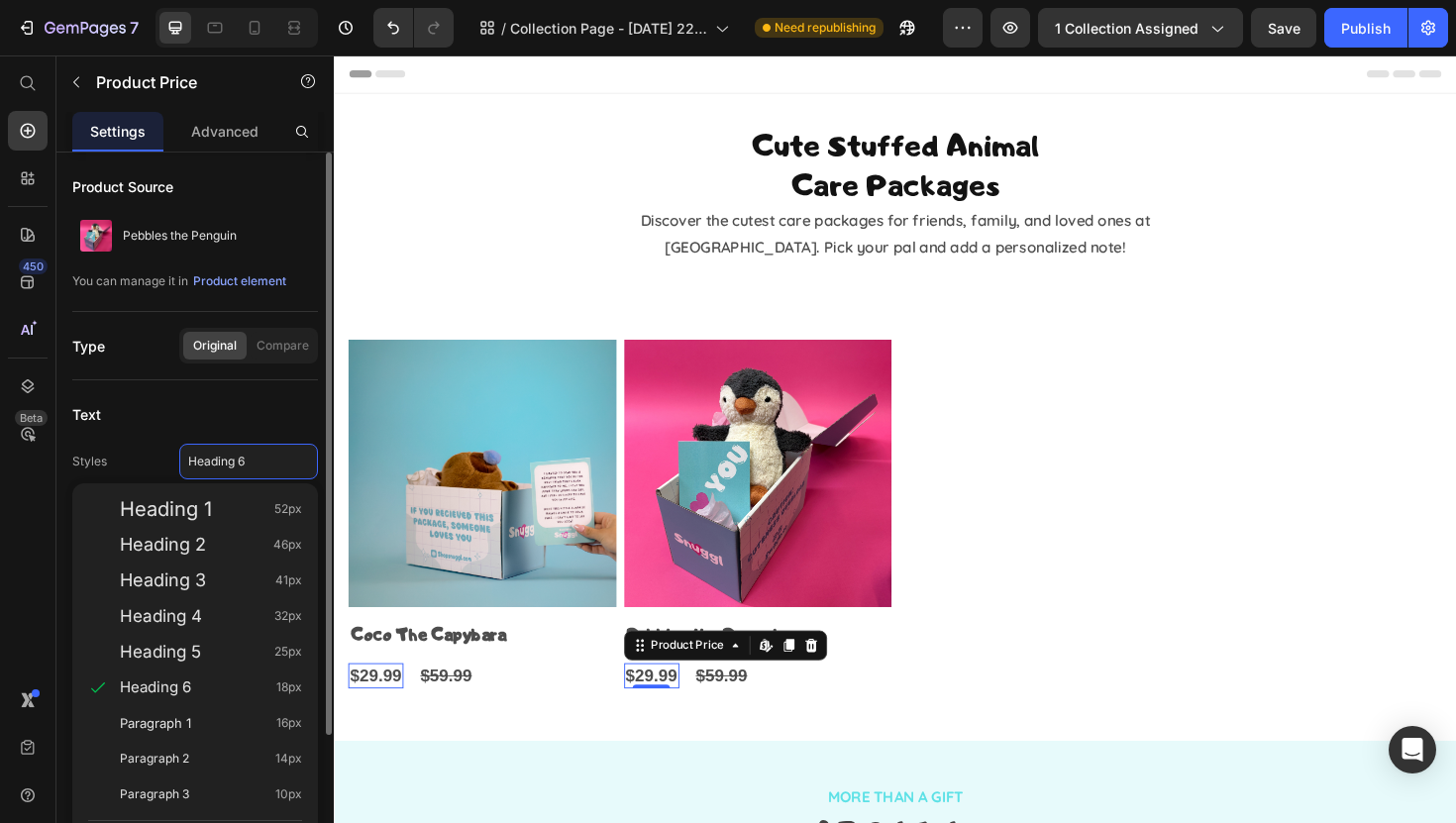 click on "Styles Heading 6 Heading 1 52px Heading 2 46px Heading 3 41px Heading 4 32px Heading 5 25px Heading 6 18px Paragraph 1 16px Paragraph 2 14px Paragraph 3 10px  Edit global style" at bounding box center [195, 462] 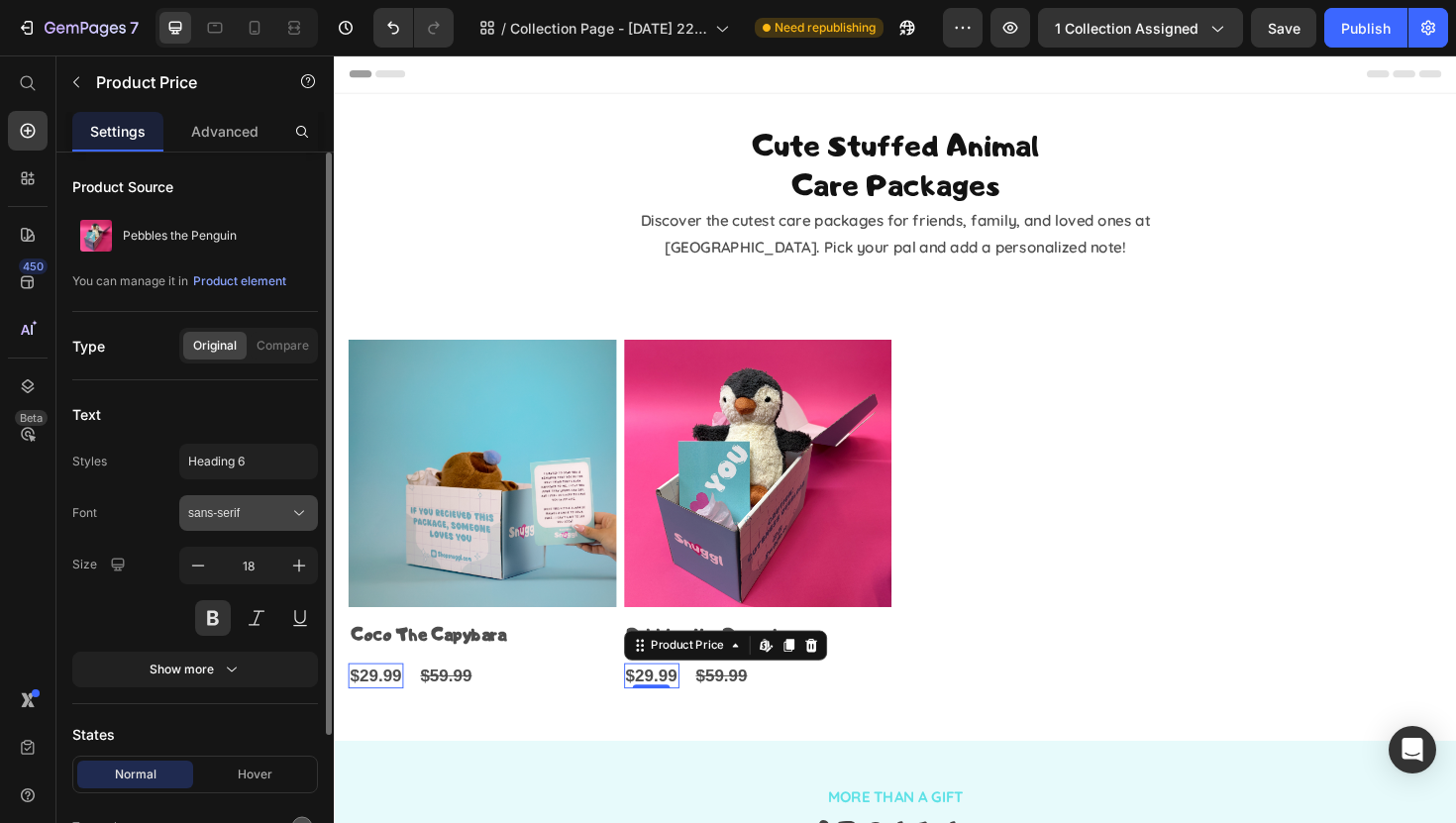 click on "sans-serif" at bounding box center (239, 513) 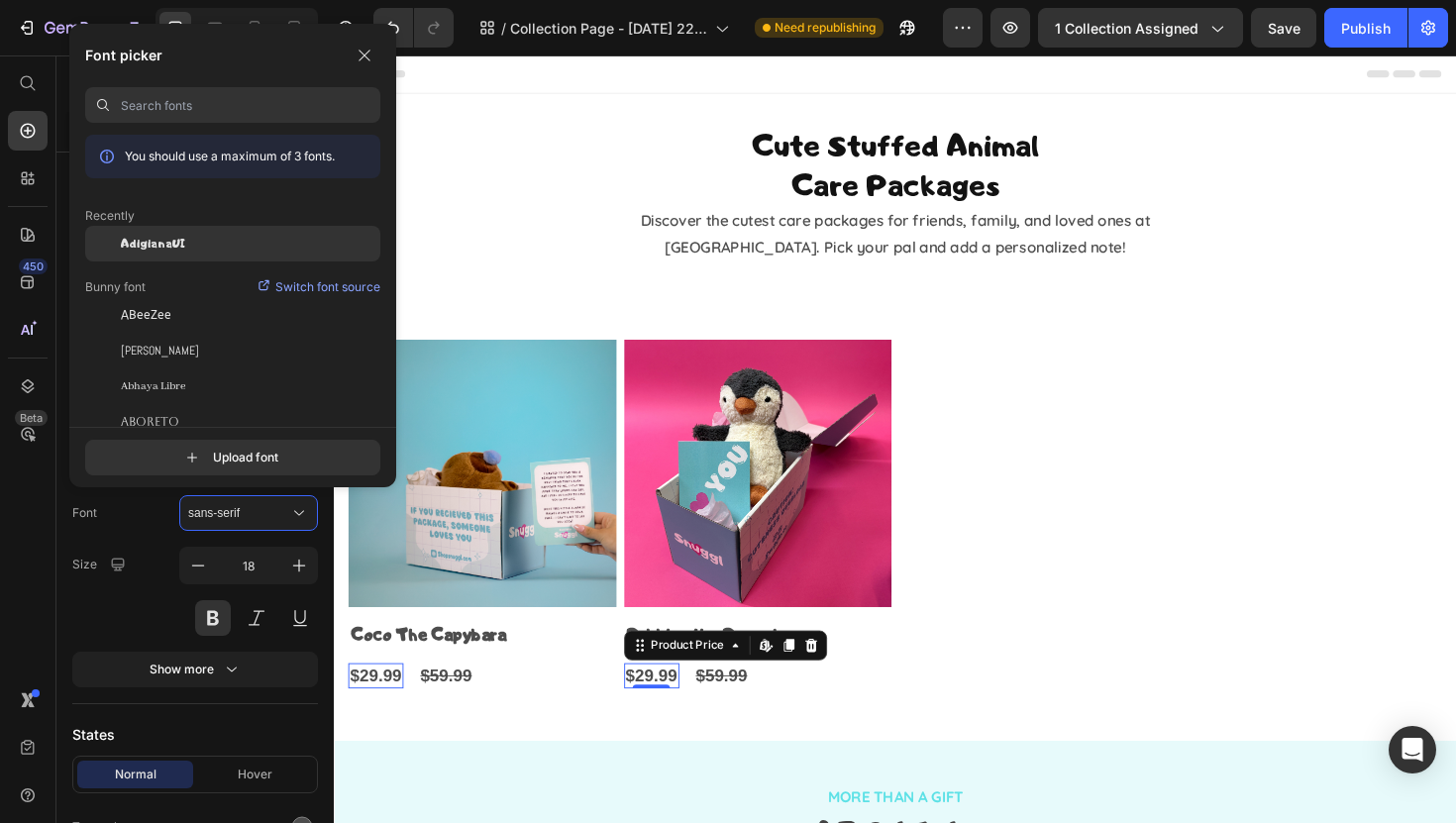 click on "AdigianaUI" at bounding box center [153, 244] 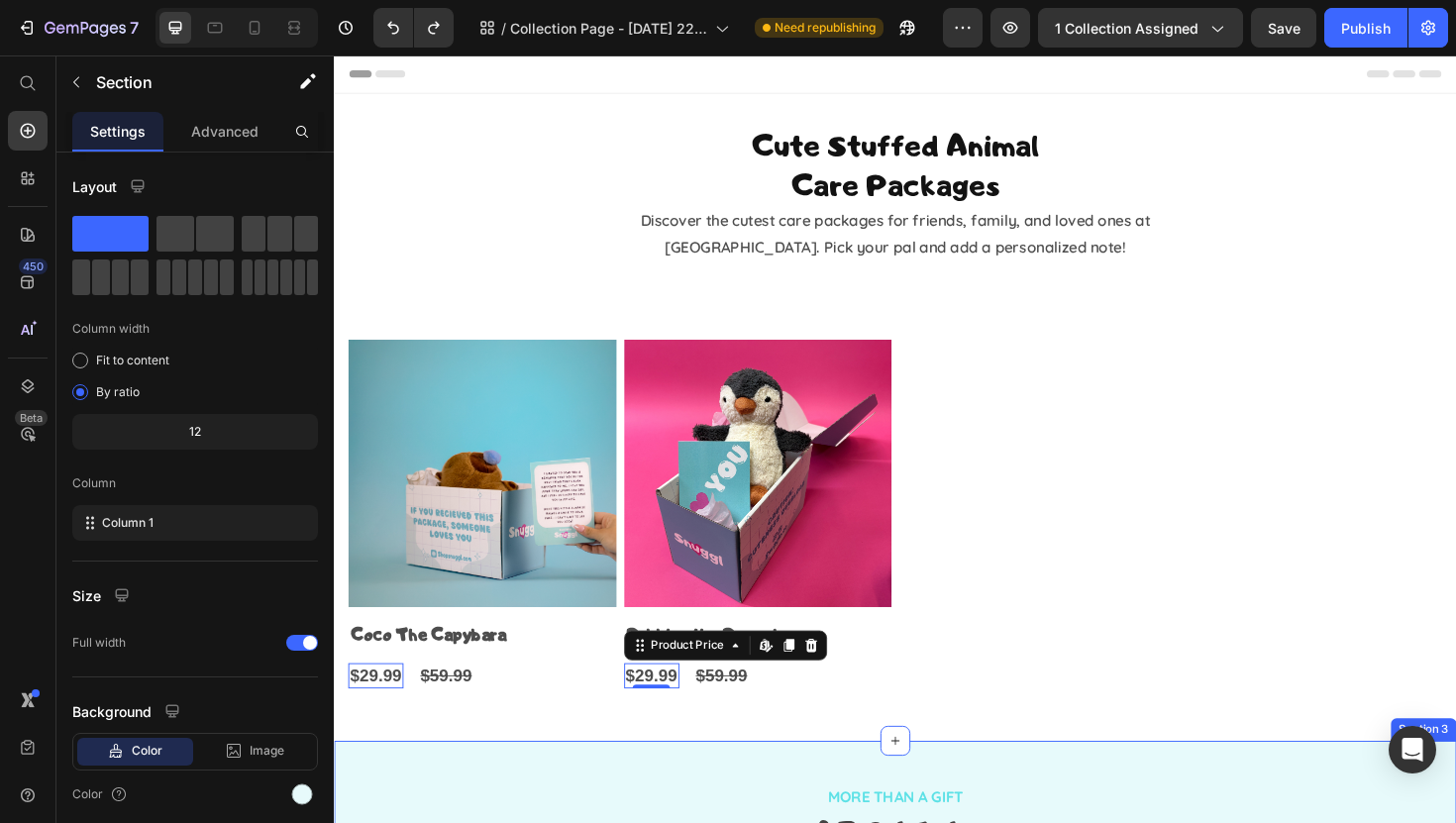 click on "More Than a gift Heading About Us Heading At Snuggl, we help people stay close when life pull us apart. Sometimes, it's the smallest reminders that mean the most❤️ Text Block Row Section 3" at bounding box center [928, 929] 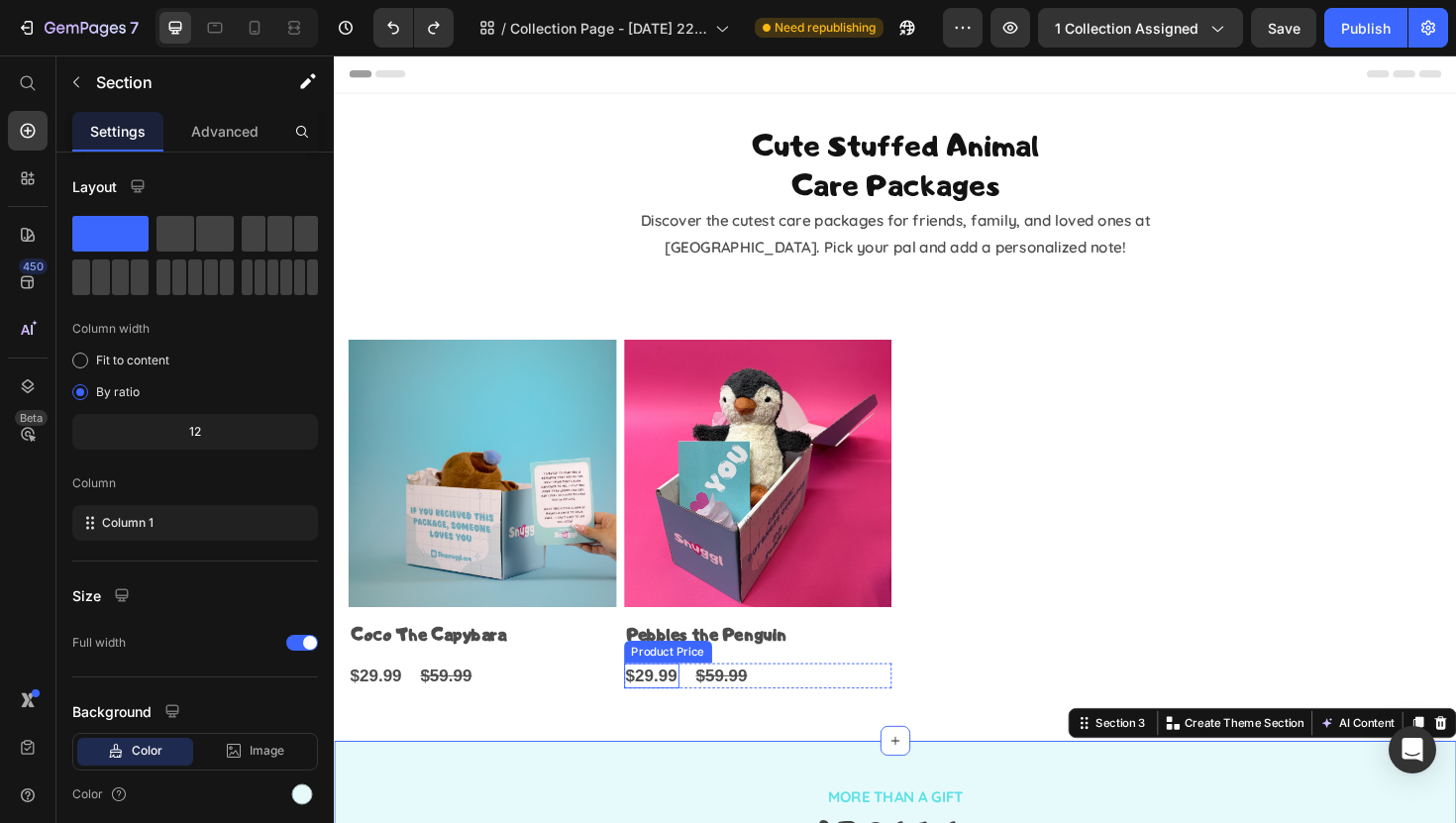 click on "$29.99" at bounding box center (377, 712) 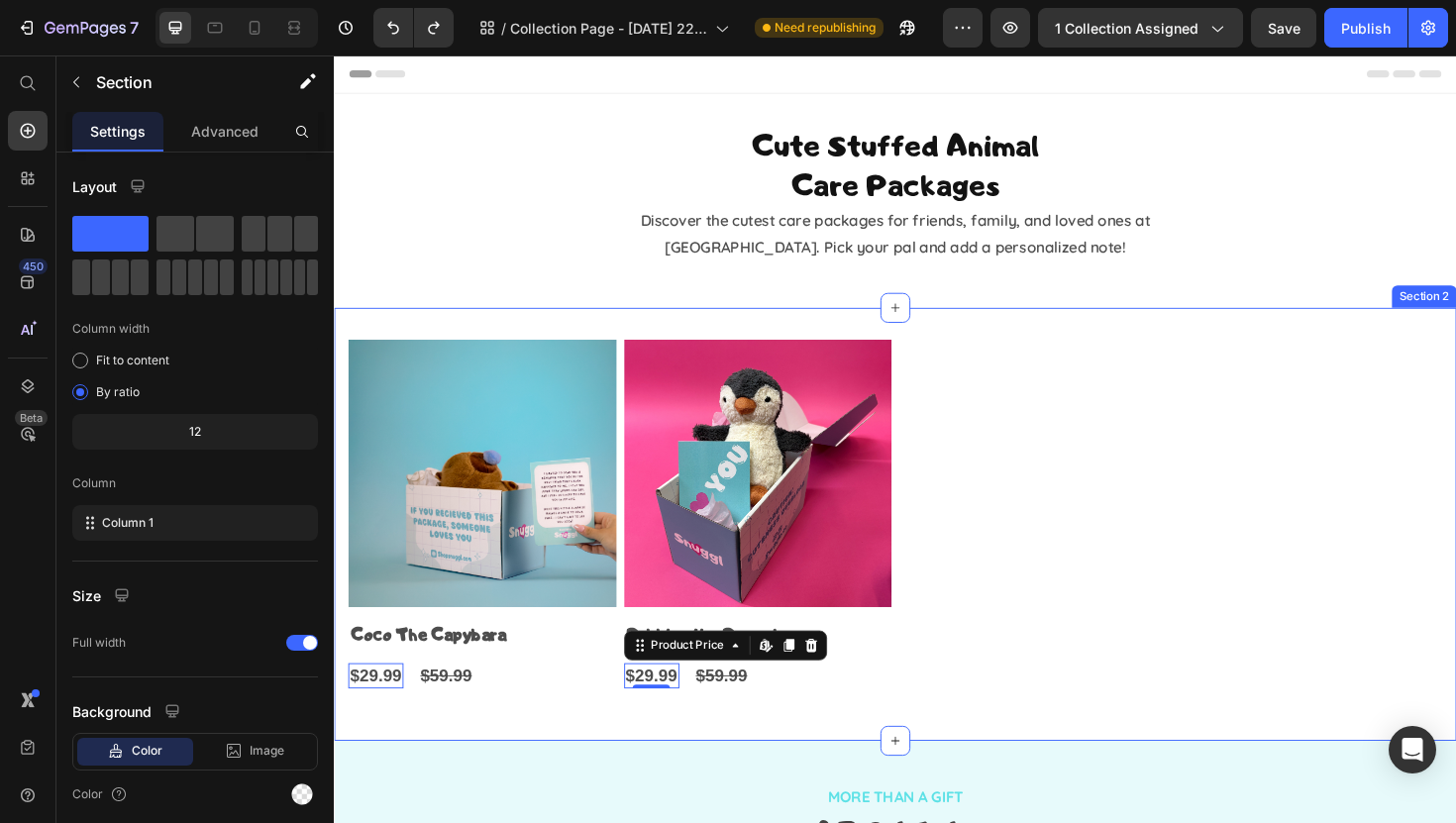 click on "Product Images Coco The Capybara Product Title $29.99 Product Price   Edit content in Shopify 0 $59.99 Product Price Row Row Product Images Pebbles the Penguin Product Title $29.99 Product Price   Edit content in Shopify 0 $59.99 Product Price Row Row Product List Row Row Row Row Section 2" at bounding box center (928, 552) 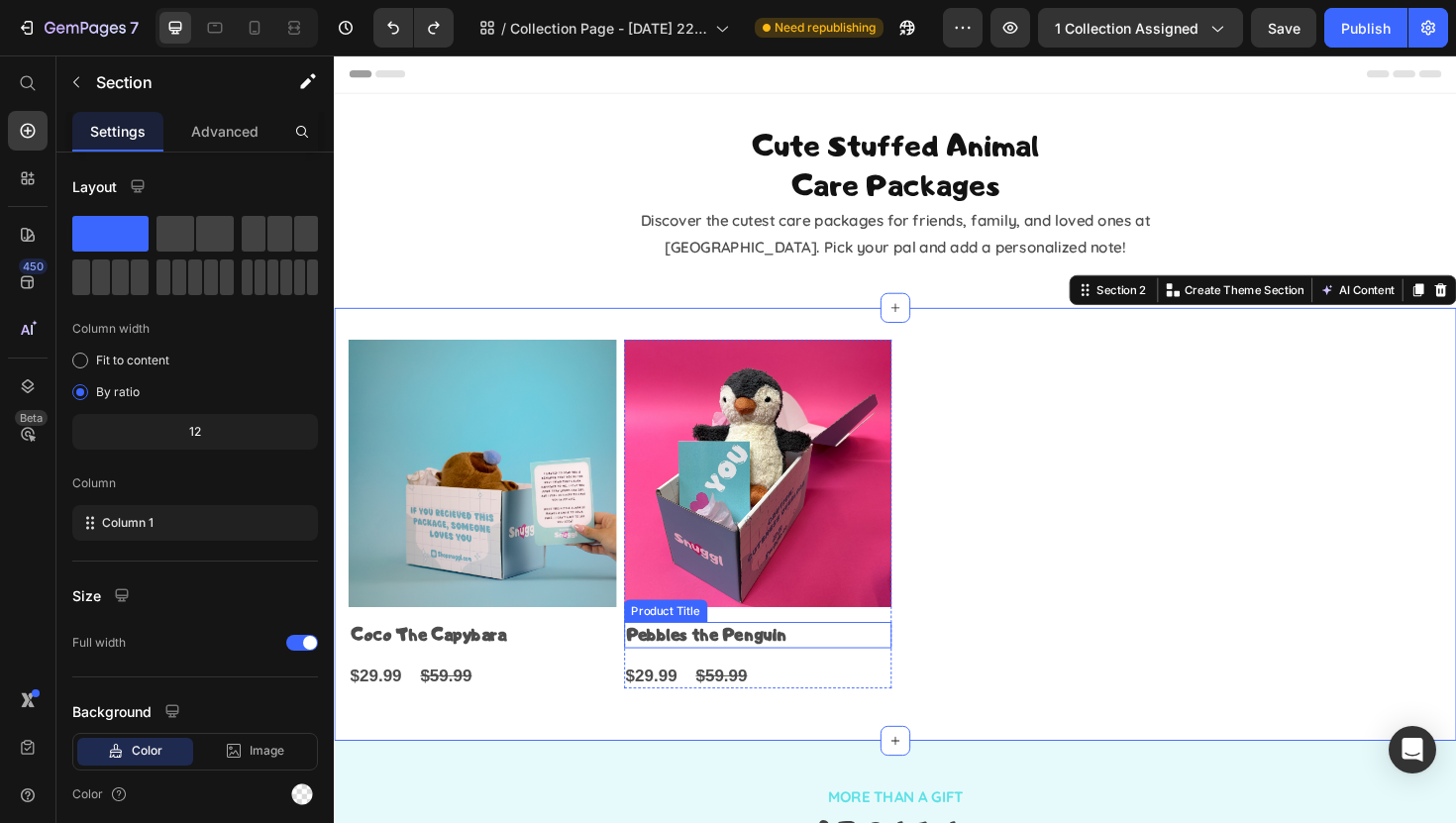 click on "Pebbles the Penguin" at bounding box center (490, 669) 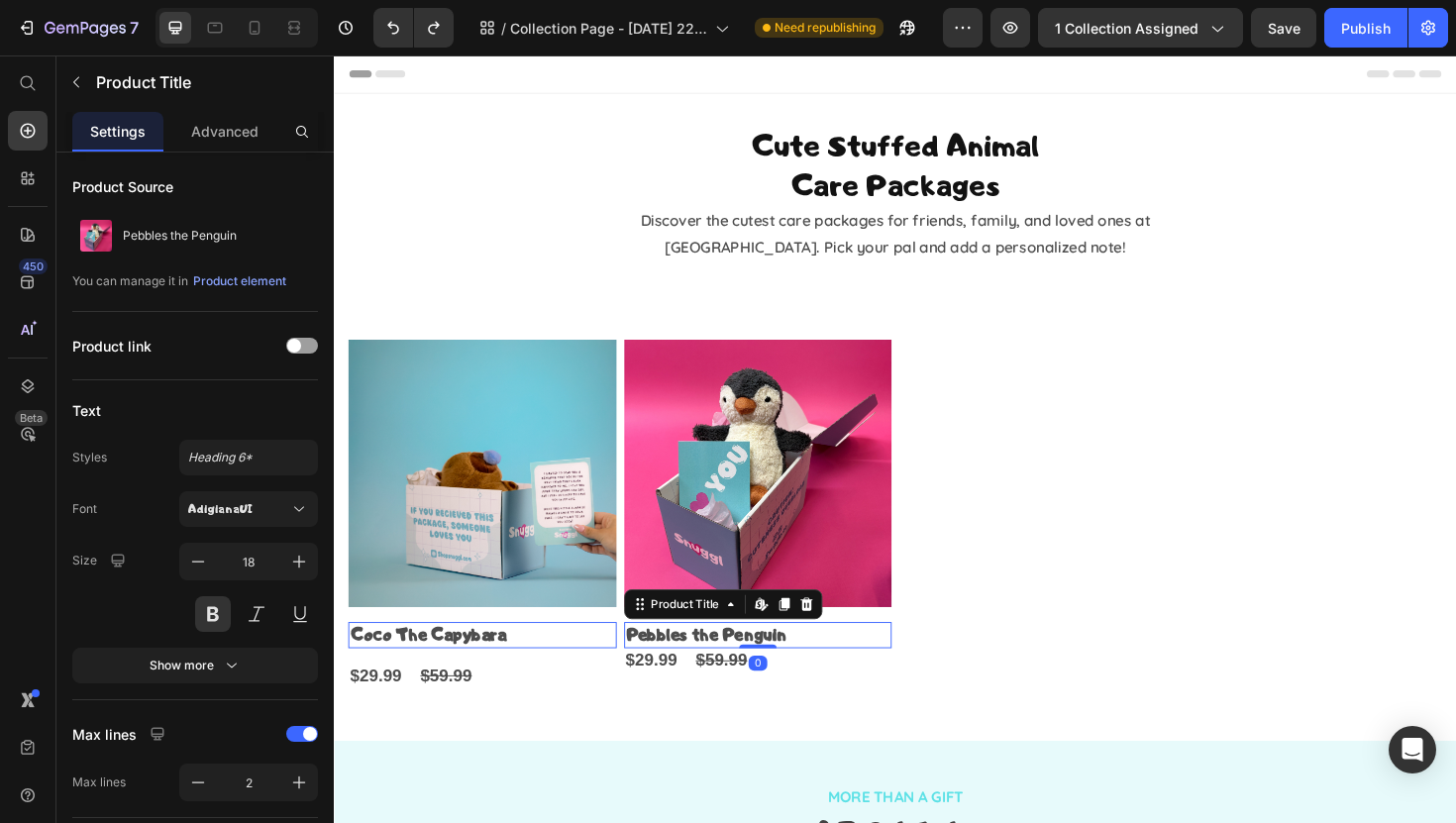 drag, startPoint x: 786, startPoint y: 690, endPoint x: 786, endPoint y: 670, distance: 20 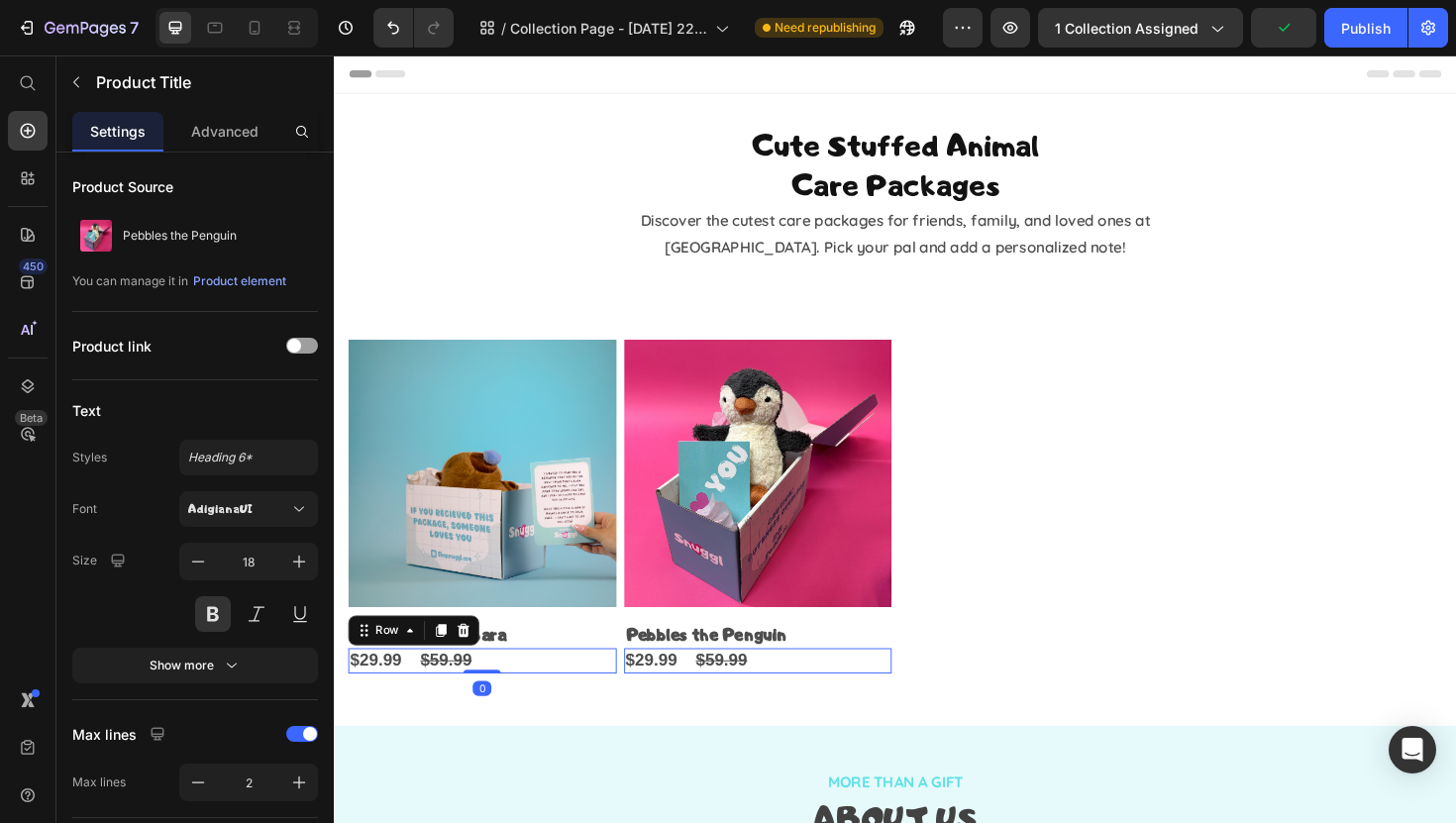 click on "$29.99 Product Price $59.99 Product Price Row   0" at bounding box center (490, 696) 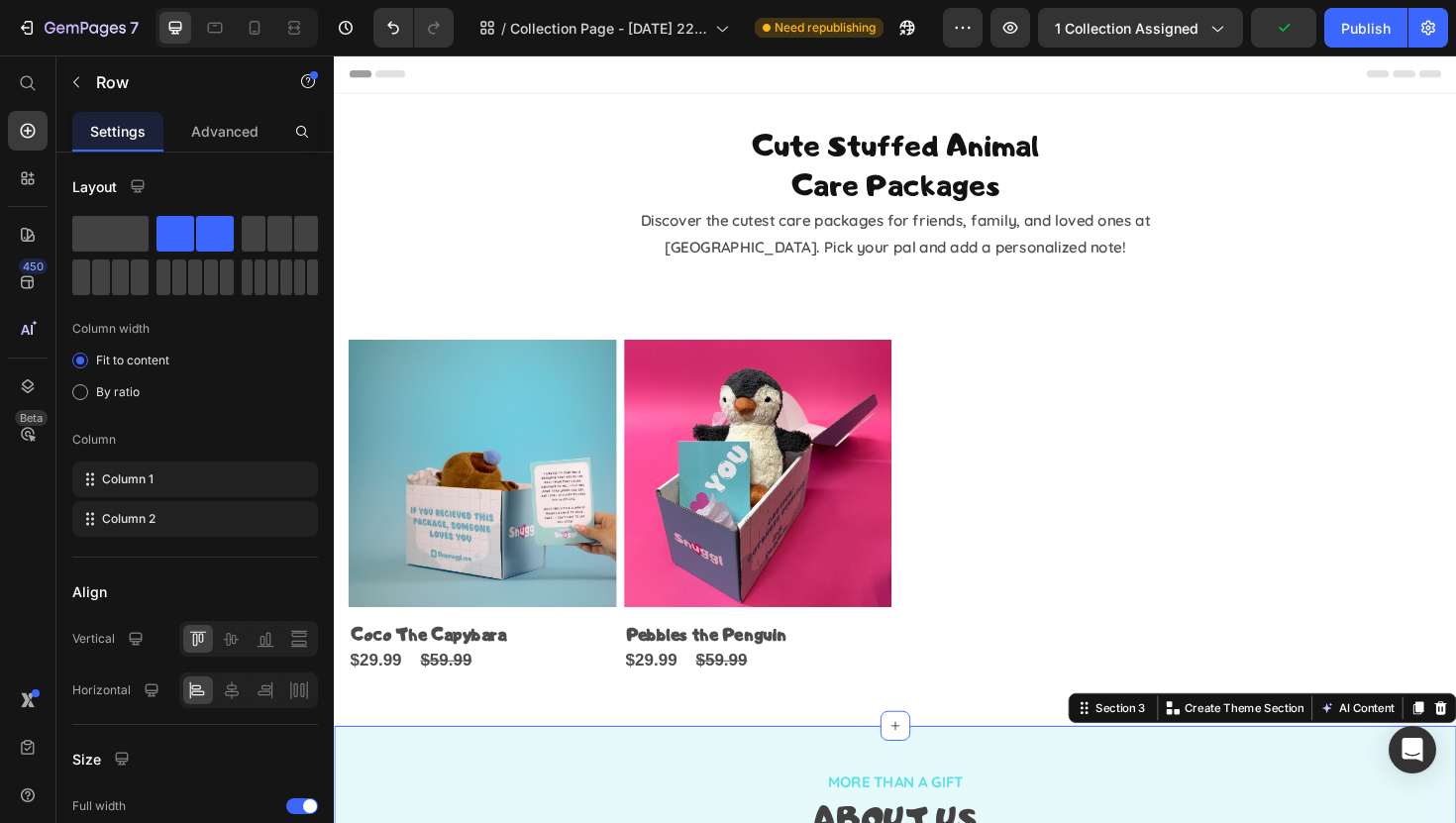 click on "More Than a gift Heading About Us Heading At Snuggl, we help people stay close when life pull us apart. Sometimes, it's the smallest reminders that mean the most❤️ Text Block Row Section 3   You can create reusable sections Create Theme Section AI Content Write with GemAI What would you like to describe here? Tone and Voice Persuasive Product Sour Patch Kids Candy Pack Show more Generate" at bounding box center (928, 913) 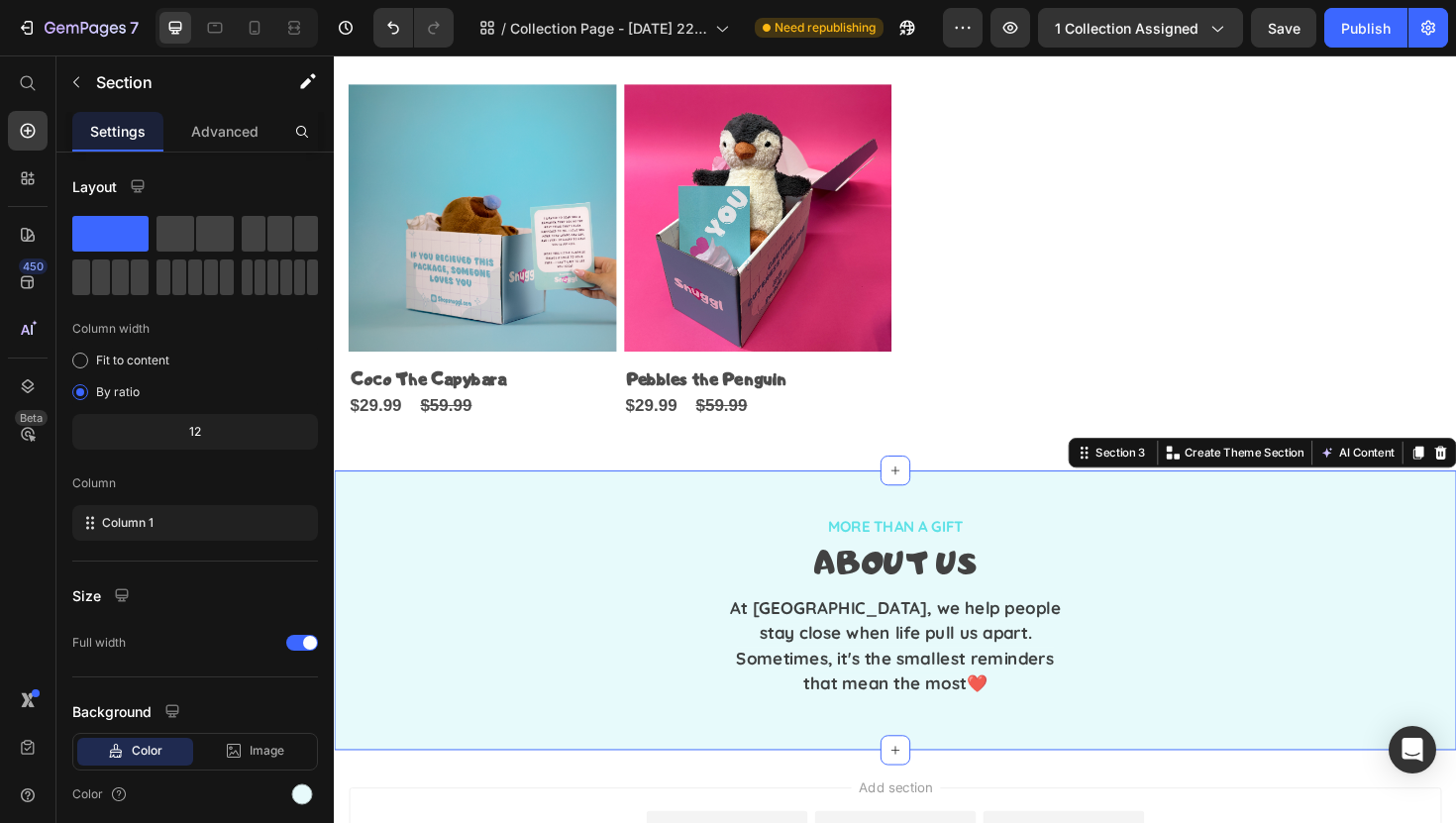 scroll, scrollTop: 248, scrollLeft: 0, axis: vertical 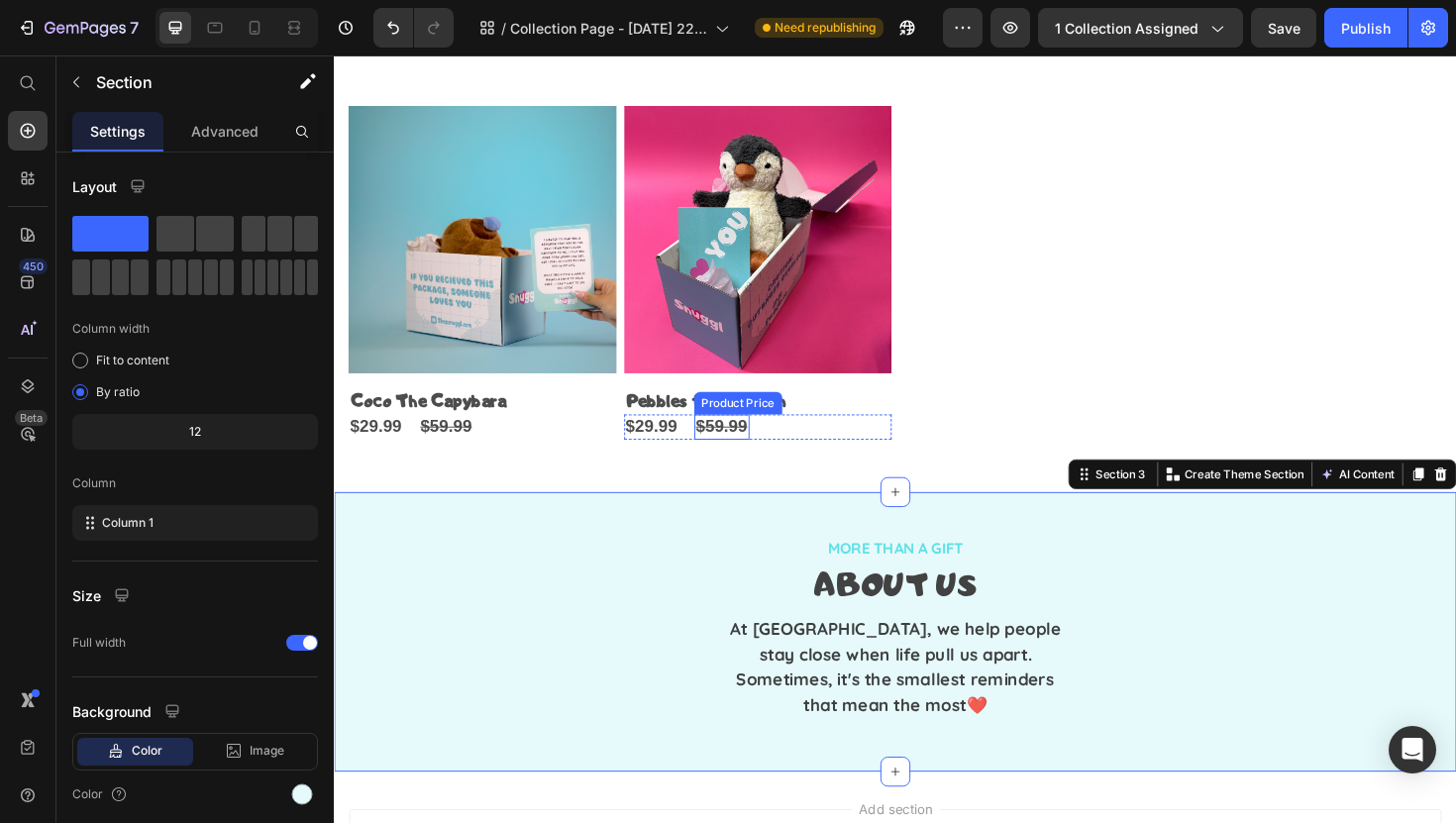 click on "$59.99" at bounding box center (452, 449) 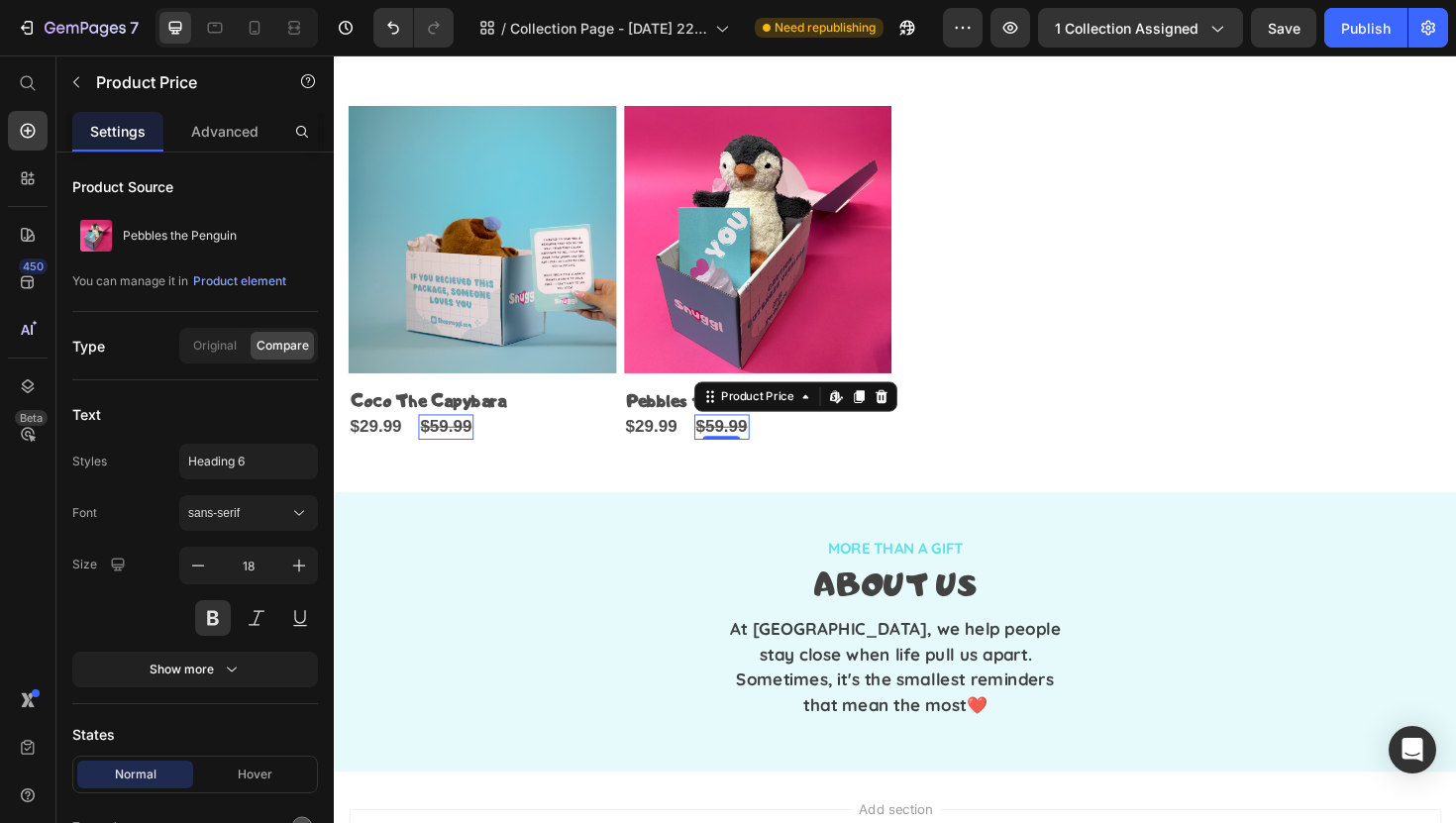 click on "$59.99" at bounding box center [452, 449] 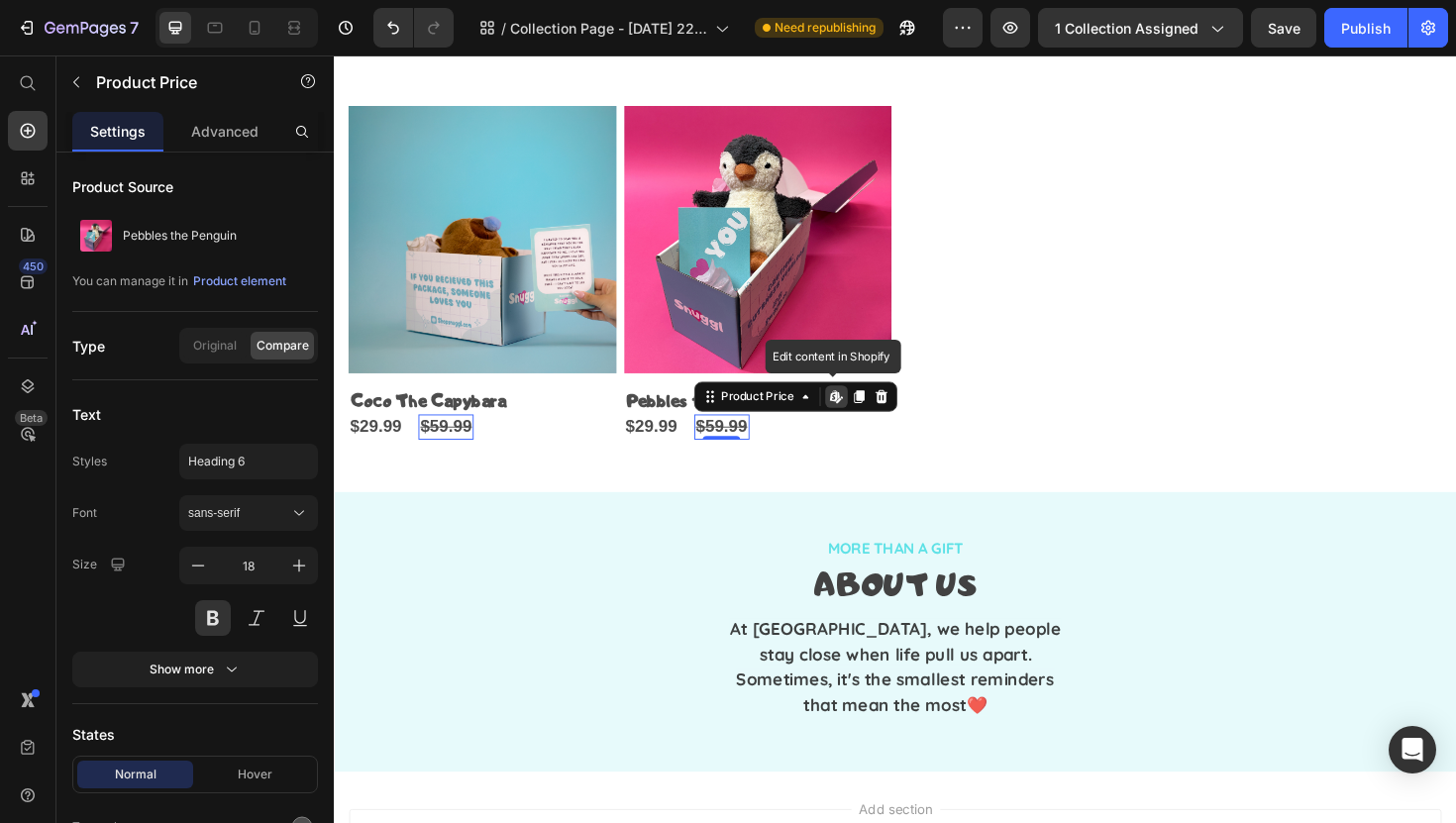 click on "$59.99" at bounding box center (452, 449) 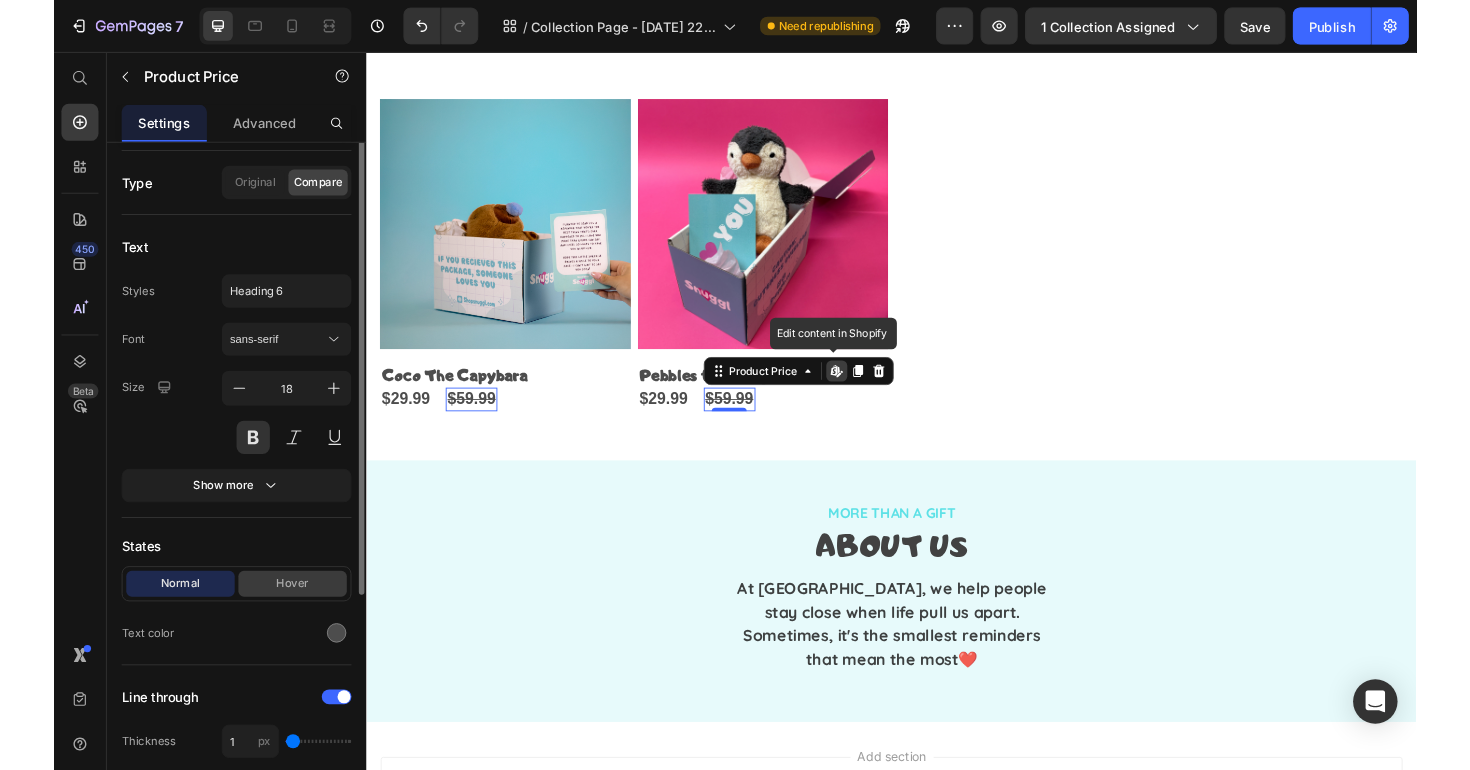scroll, scrollTop: 195, scrollLeft: 0, axis: vertical 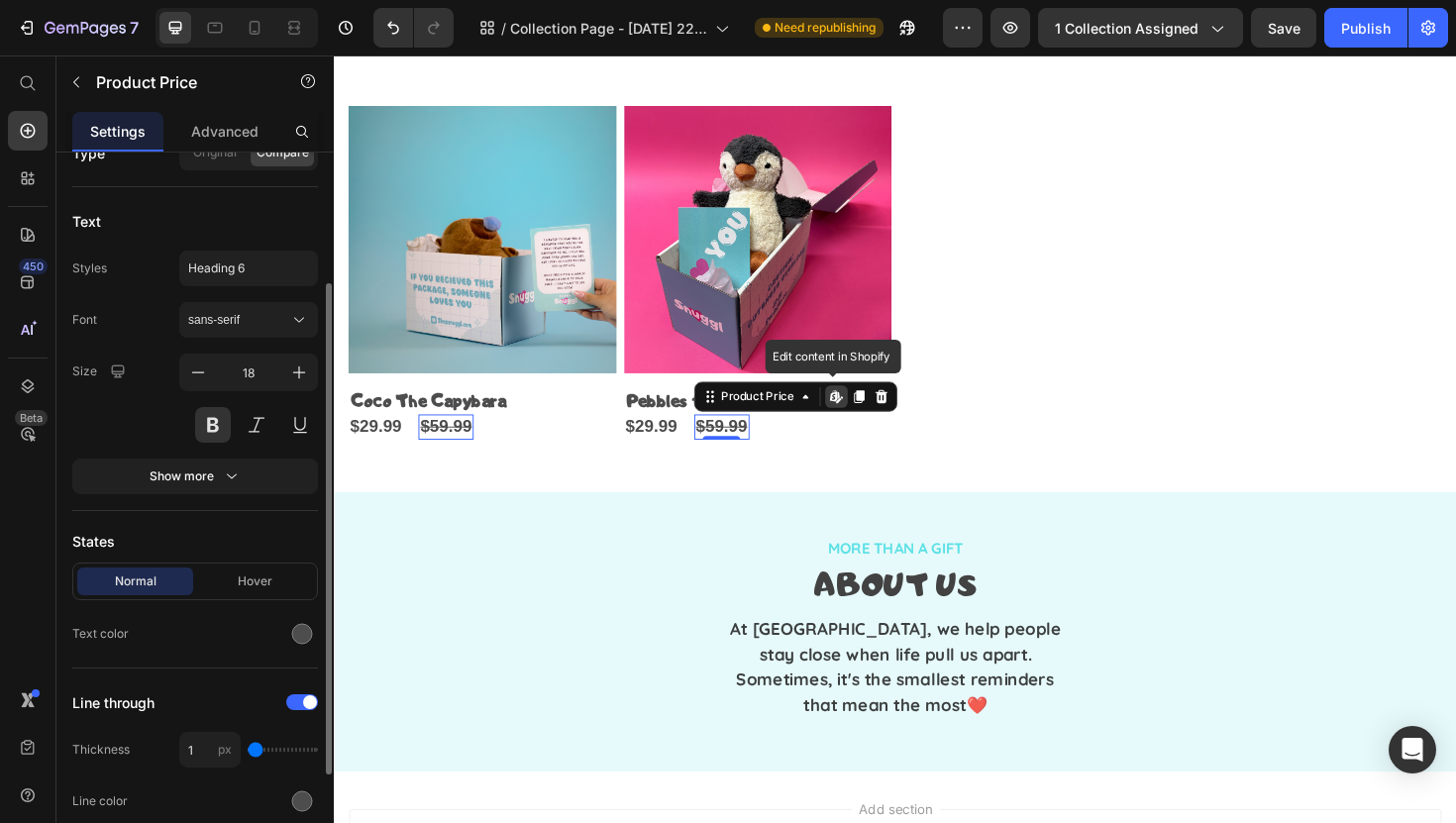 click 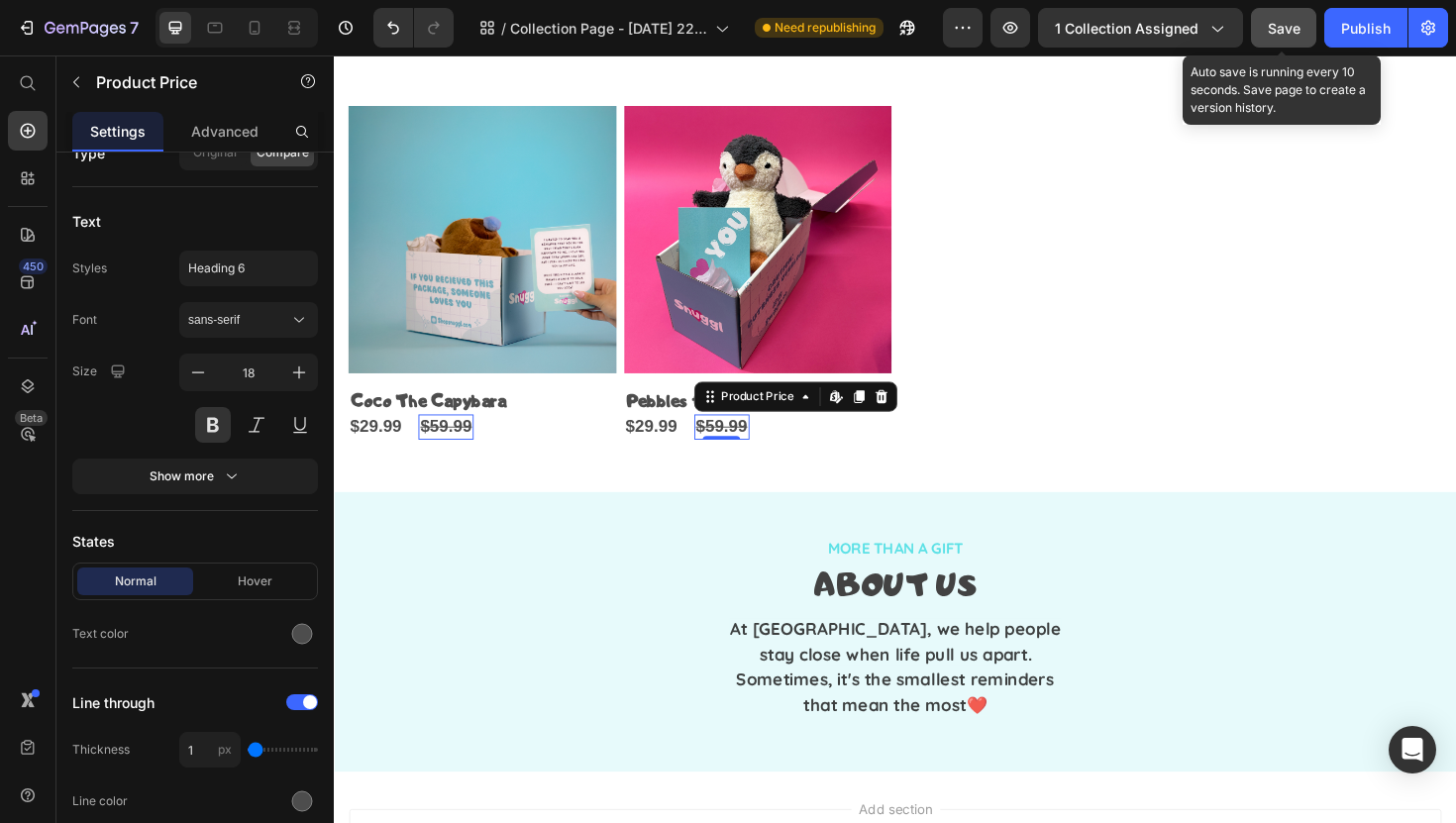 click on "Save" at bounding box center [1284, 28] 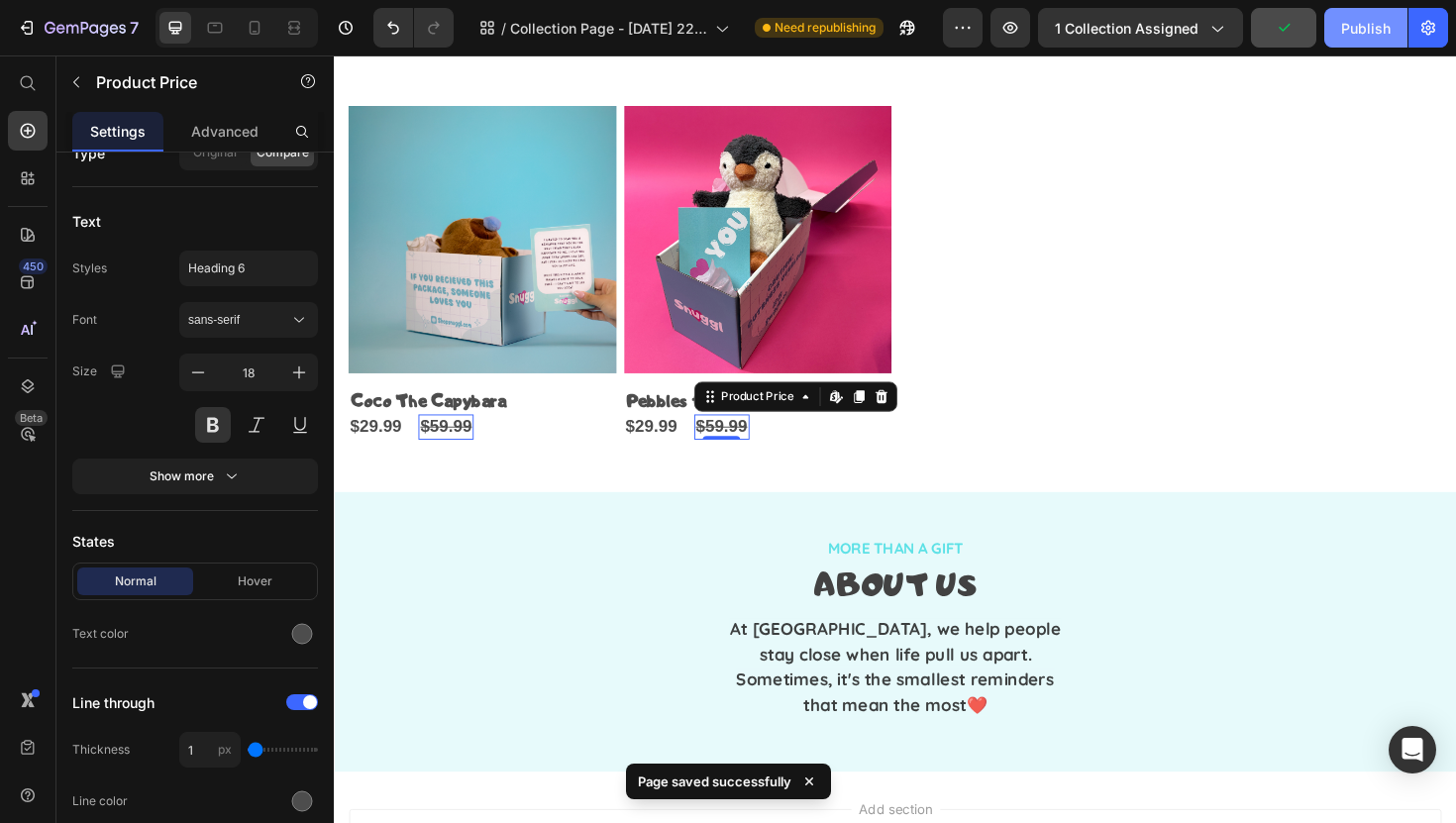click on "Publish" at bounding box center (1366, 28) 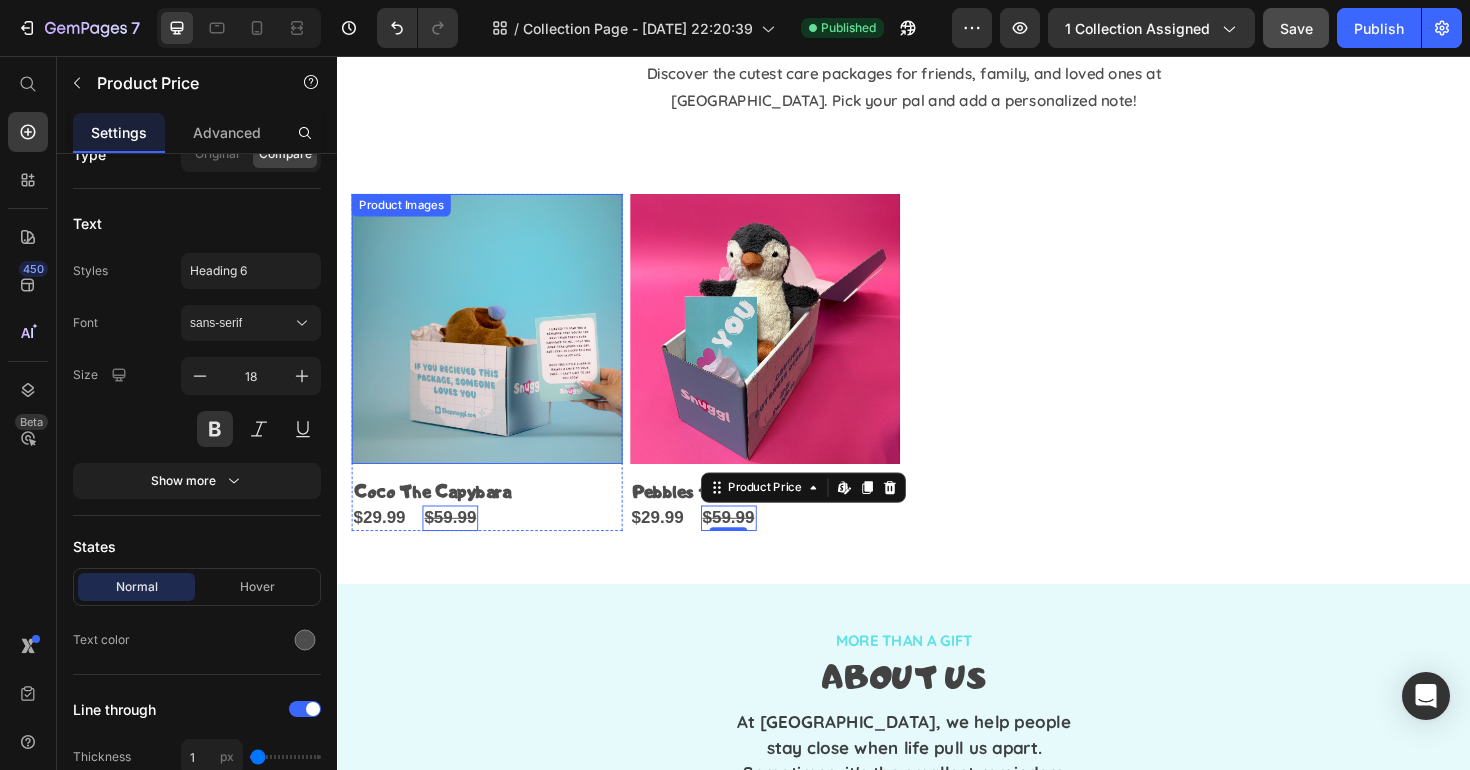 scroll, scrollTop: 0, scrollLeft: 0, axis: both 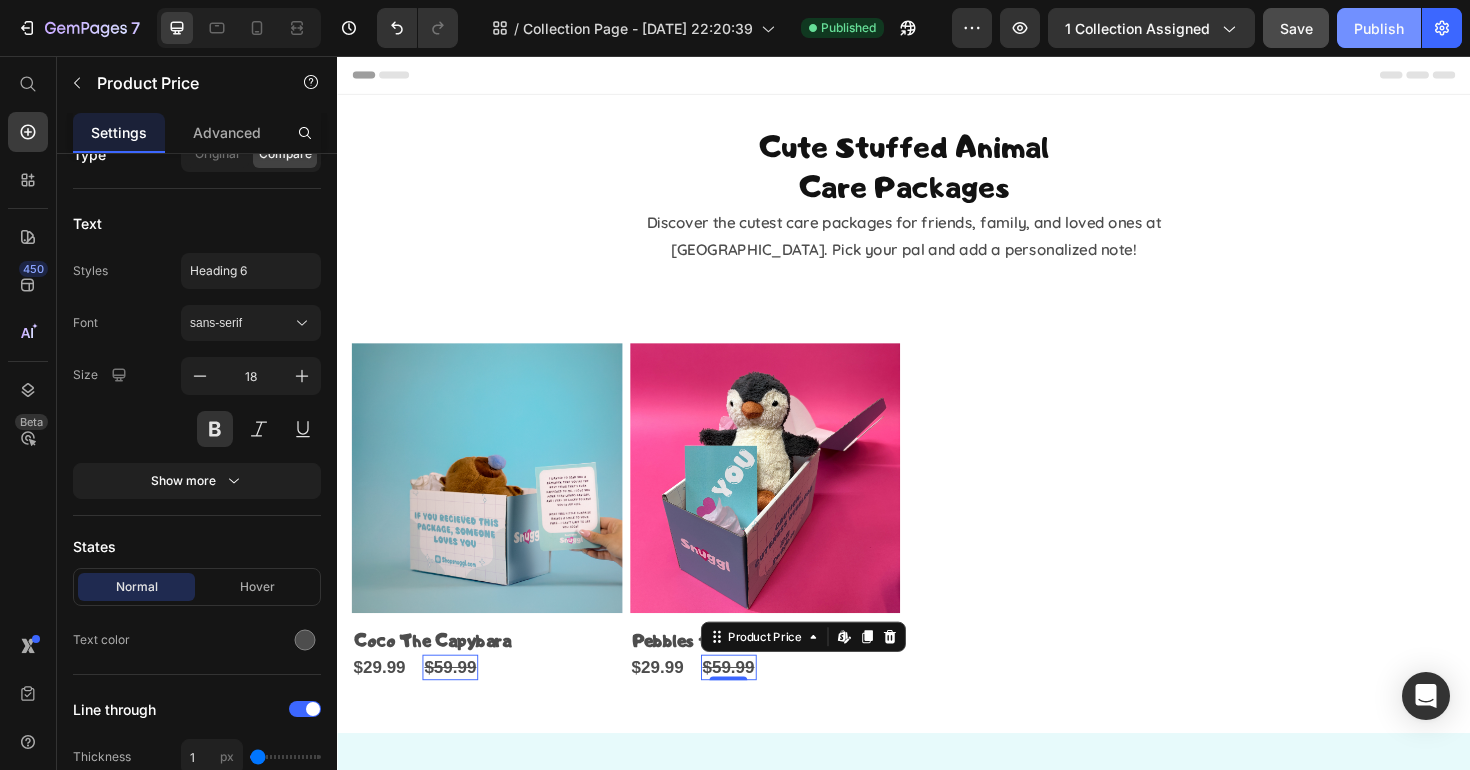 click on "Publish" at bounding box center [1379, 28] 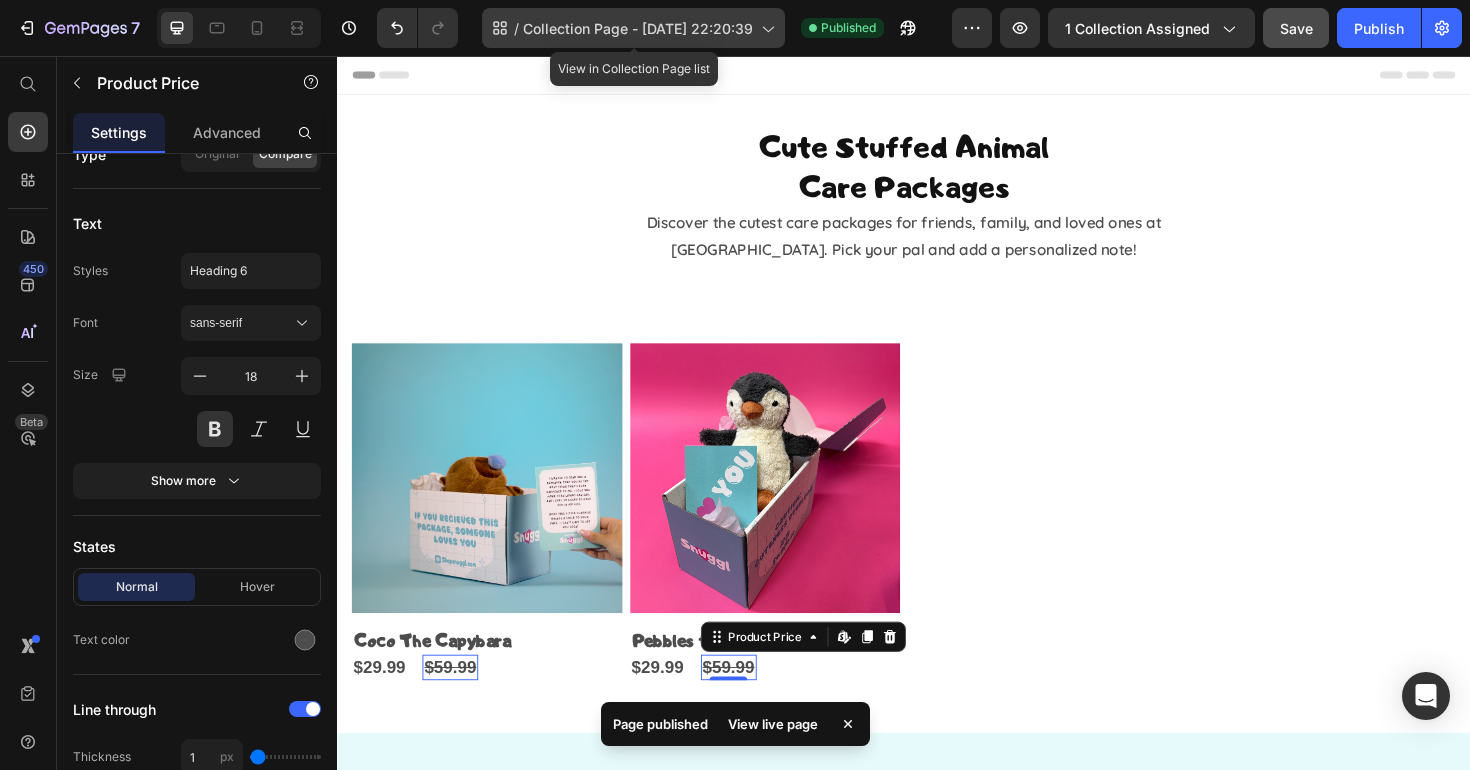 click on "Collection Page - Jun 2, 22:20:39" at bounding box center [638, 28] 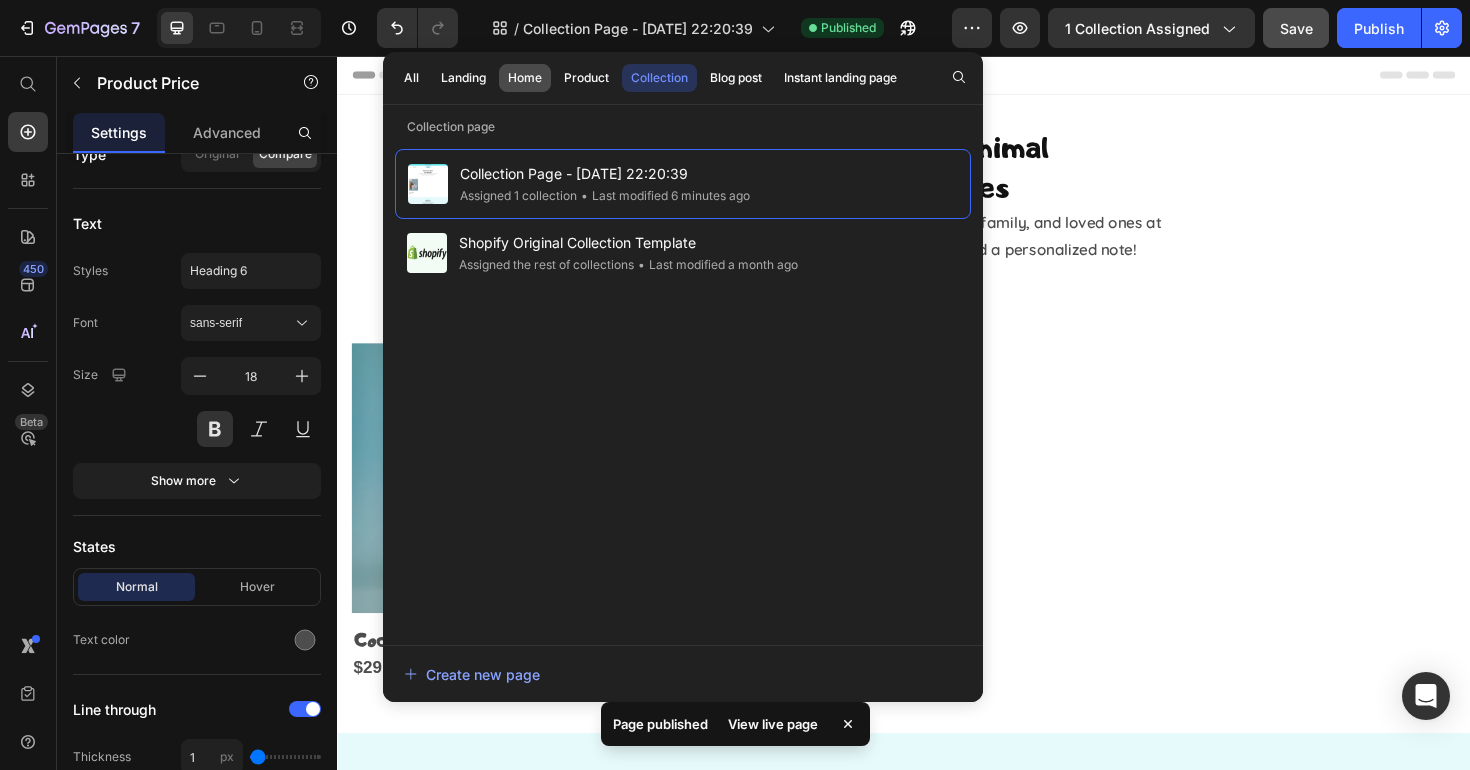 click on "Home" at bounding box center [525, 78] 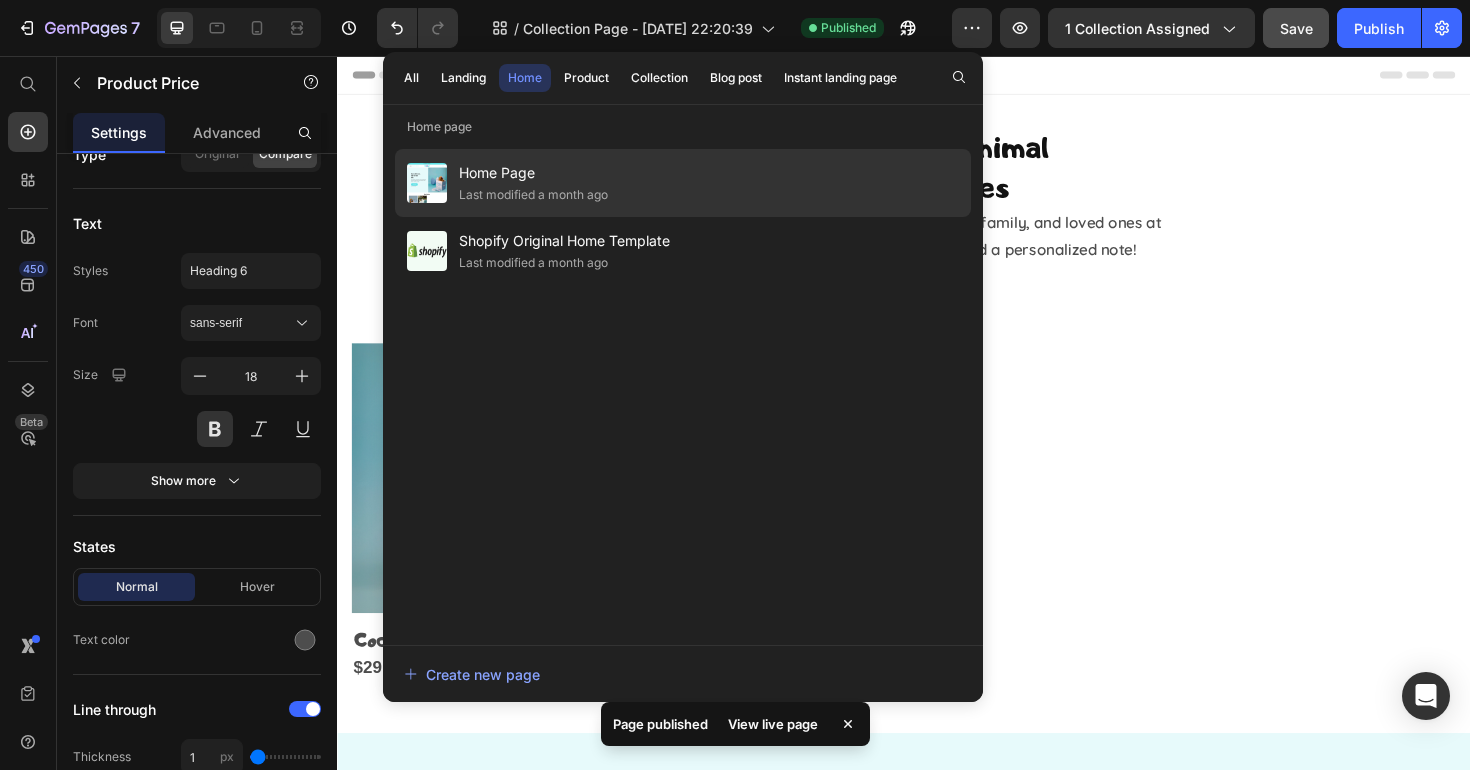 click on "Home Page Last modified a month ago" 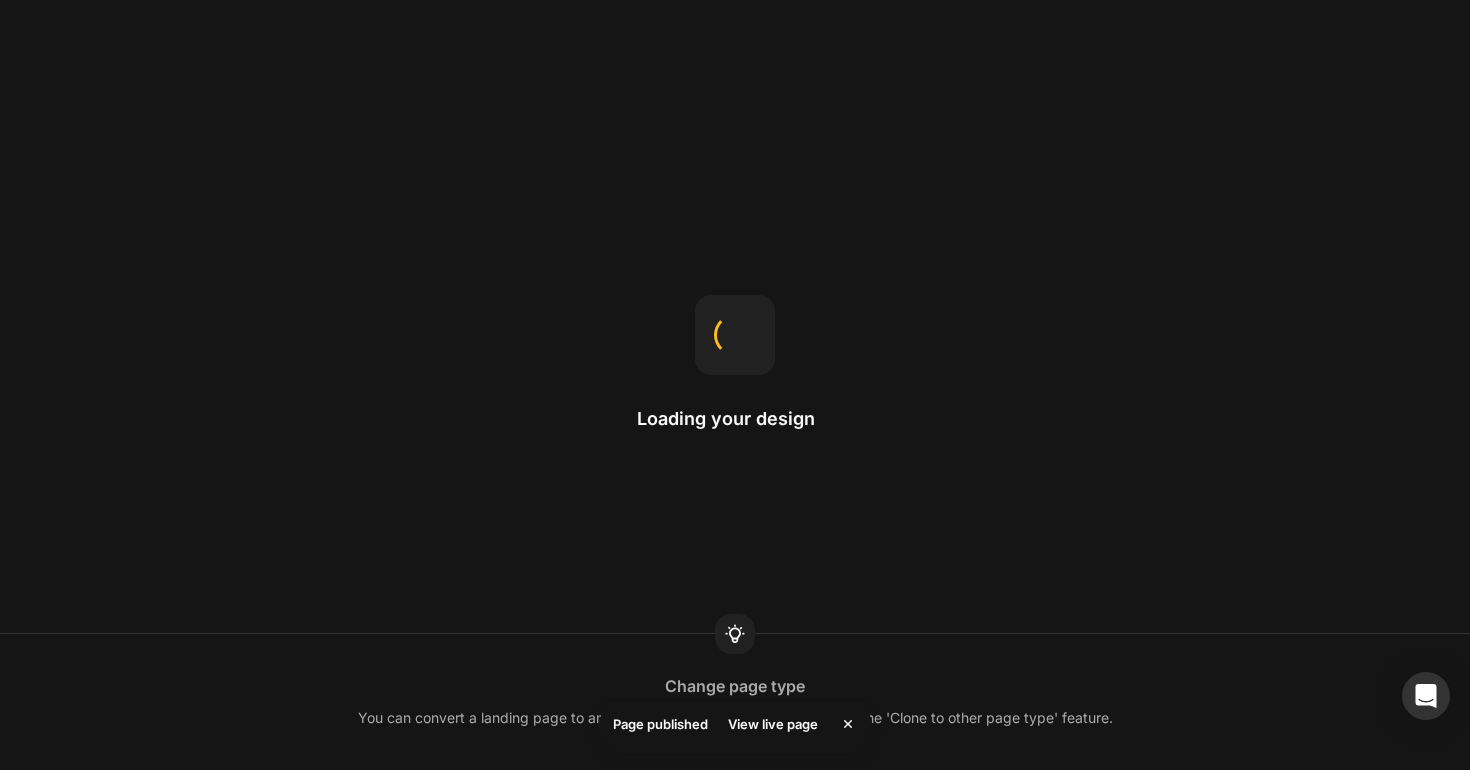 scroll, scrollTop: 0, scrollLeft: 0, axis: both 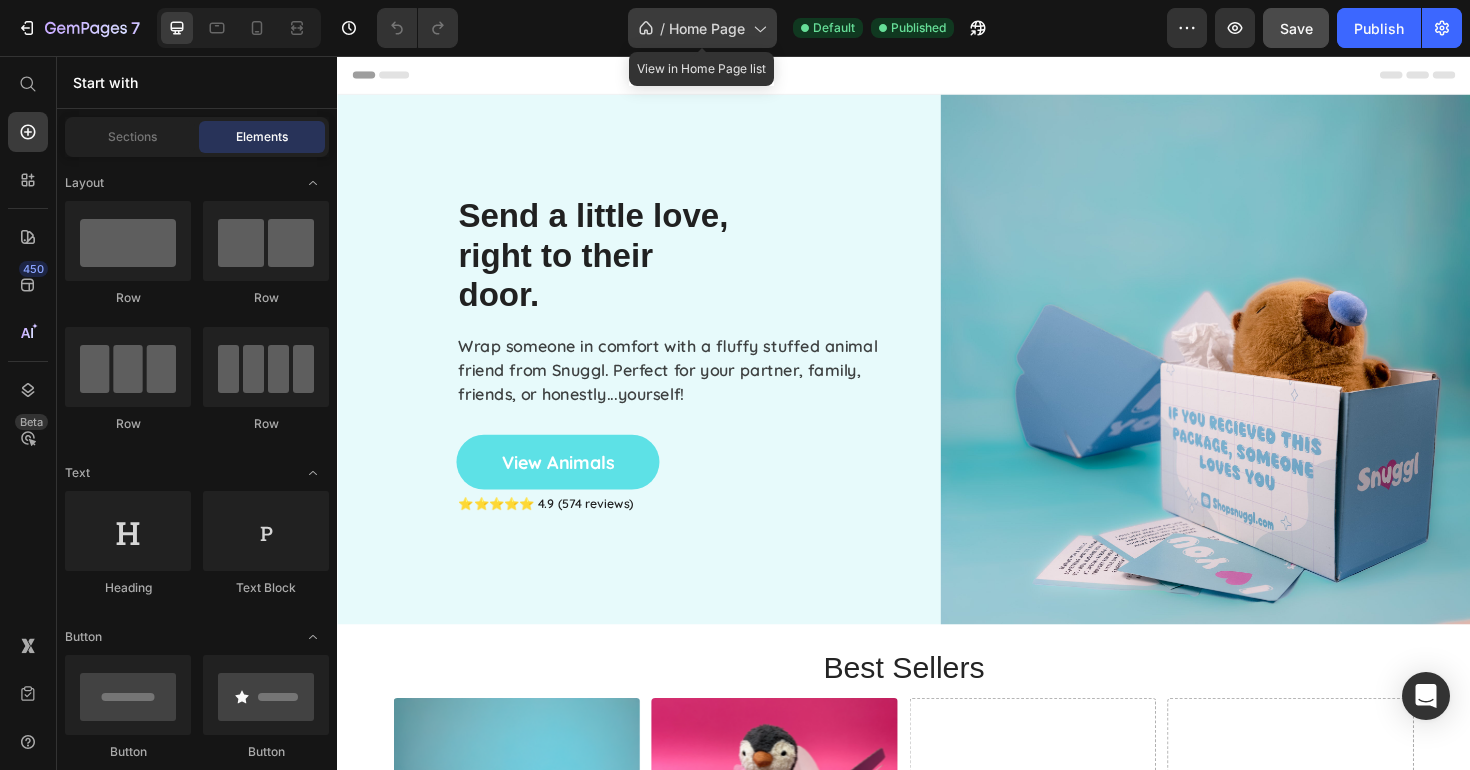 click on "Home Page" at bounding box center [707, 28] 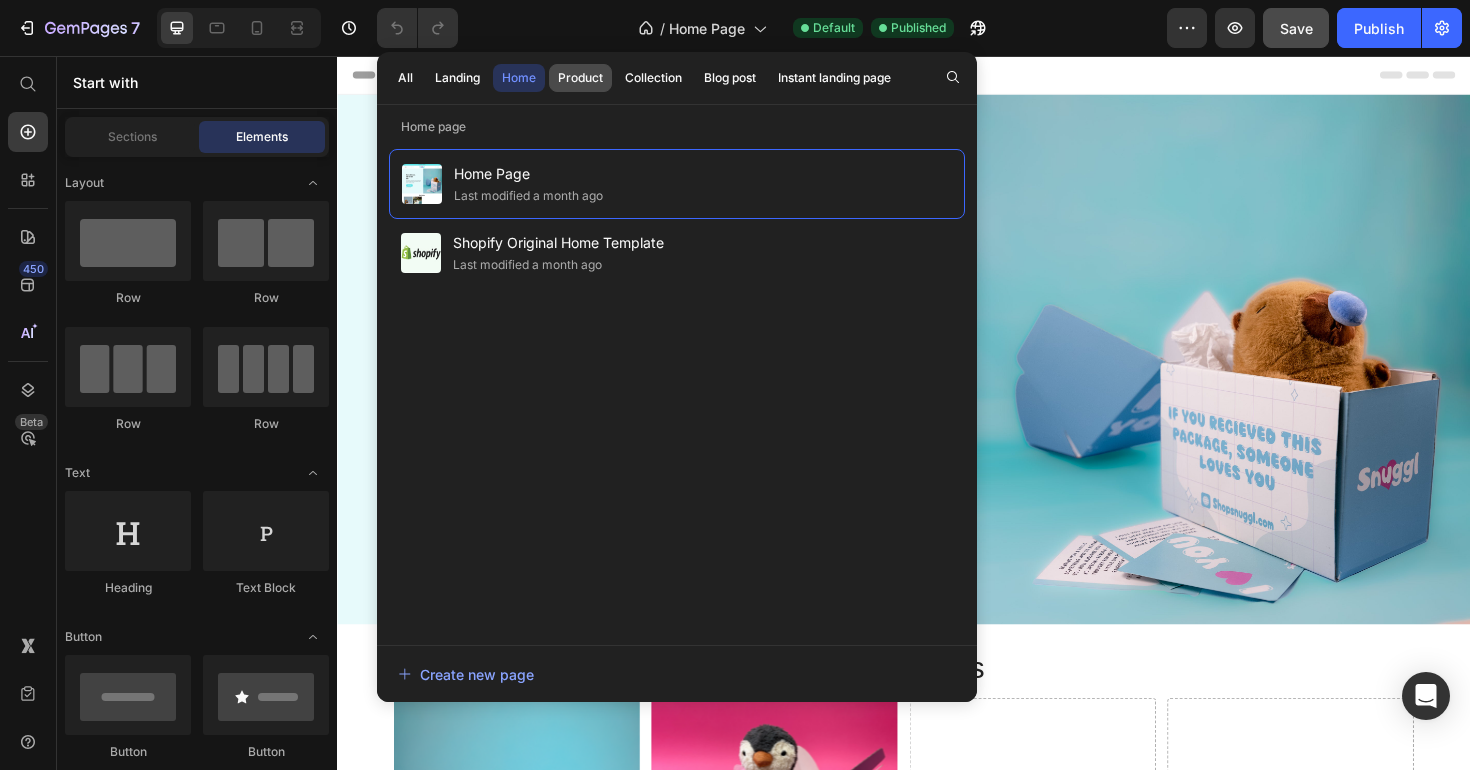click on "Product" at bounding box center (580, 78) 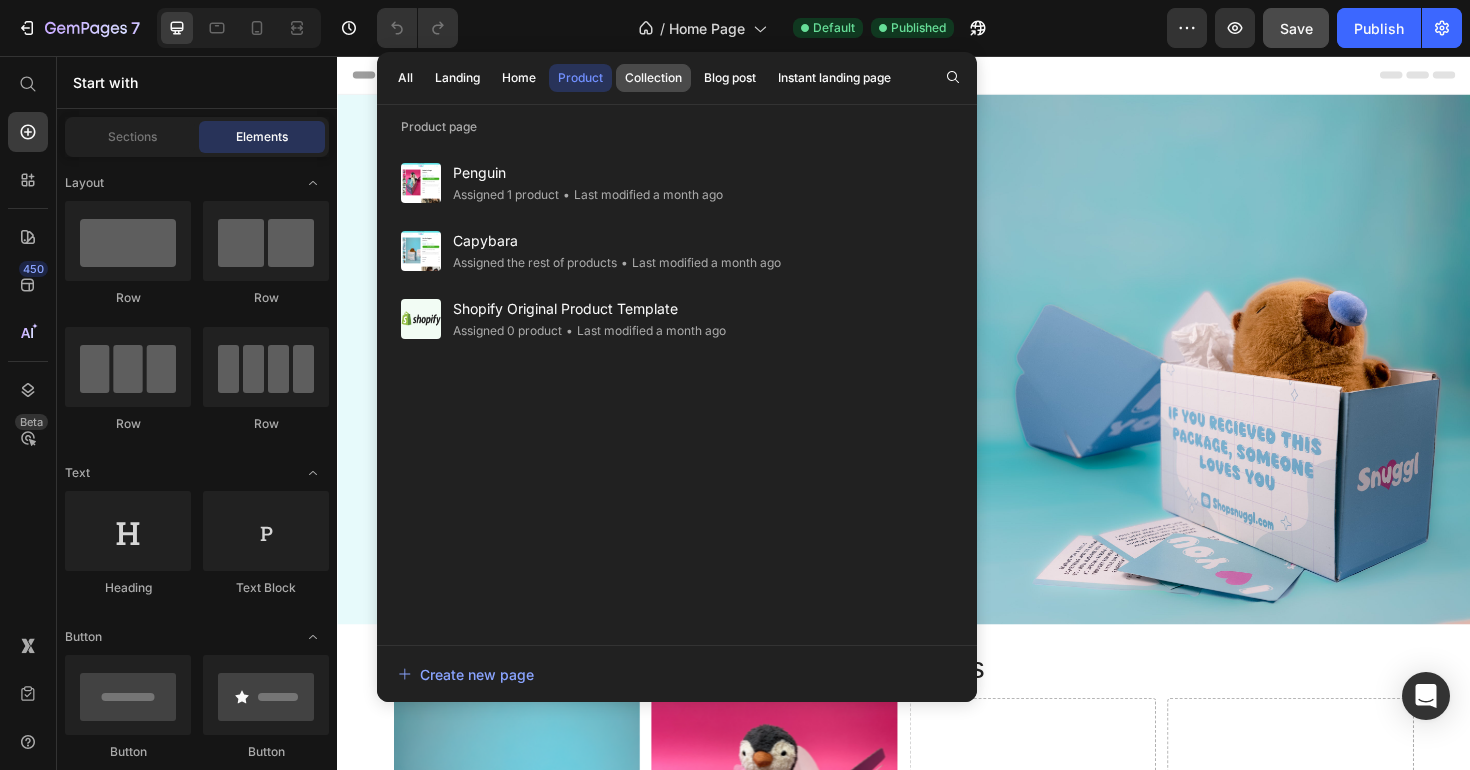 click on "Collection" 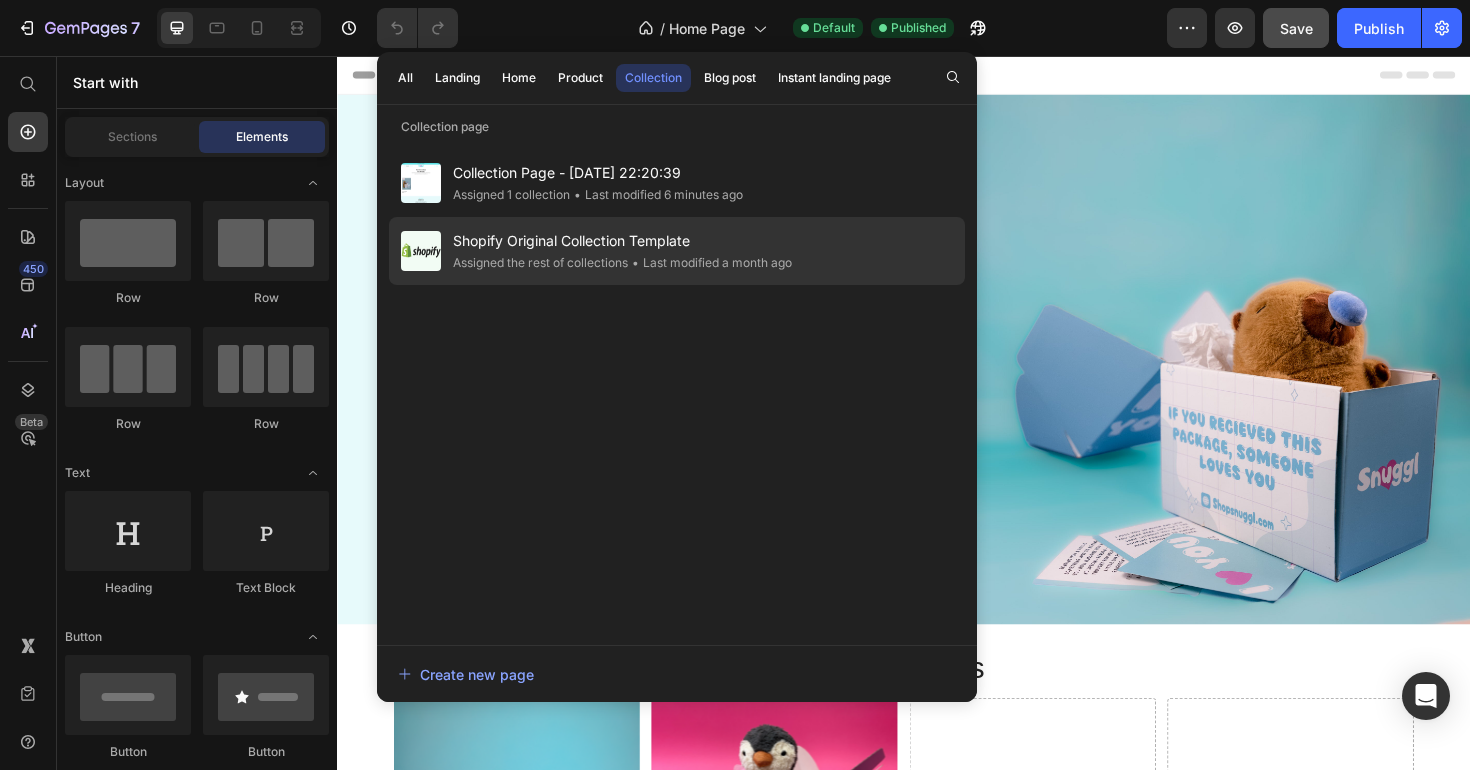 click on "Shopify Original Collection Template" at bounding box center [622, 241] 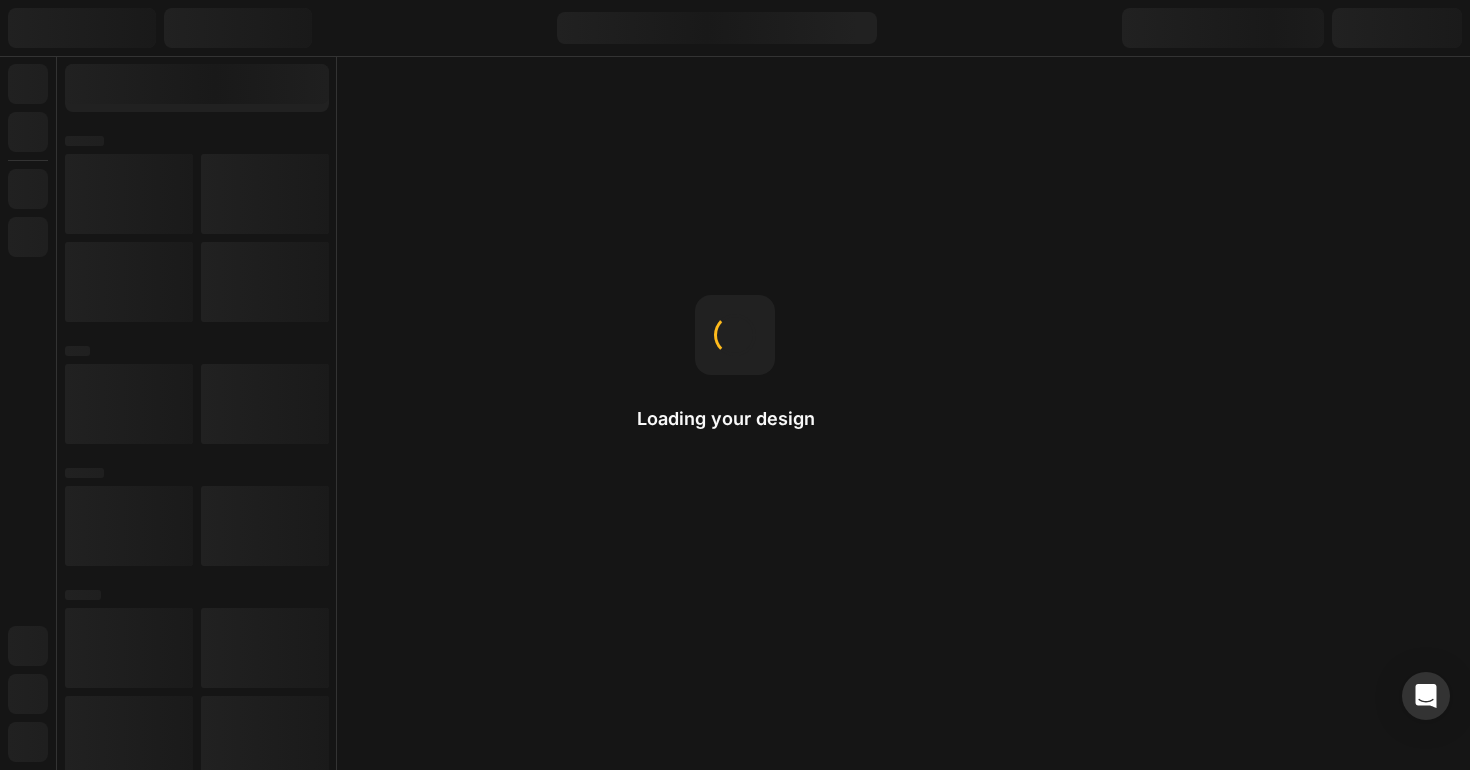 scroll, scrollTop: 0, scrollLeft: 0, axis: both 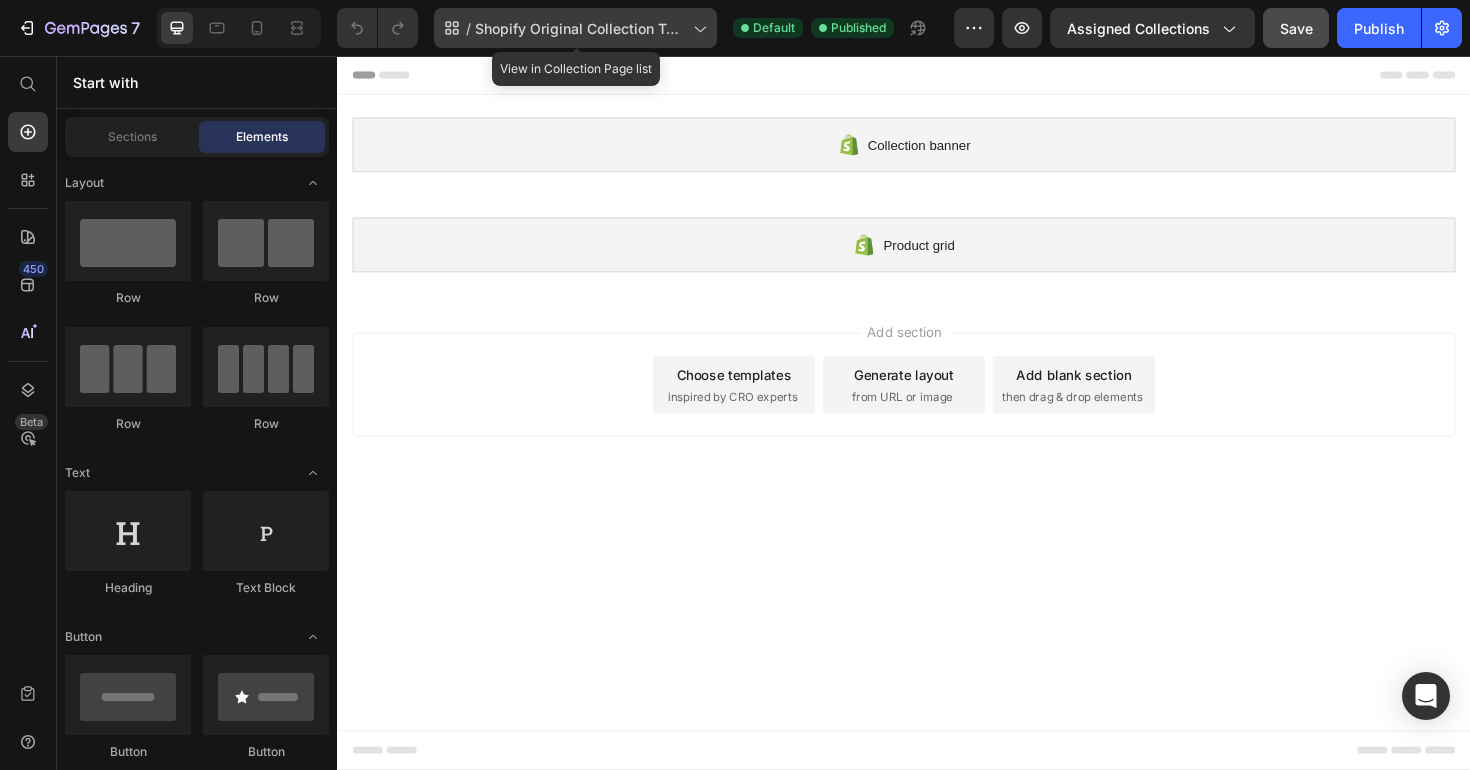 click on "Shopify Original Collection Template" at bounding box center (580, 28) 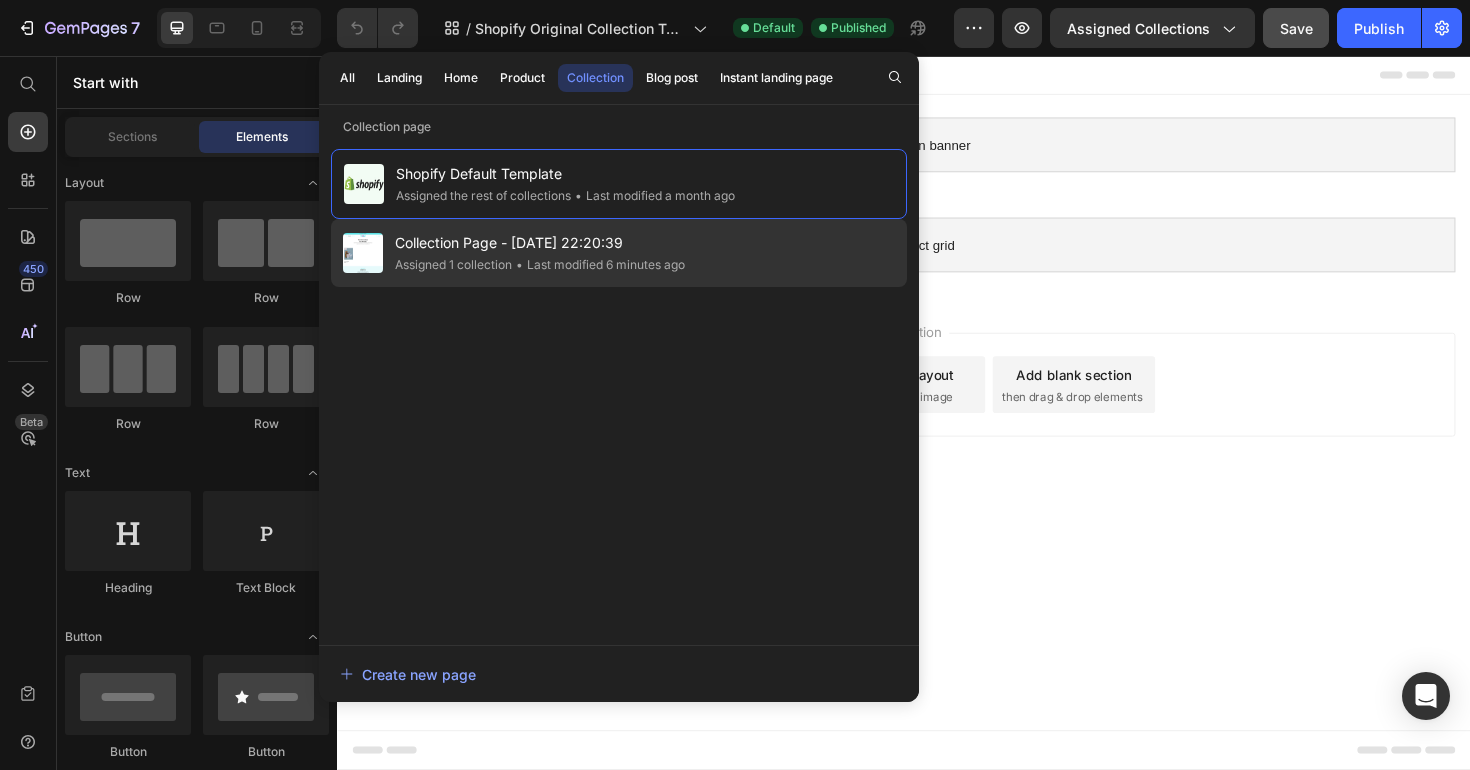 click on "Collection Page - Jun 2, 22:20:39" at bounding box center (540, 243) 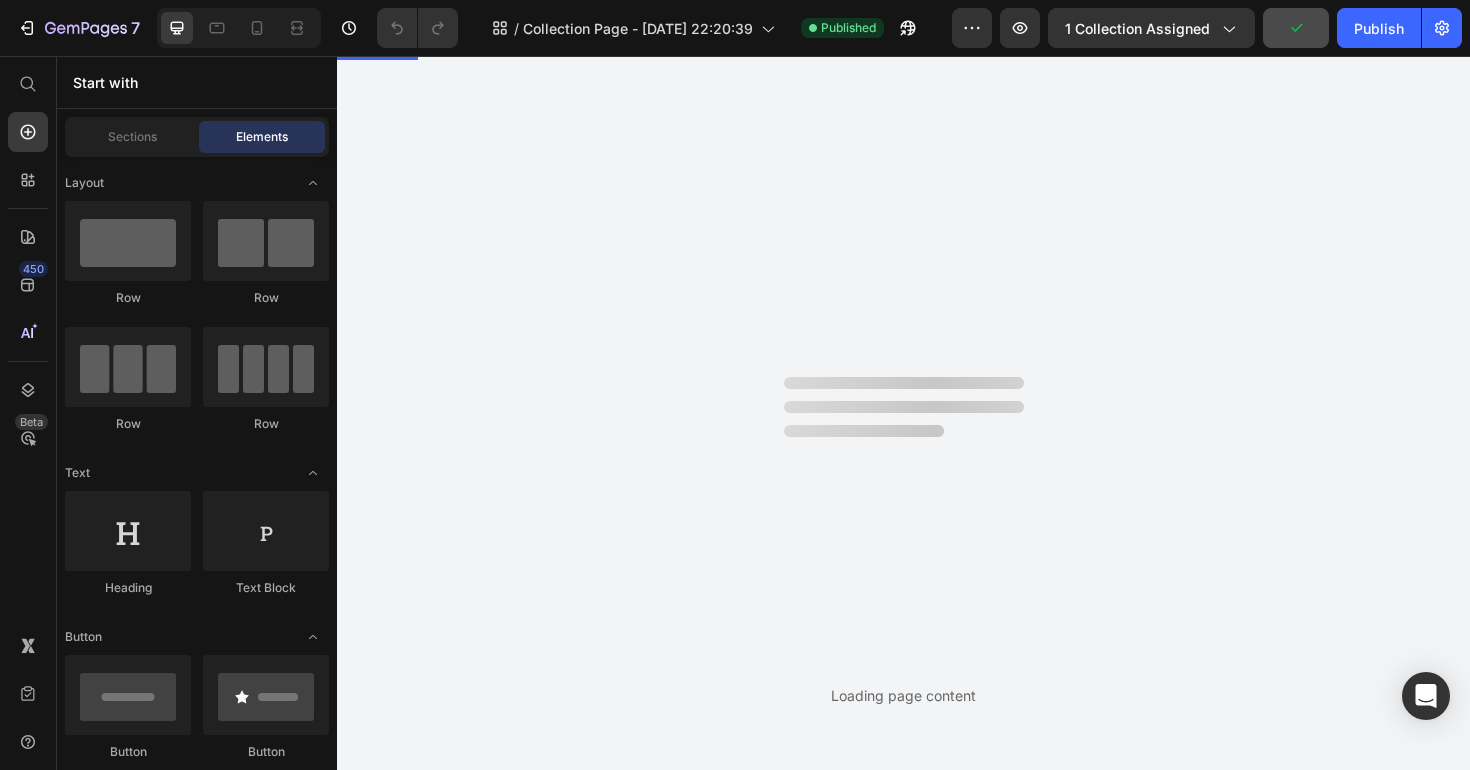 scroll, scrollTop: 0, scrollLeft: 0, axis: both 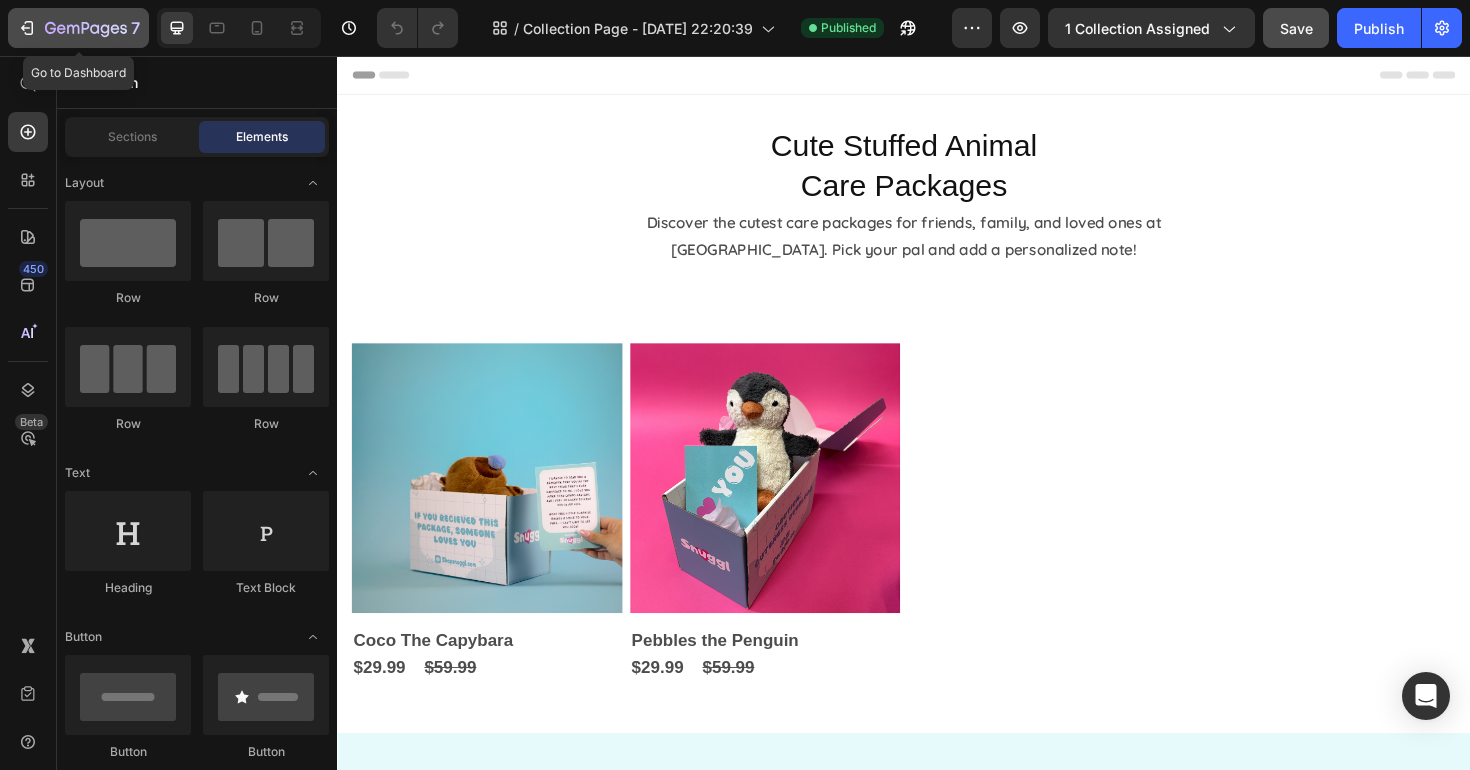 click on "7" at bounding box center [78, 28] 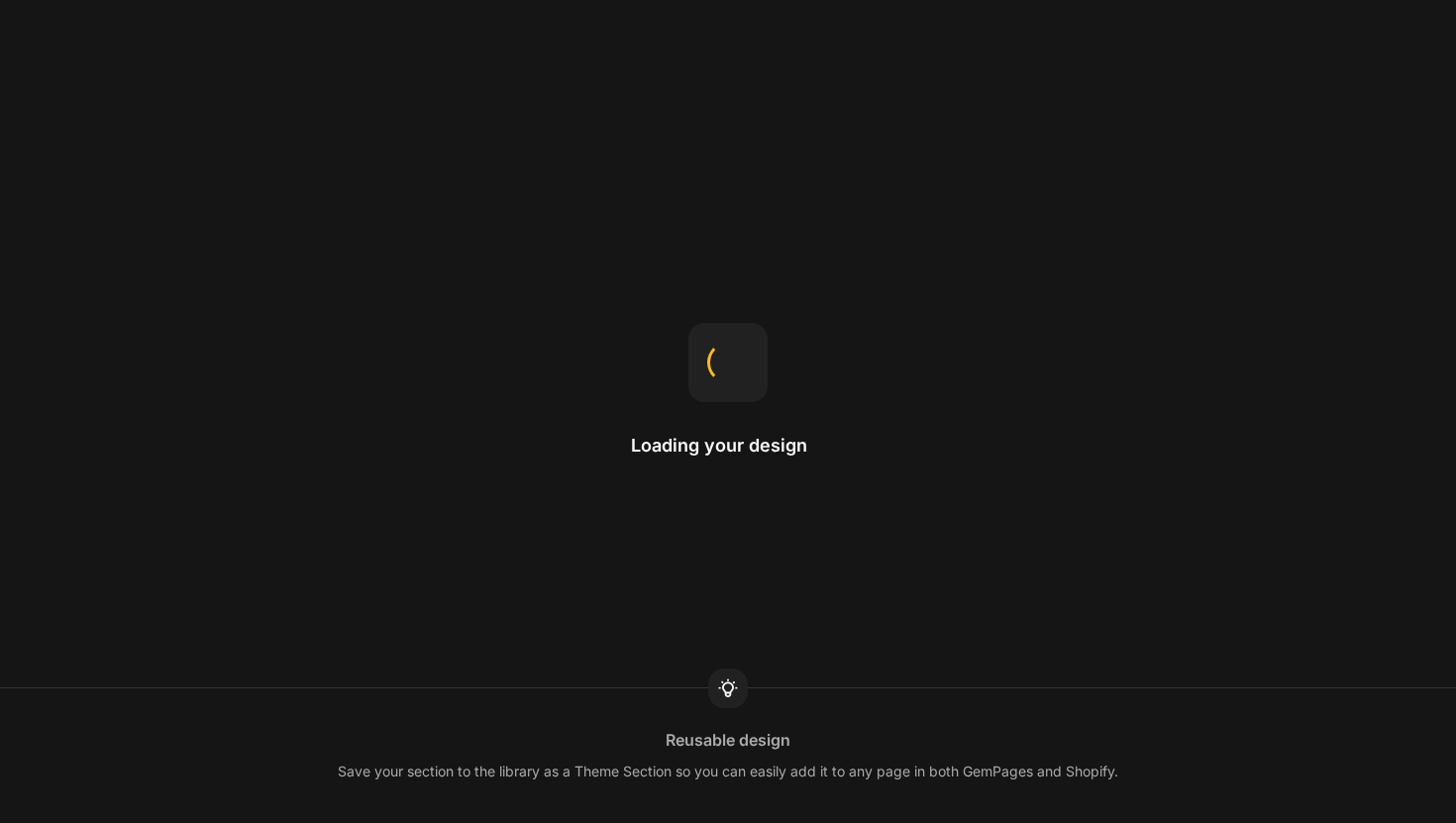 scroll, scrollTop: 0, scrollLeft: 0, axis: both 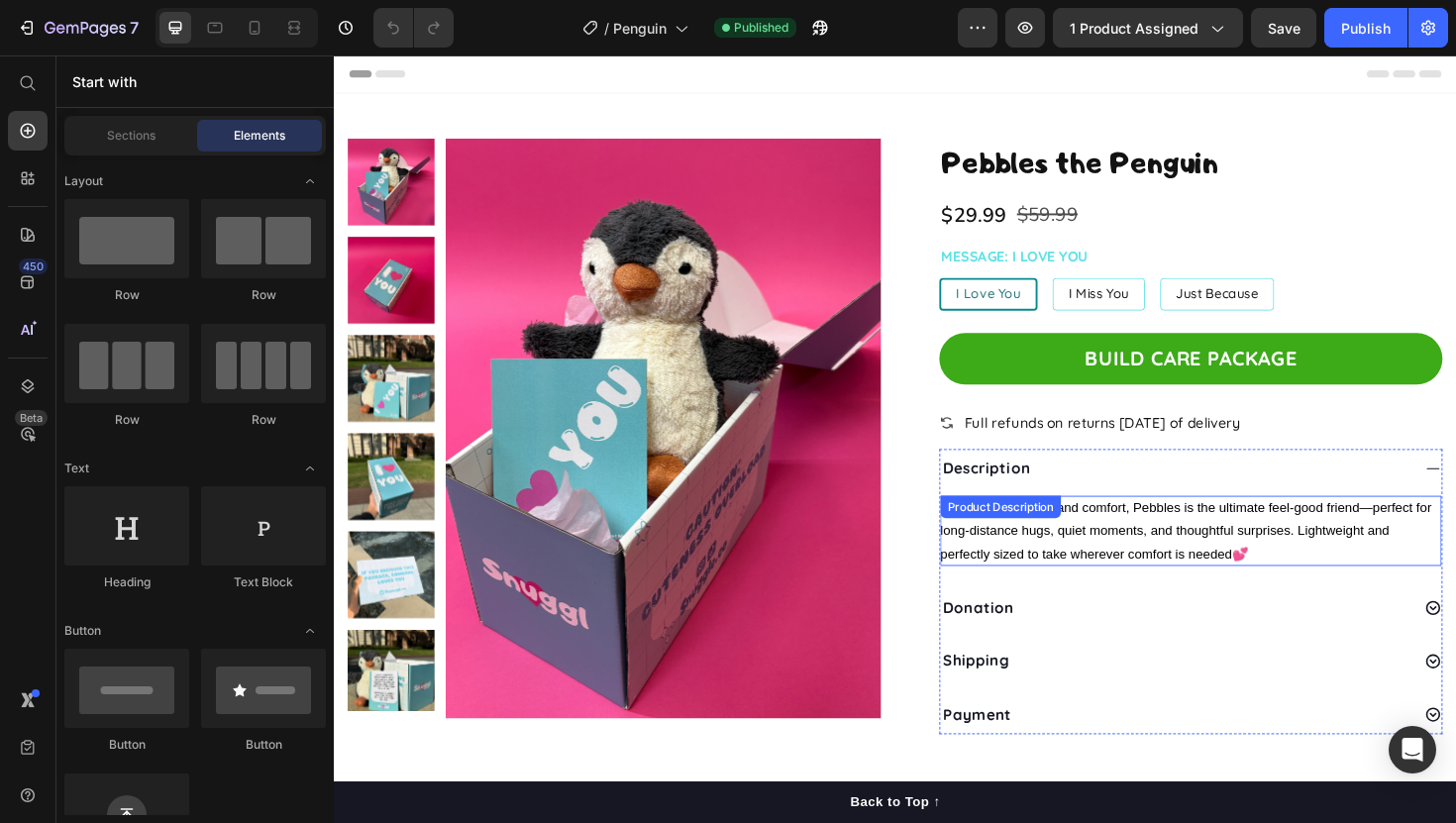 click on "Designed to soothe and comfort, Pebbles is the ultimate feel-good friend—perfect for long-distance hugs, quiet moments, and thoughtful surprises. Lightweight and perfectly sized to take wherever comfort is needed💕" at bounding box center (1235, 559) 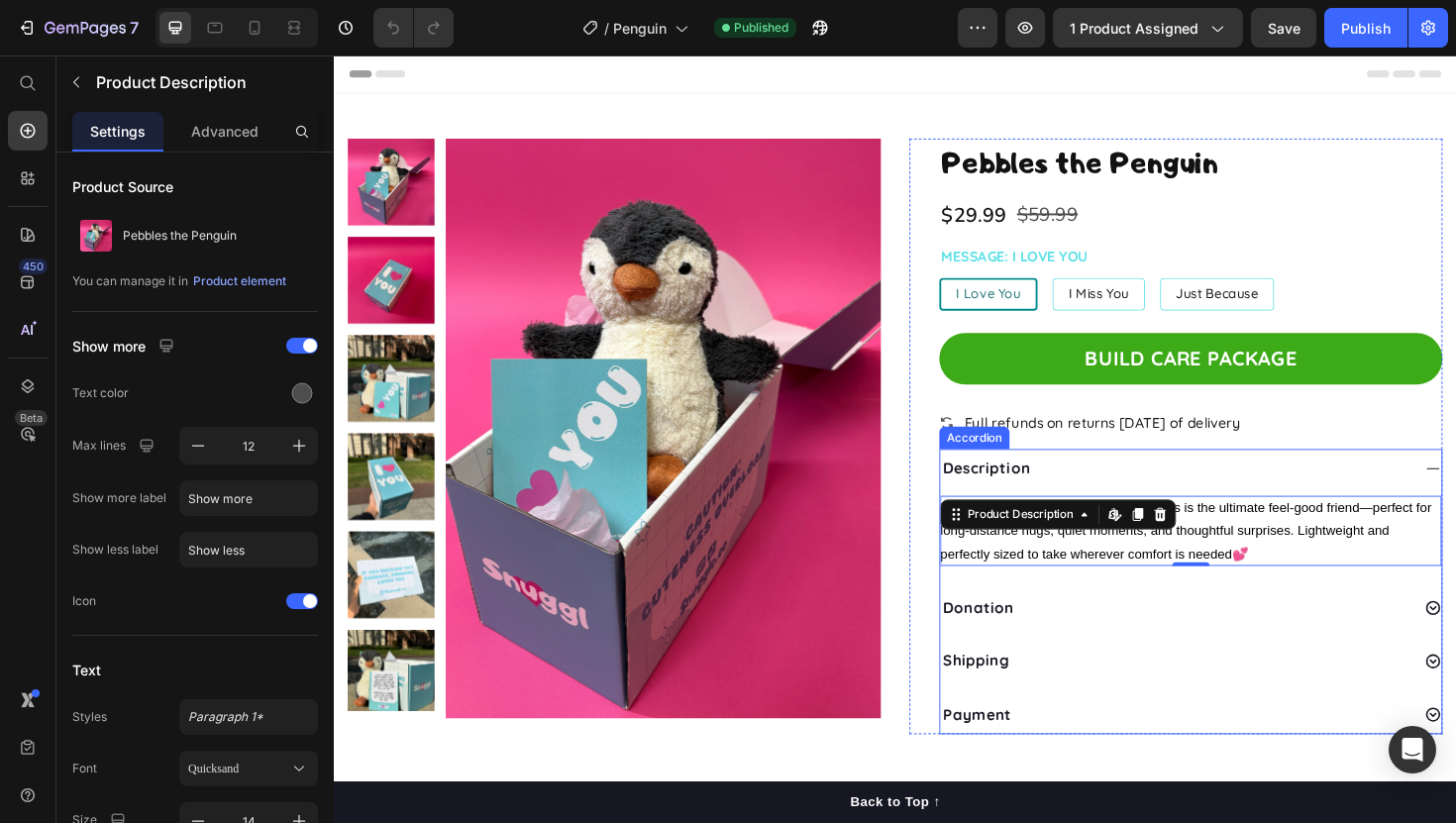 click on "description Designed to soothe and comfort, Pebbles is the ultimate feel-good friend—perfect for long-distance hugs, quiet moments, and thoughtful surprises. Lightweight and perfectly sized to take wherever comfort is needed💕 Product Description   Edit content in Shopify 0
Donation
Shipping
Payment" at bounding box center [1241, 623] 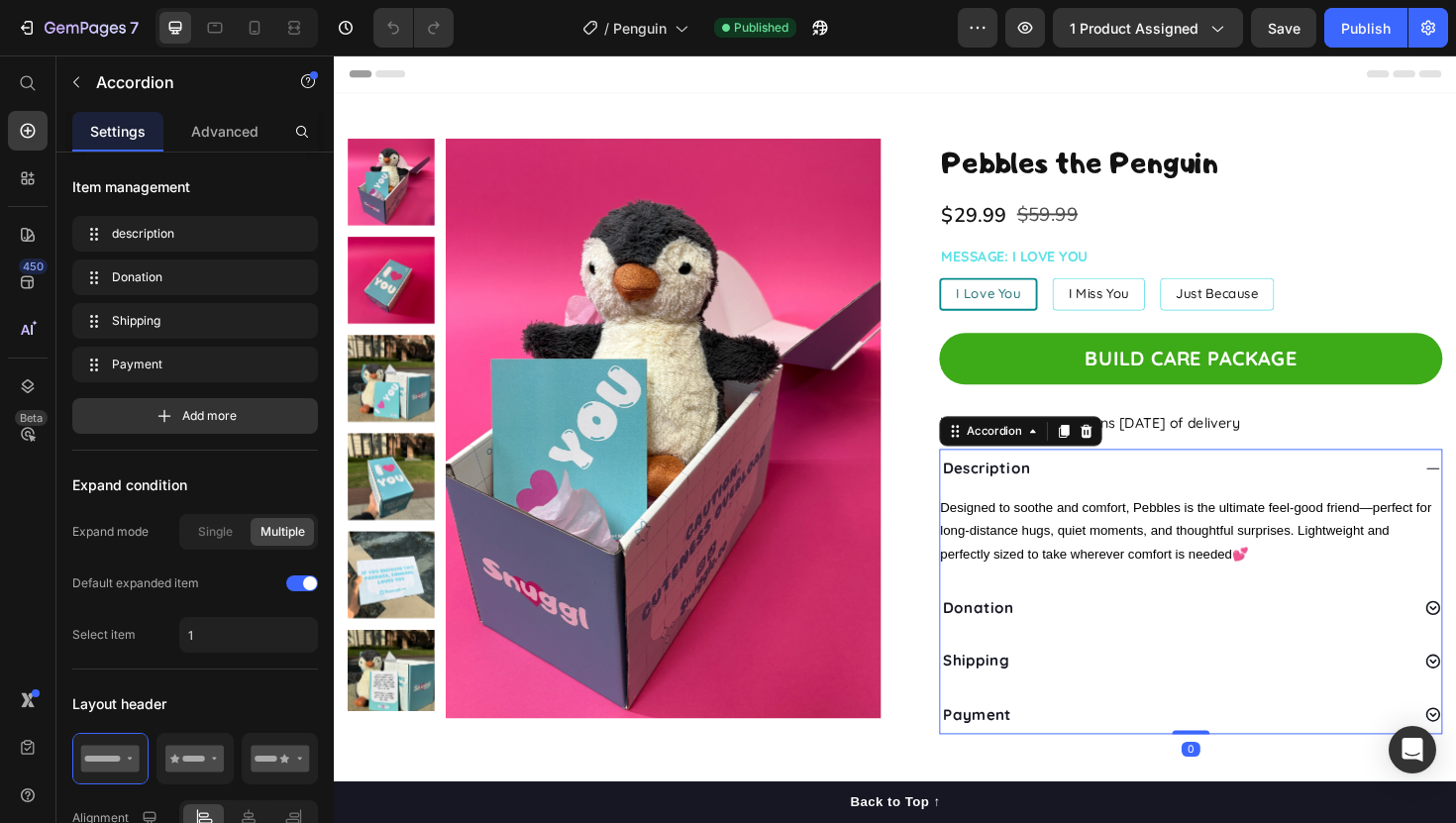 click on "Donation" at bounding box center [1224, 640] 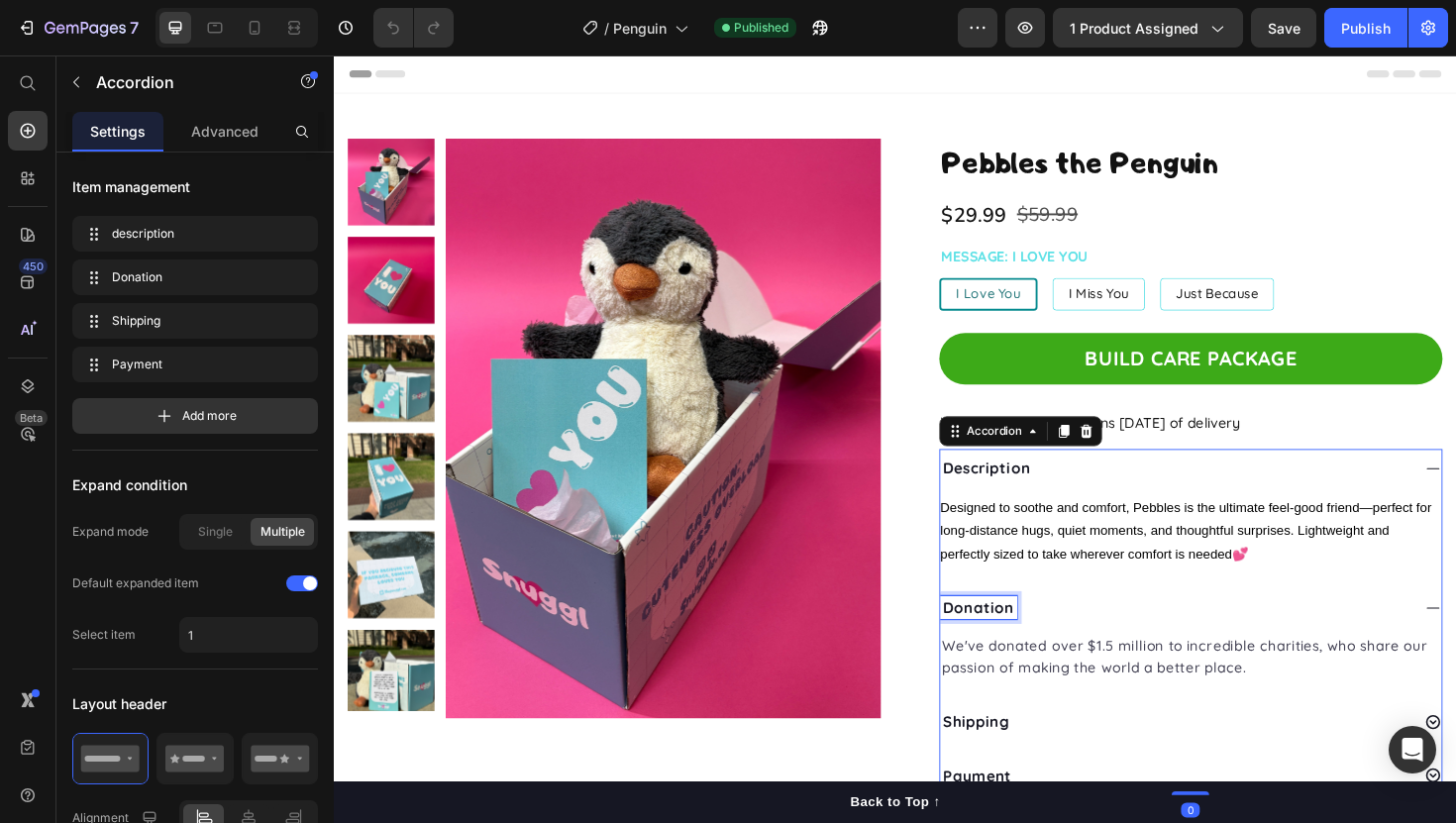 click on "Donation" at bounding box center [1016, 640] 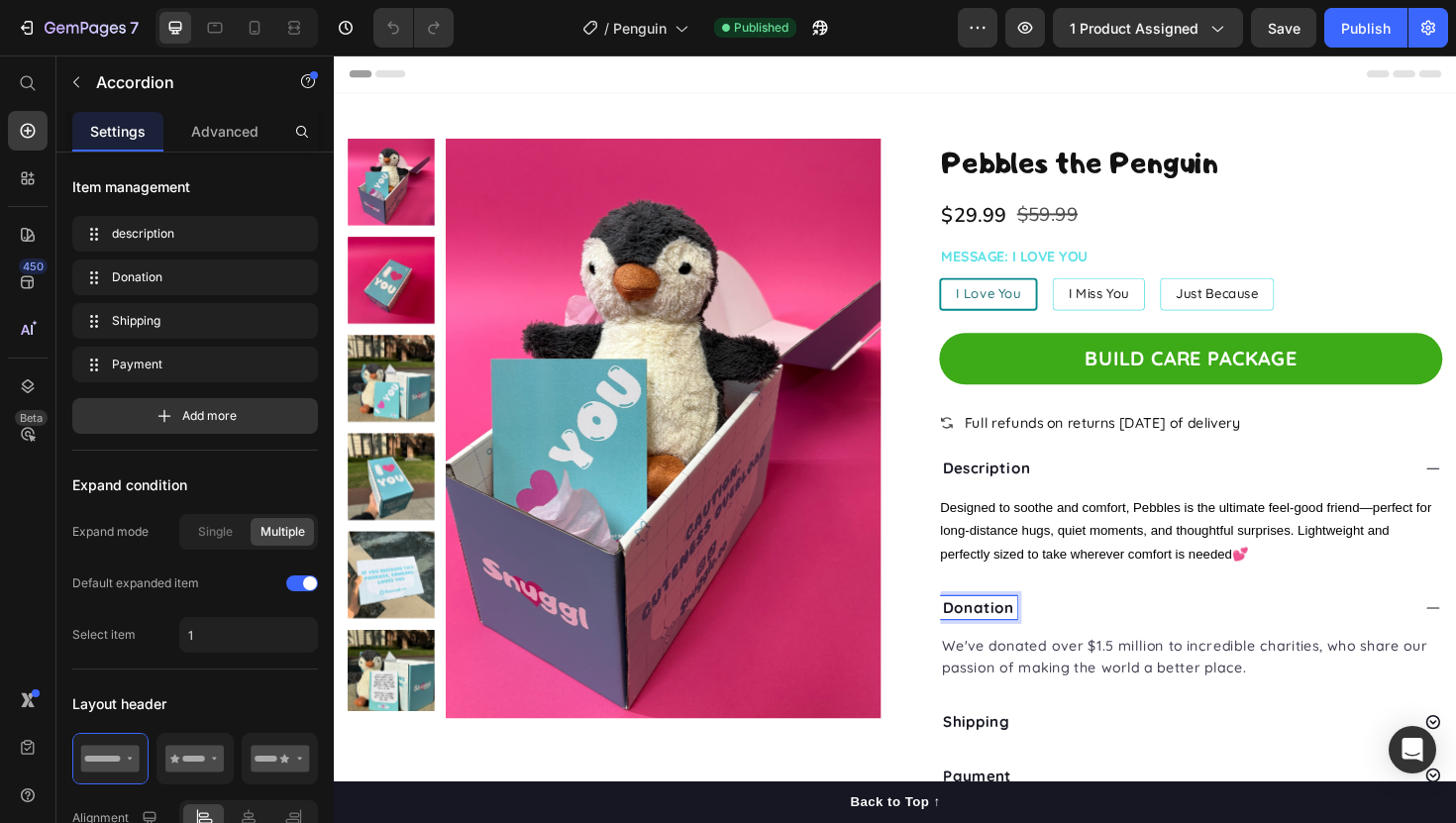 click on "Donation" at bounding box center (1016, 640) 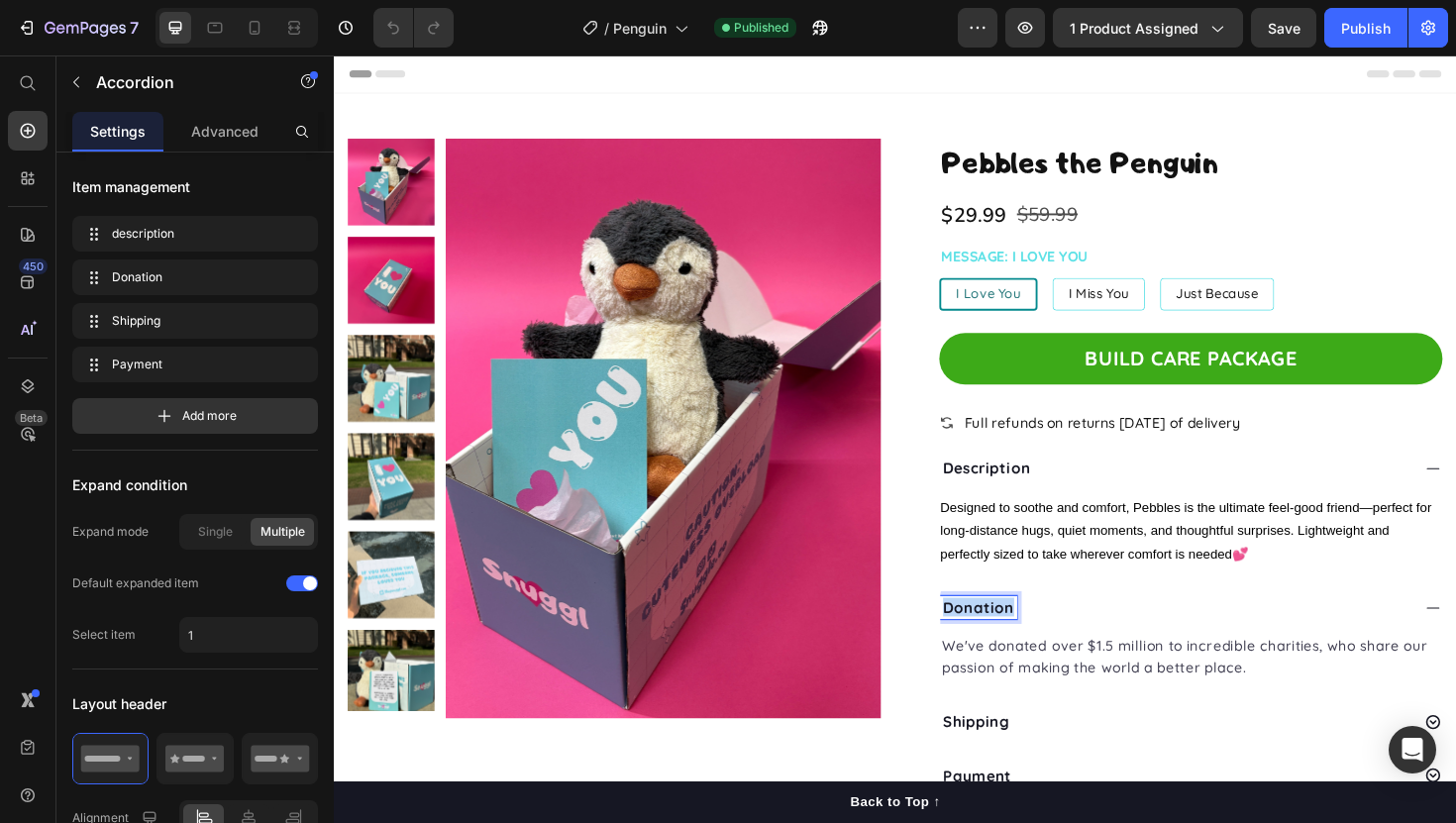 click on "Donation" at bounding box center (1016, 640) 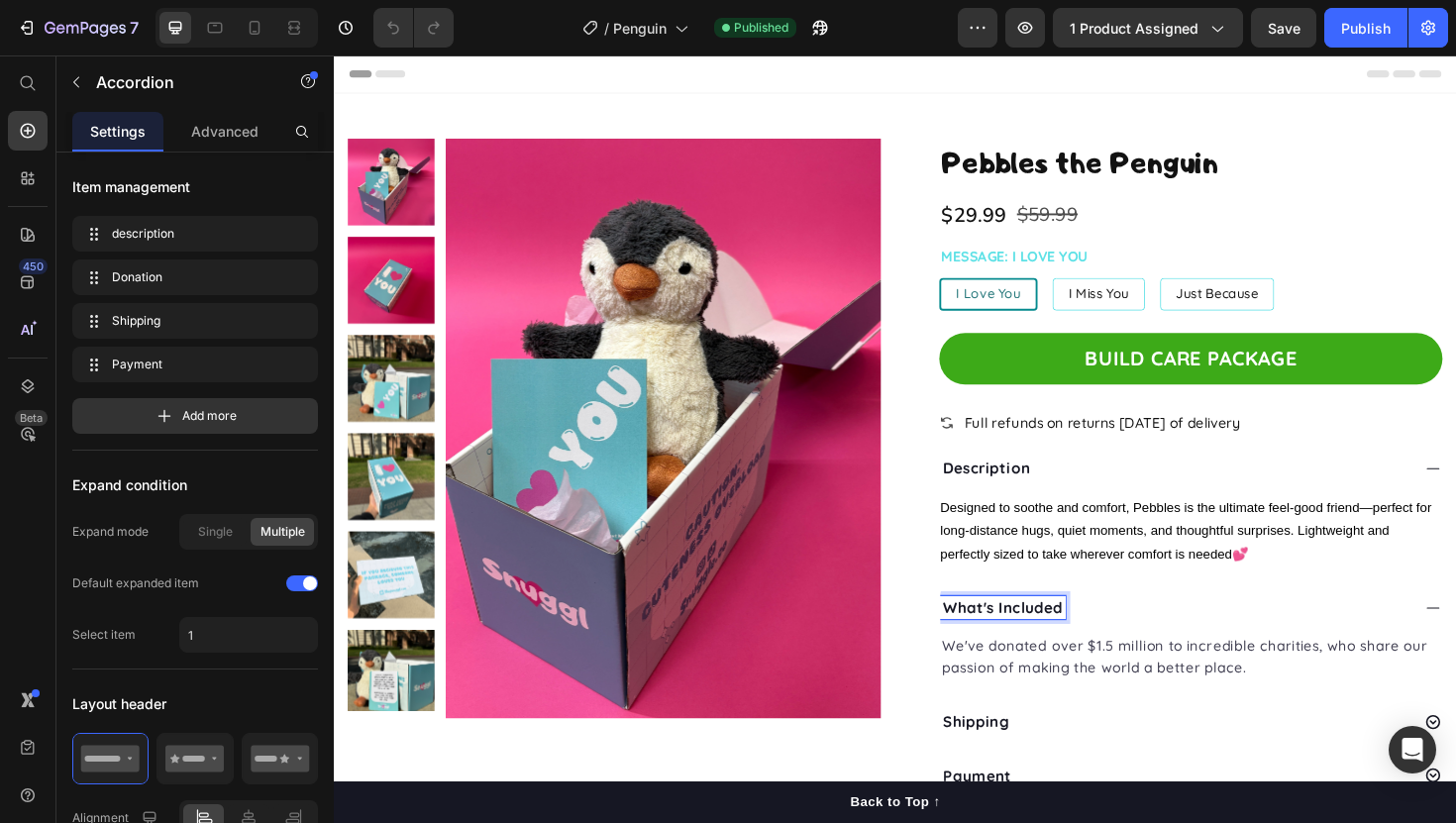 click on "Shipping" at bounding box center (1013, 761) 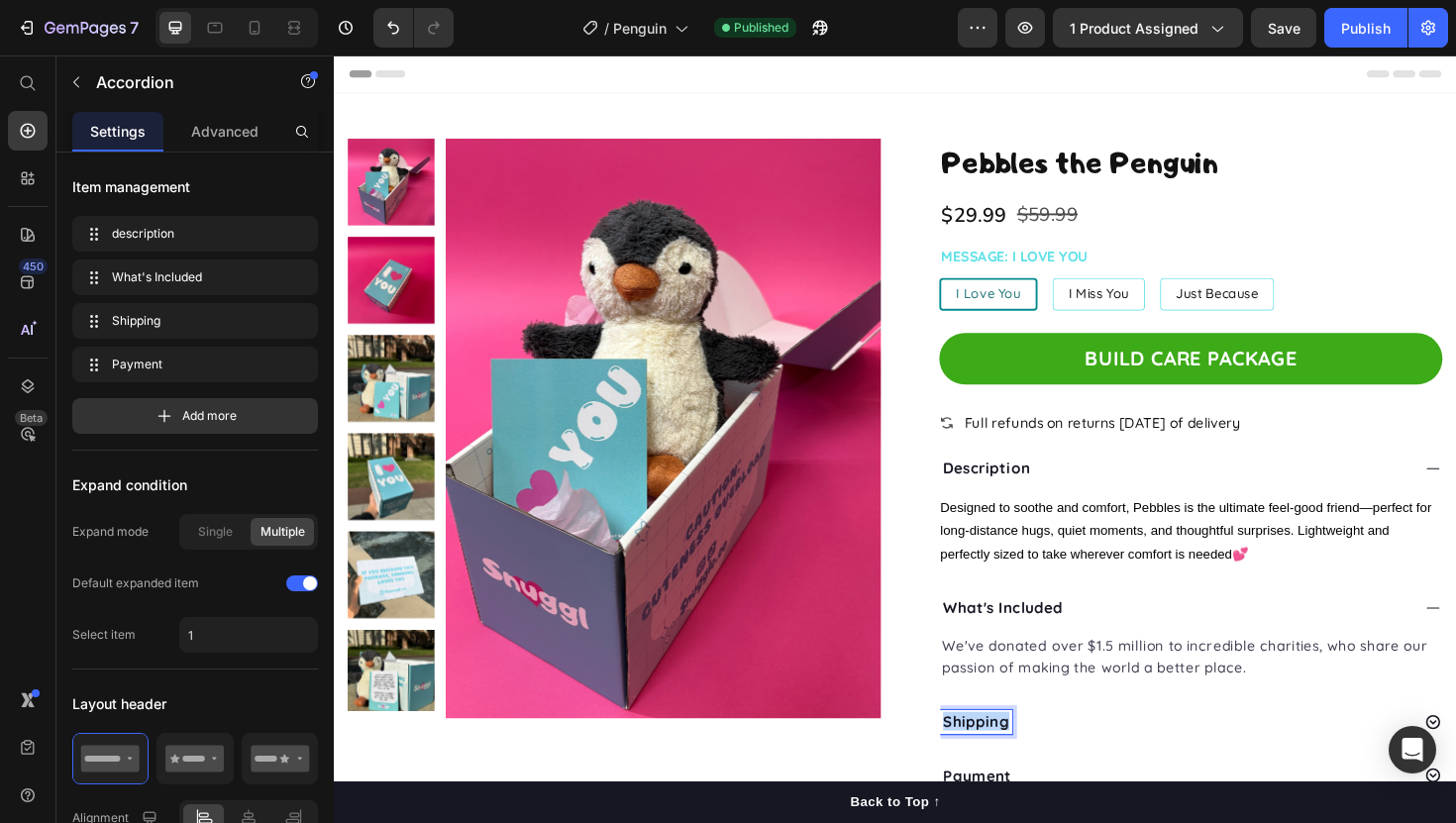 click on "Shipping" at bounding box center (1013, 761) 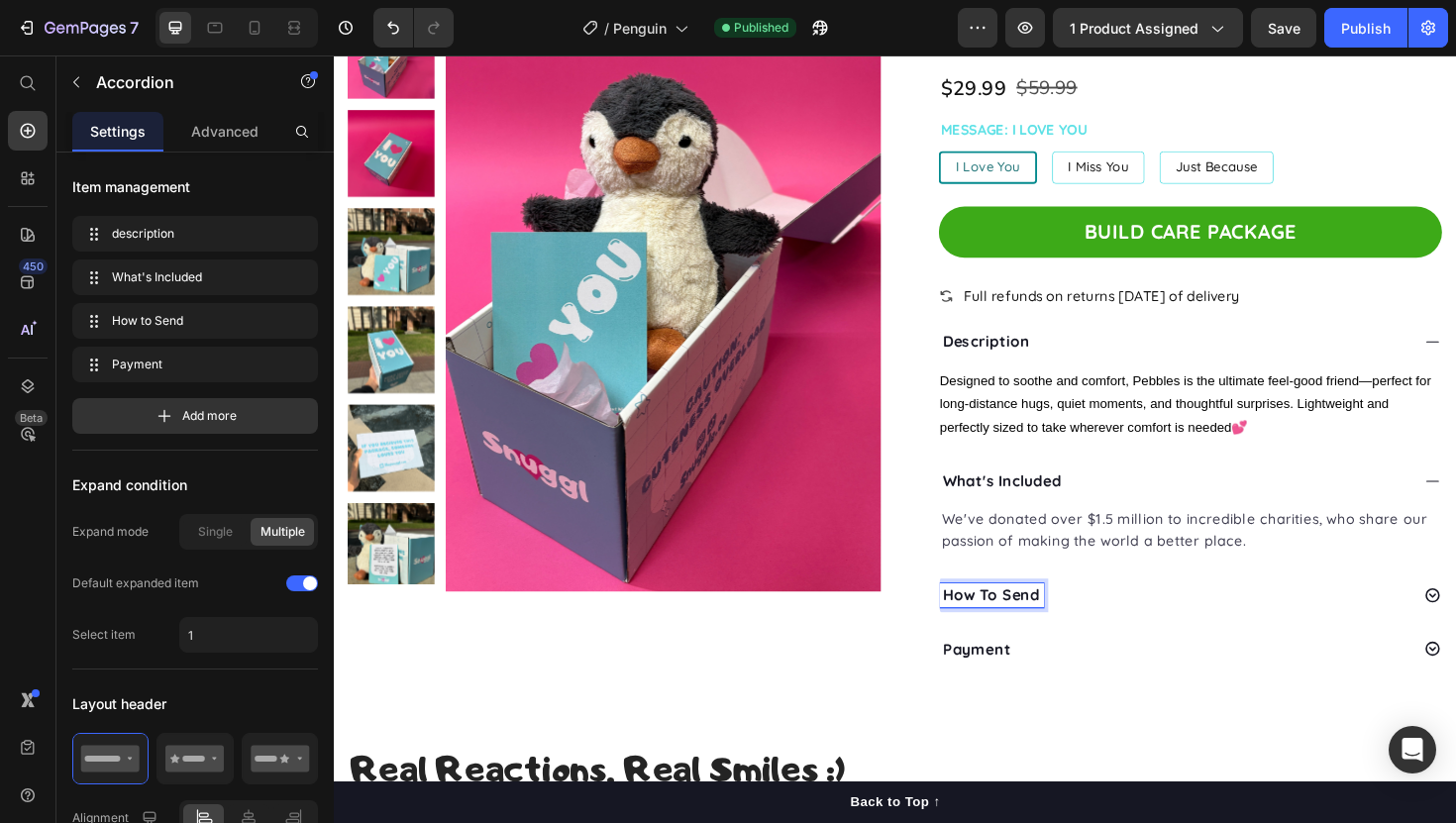 scroll, scrollTop: 158, scrollLeft: 0, axis: vertical 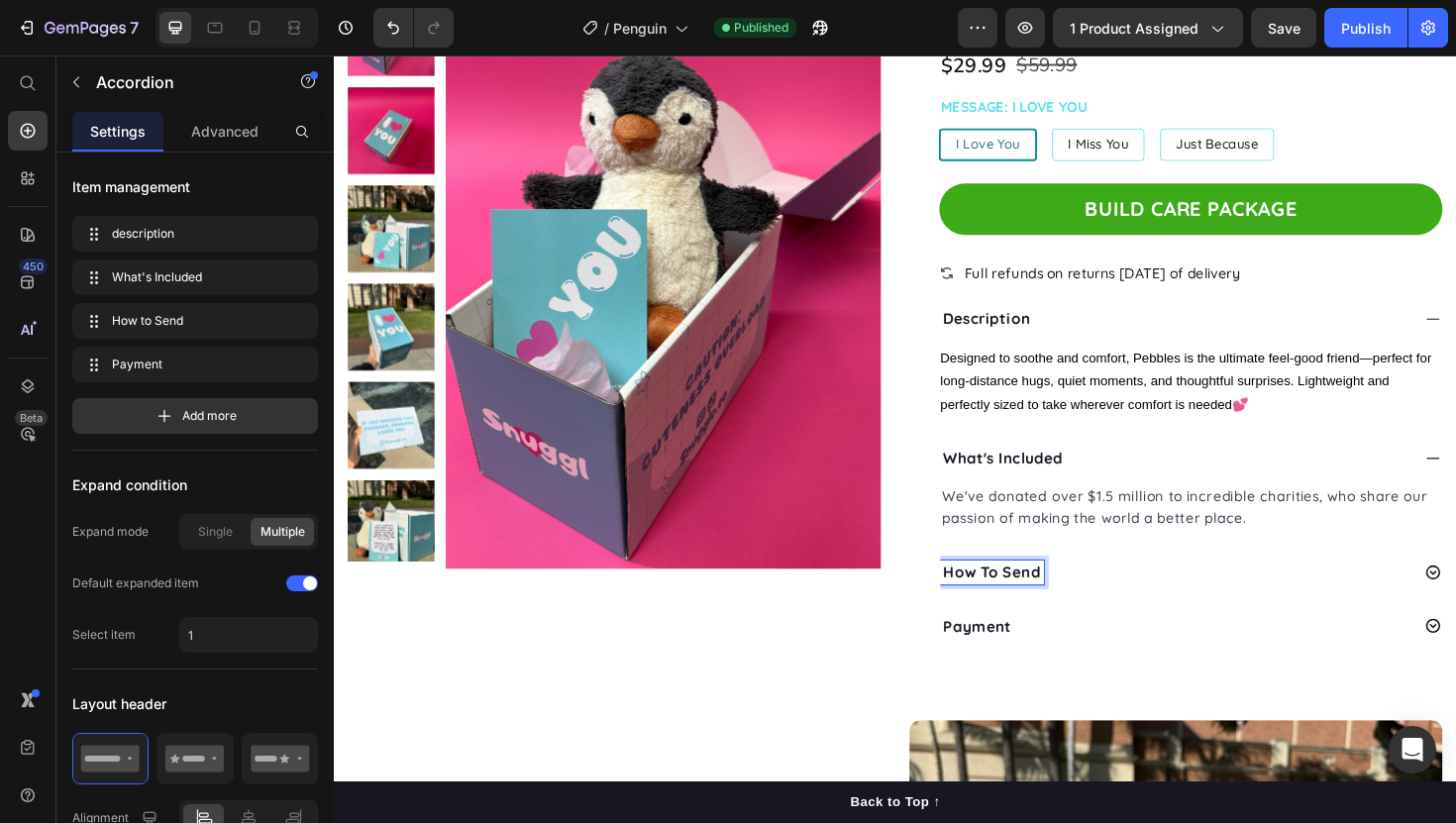 click on "Payment" at bounding box center [1015, 660] 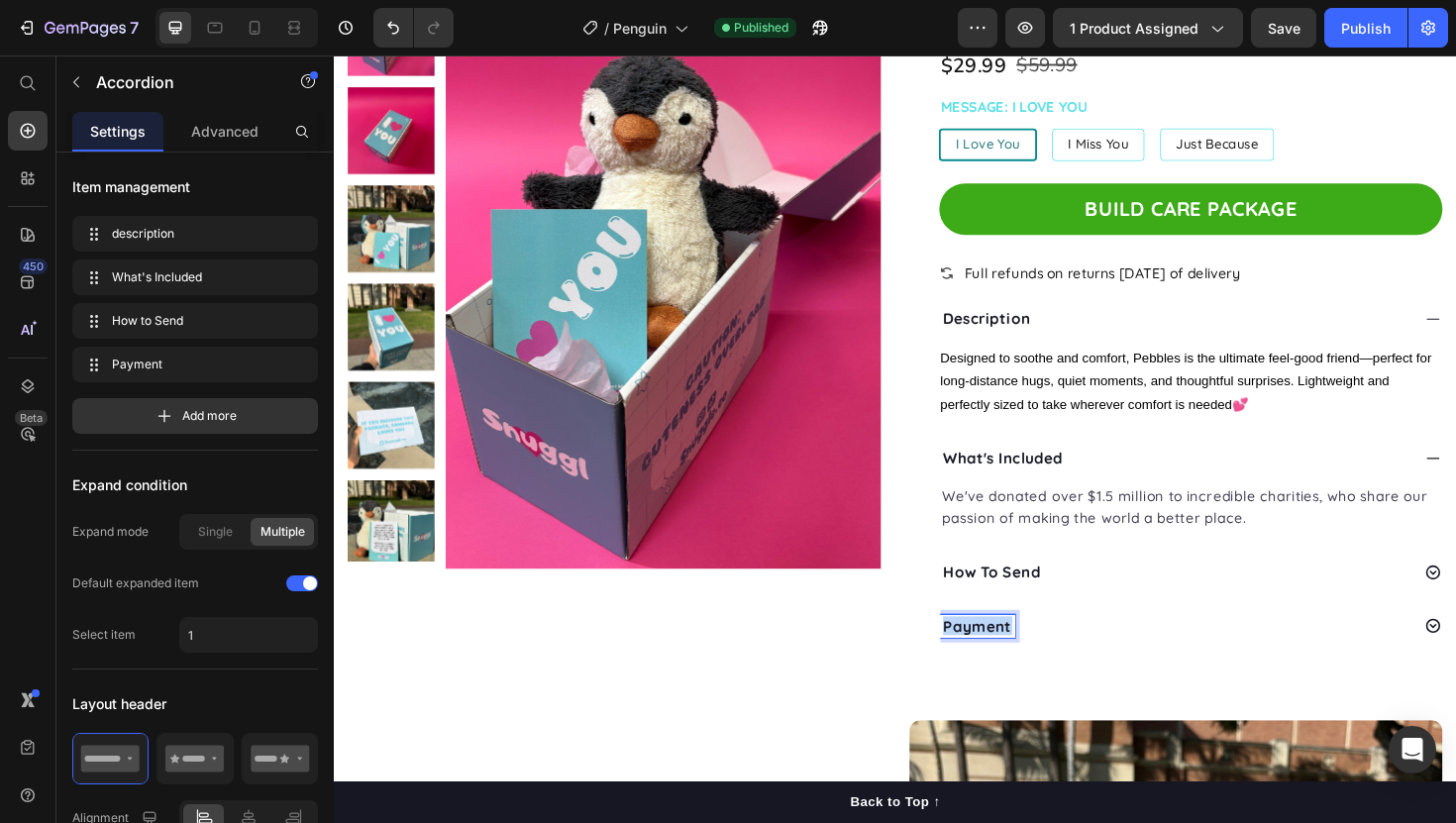 click on "Payment" at bounding box center [1015, 660] 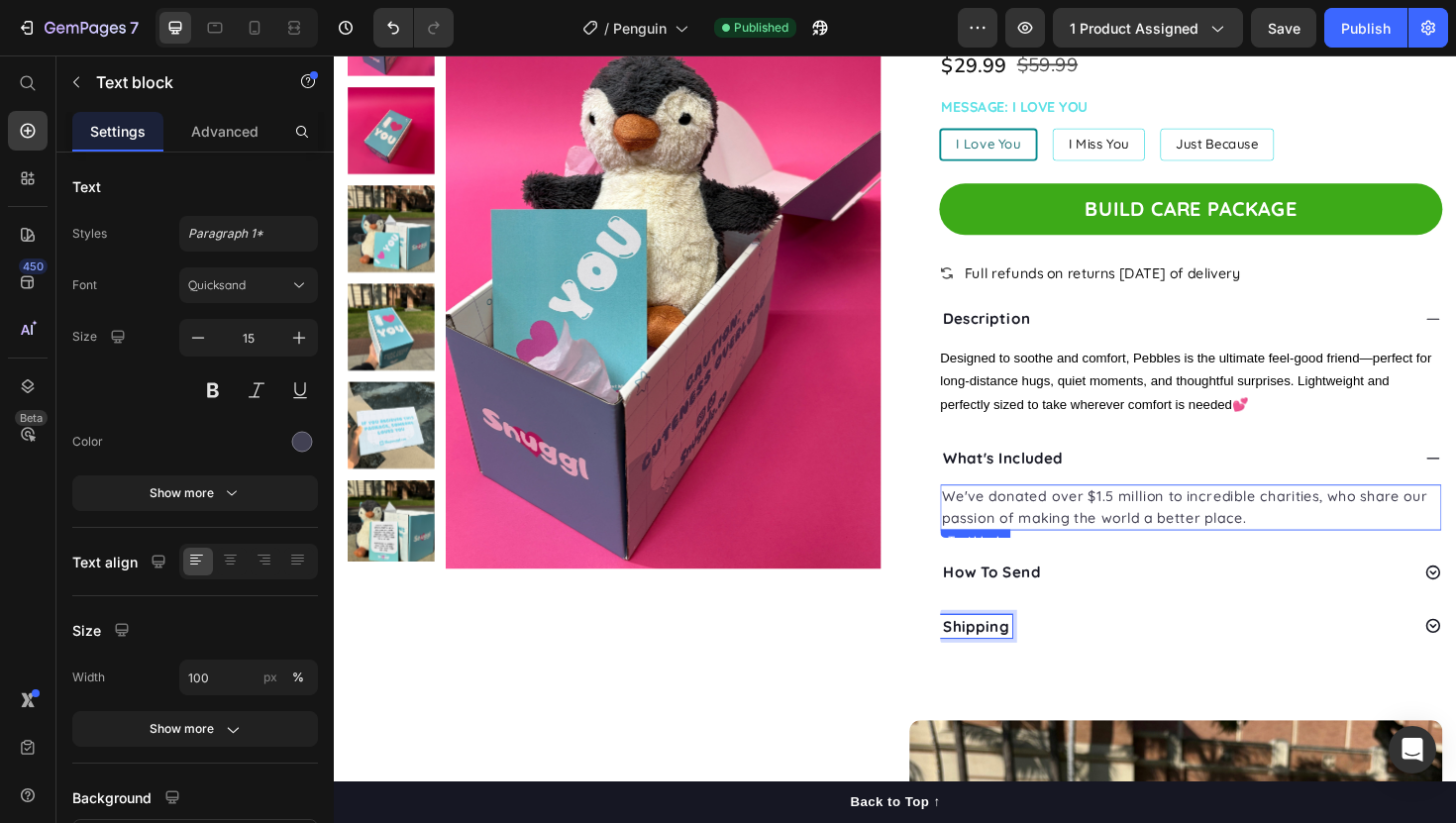 click on "We've donated over $1.5 million to incredible charities, who share our passion of making the world a better place." at bounding box center (1241, 534) 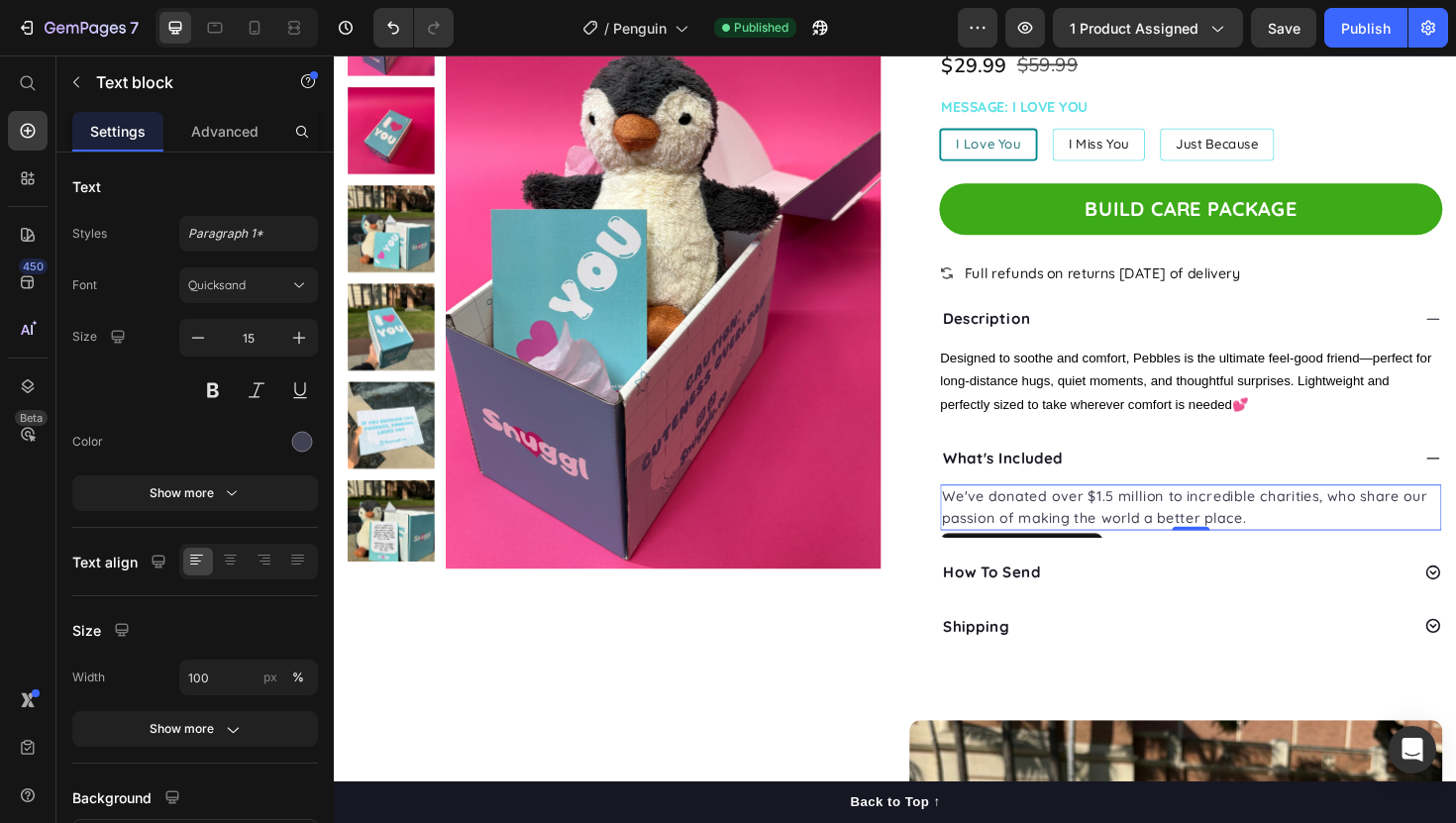 click on "We've donated over $1.5 million to incredible charities, who share our passion of making the world a better place." at bounding box center [1241, 534] 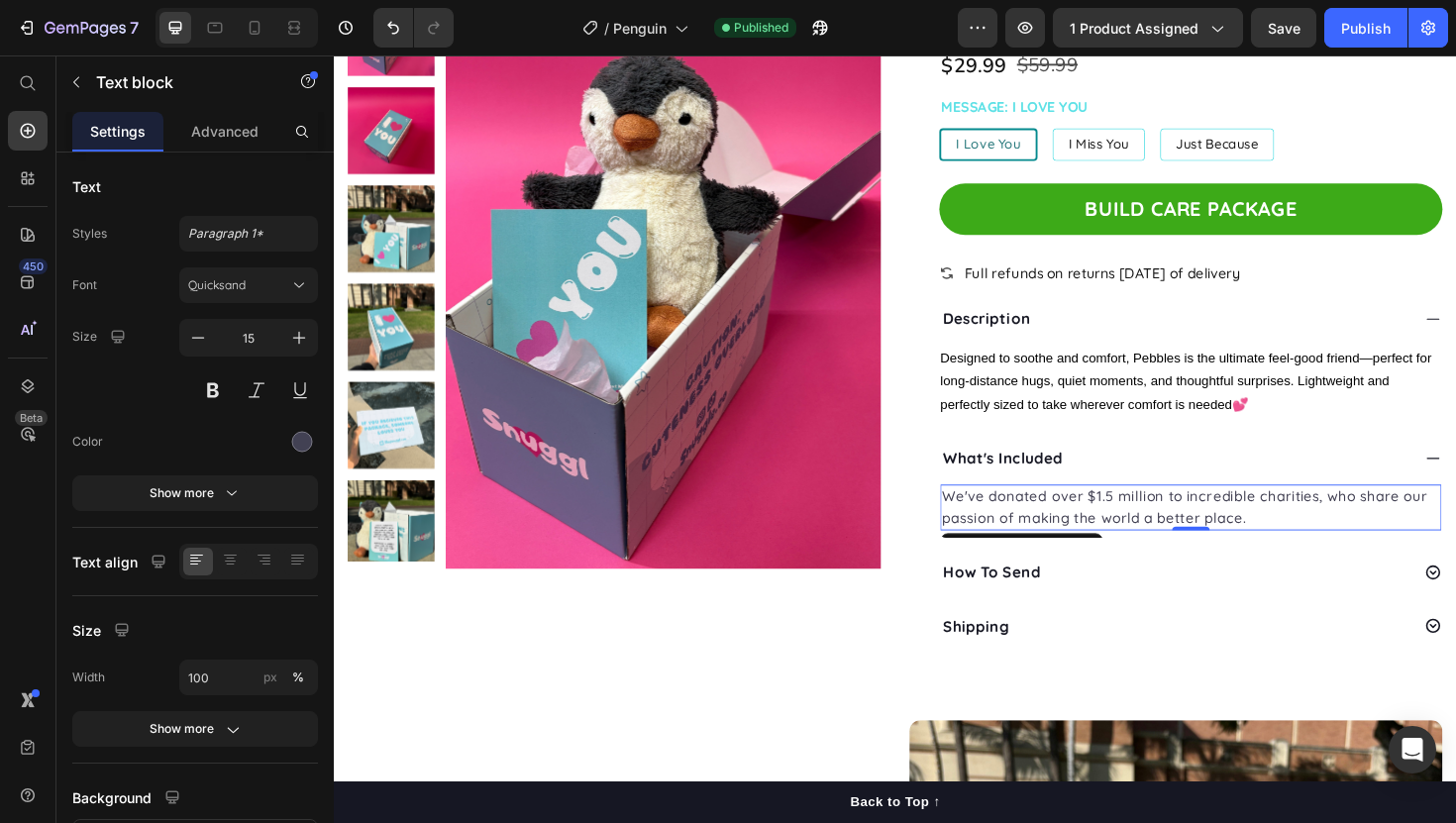 click on "We've donated over $1.5 million to incredible charities, who share our passion of making the world a better place." at bounding box center (1241, 534) 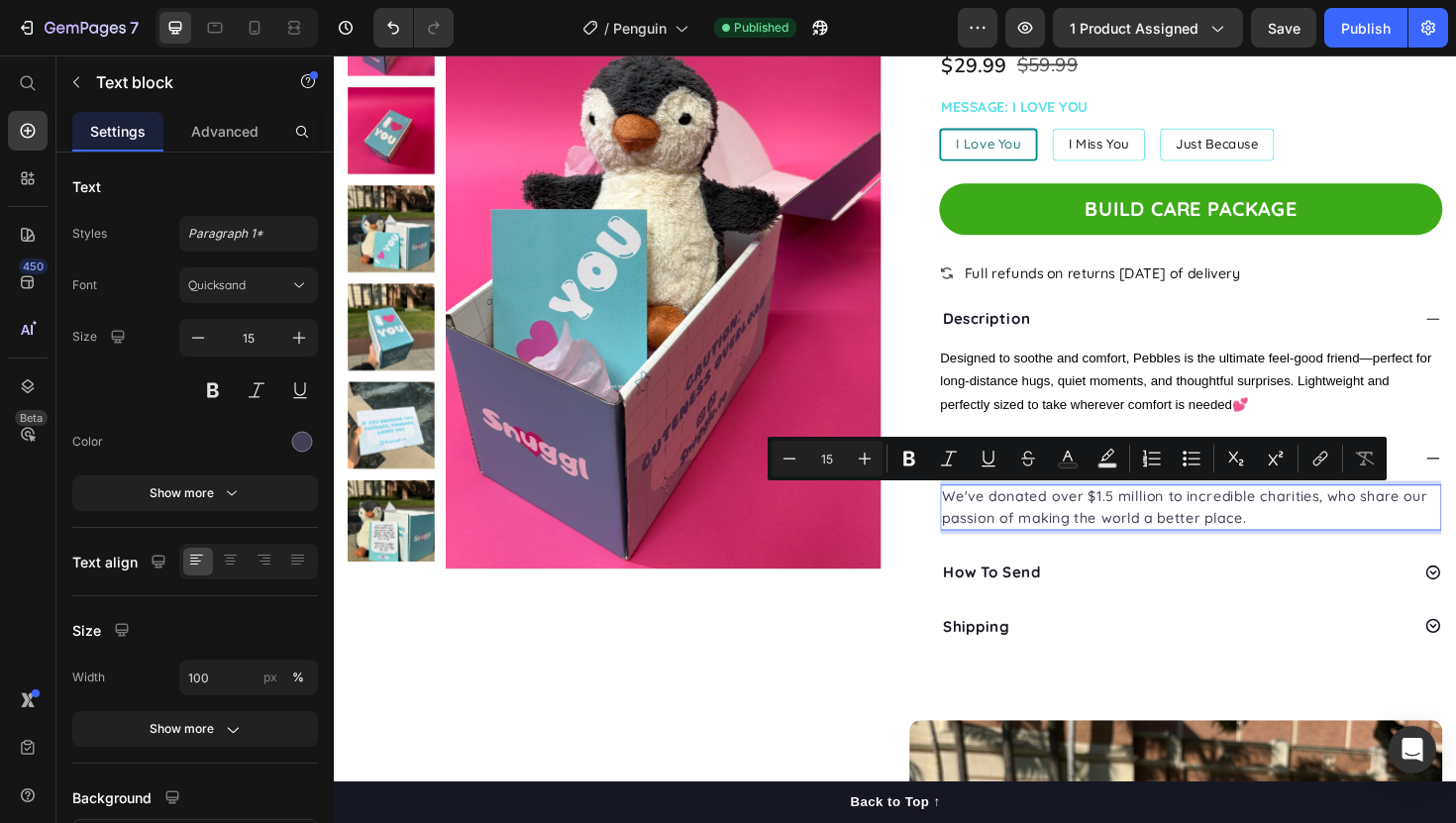 click on "We've donated over $1.5 million to incredible charities, who share our passion of making the world a better place." at bounding box center [1241, 534] 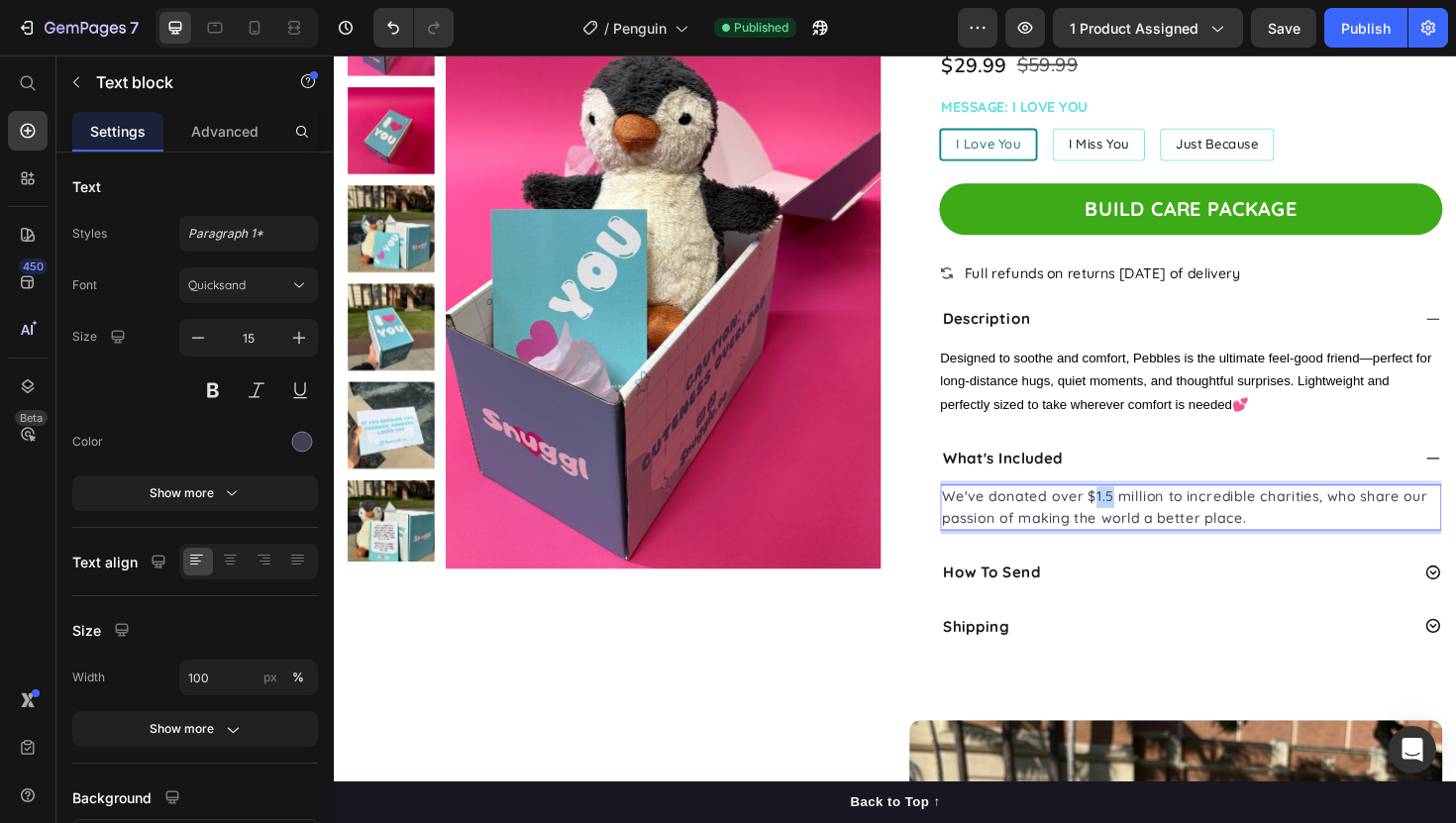 click on "We've donated over $1.5 million to incredible charities, who share our passion of making the world a better place." at bounding box center [1241, 534] 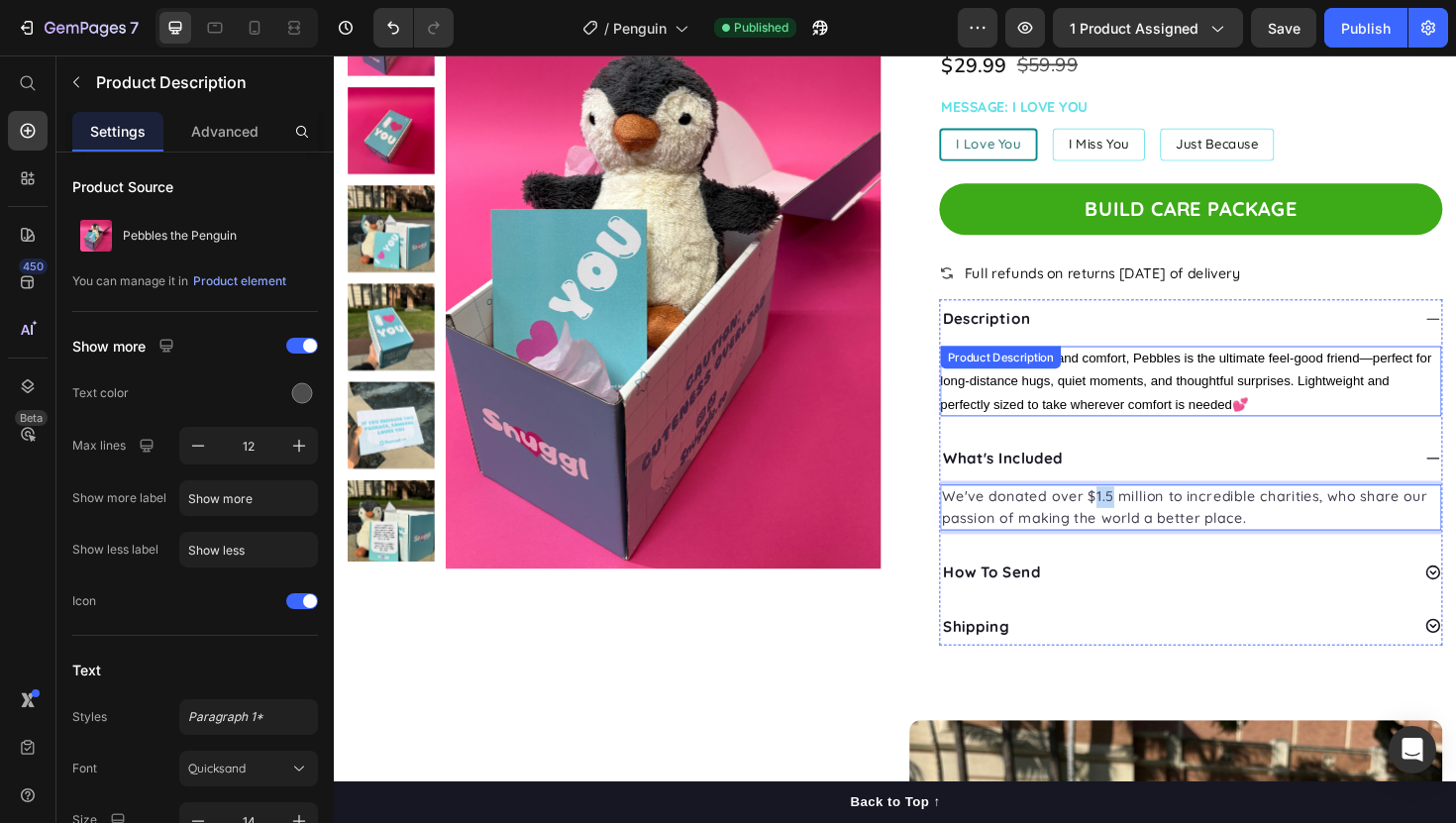 click on "Designed to soothe and comfort, Pebbles is the ultimate feel-good friend—perfect for long-distance hugs, quiet moments, and thoughtful surprises. Lightweight and perfectly sized to take wherever comfort is needed💕" at bounding box center [1235, 400] 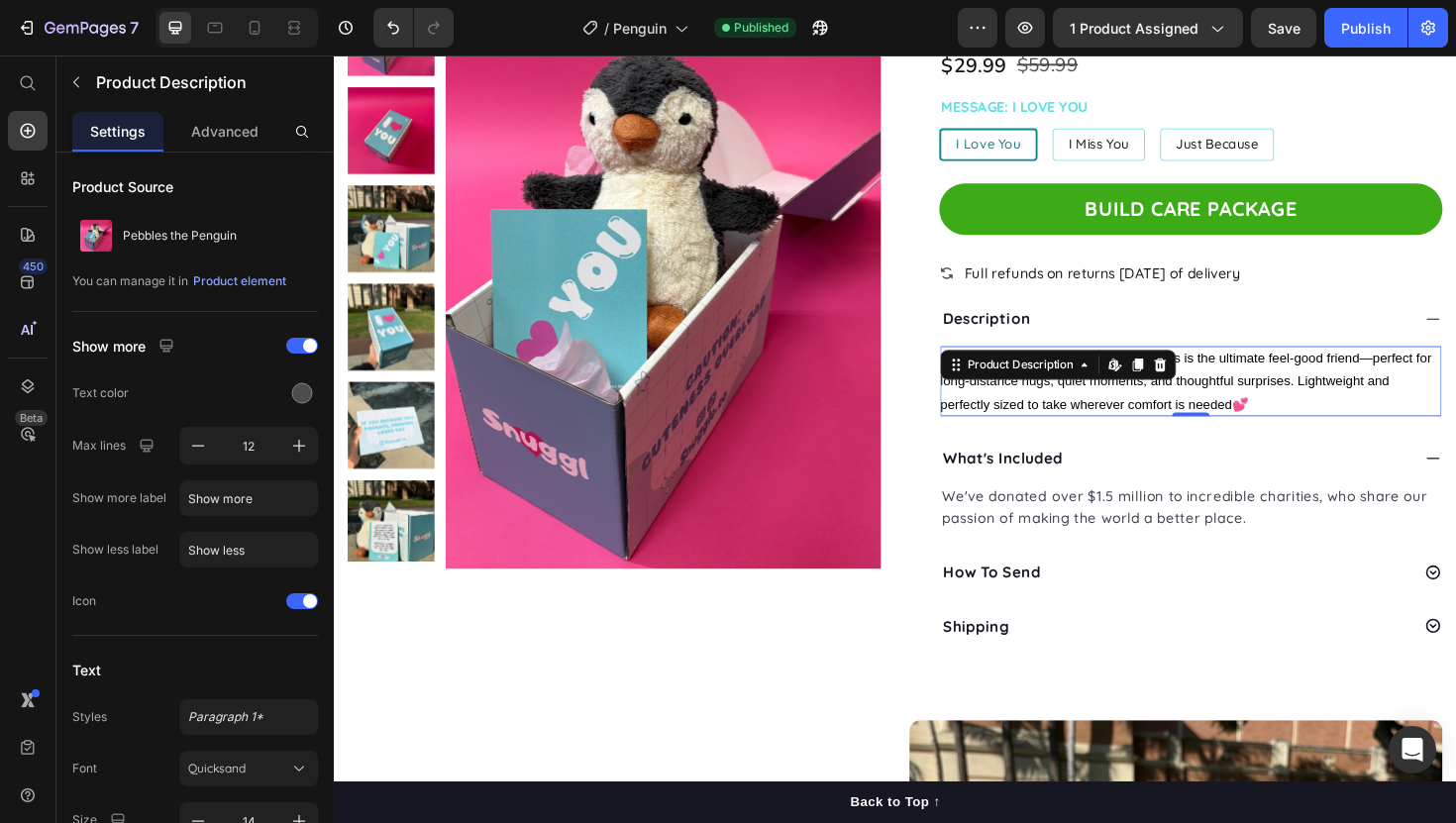 click on "Designed to soothe and comfort, Pebbles is the ultimate feel-good friend—perfect for long-distance hugs, quiet moments, and thoughtful surprises. Lightweight and perfectly sized to take wherever comfort is needed💕" at bounding box center [1235, 400] 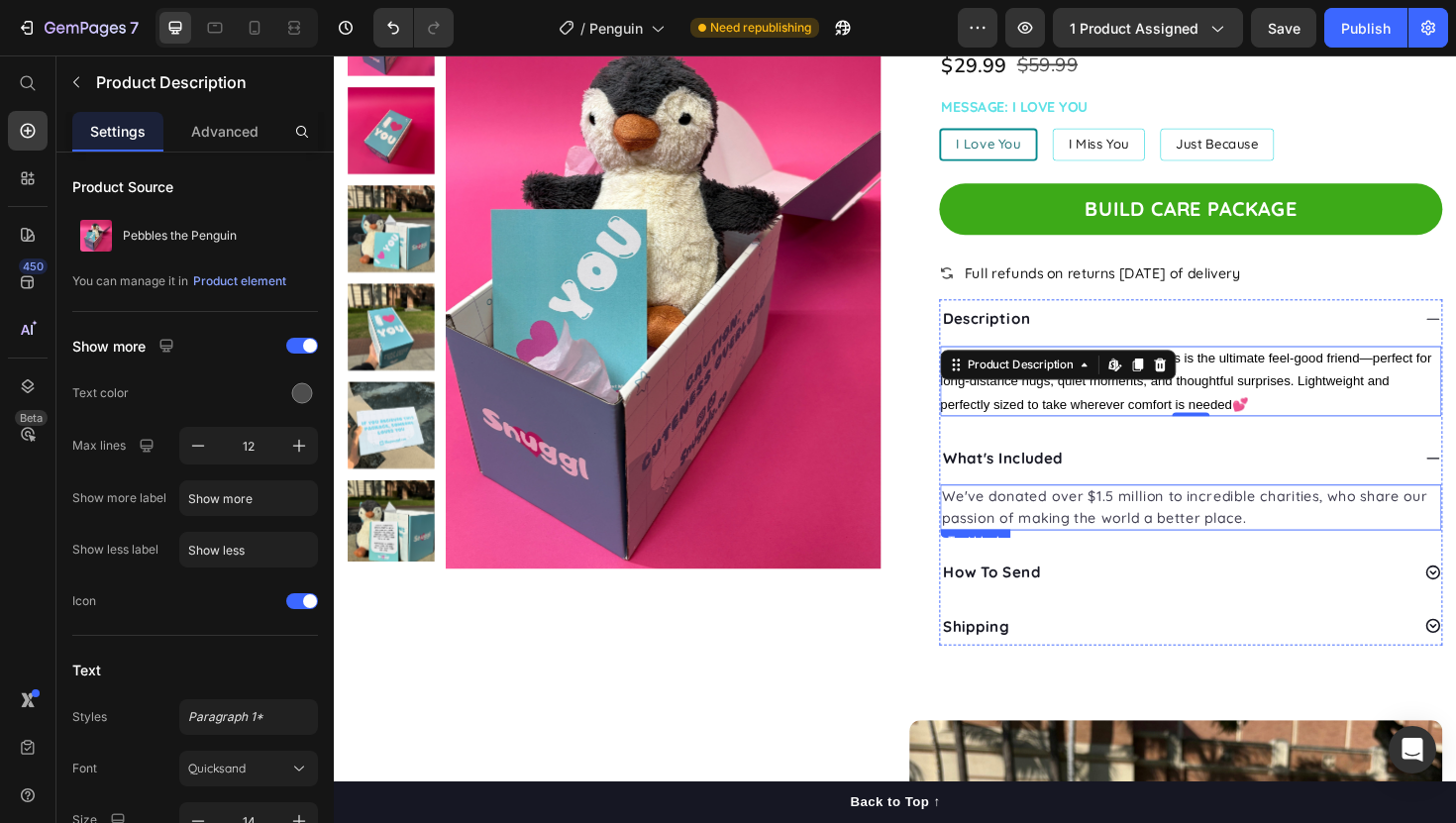 click on "We've donated over $1.5 million to incredible charities, who share our passion of making the world a better place." at bounding box center [1241, 534] 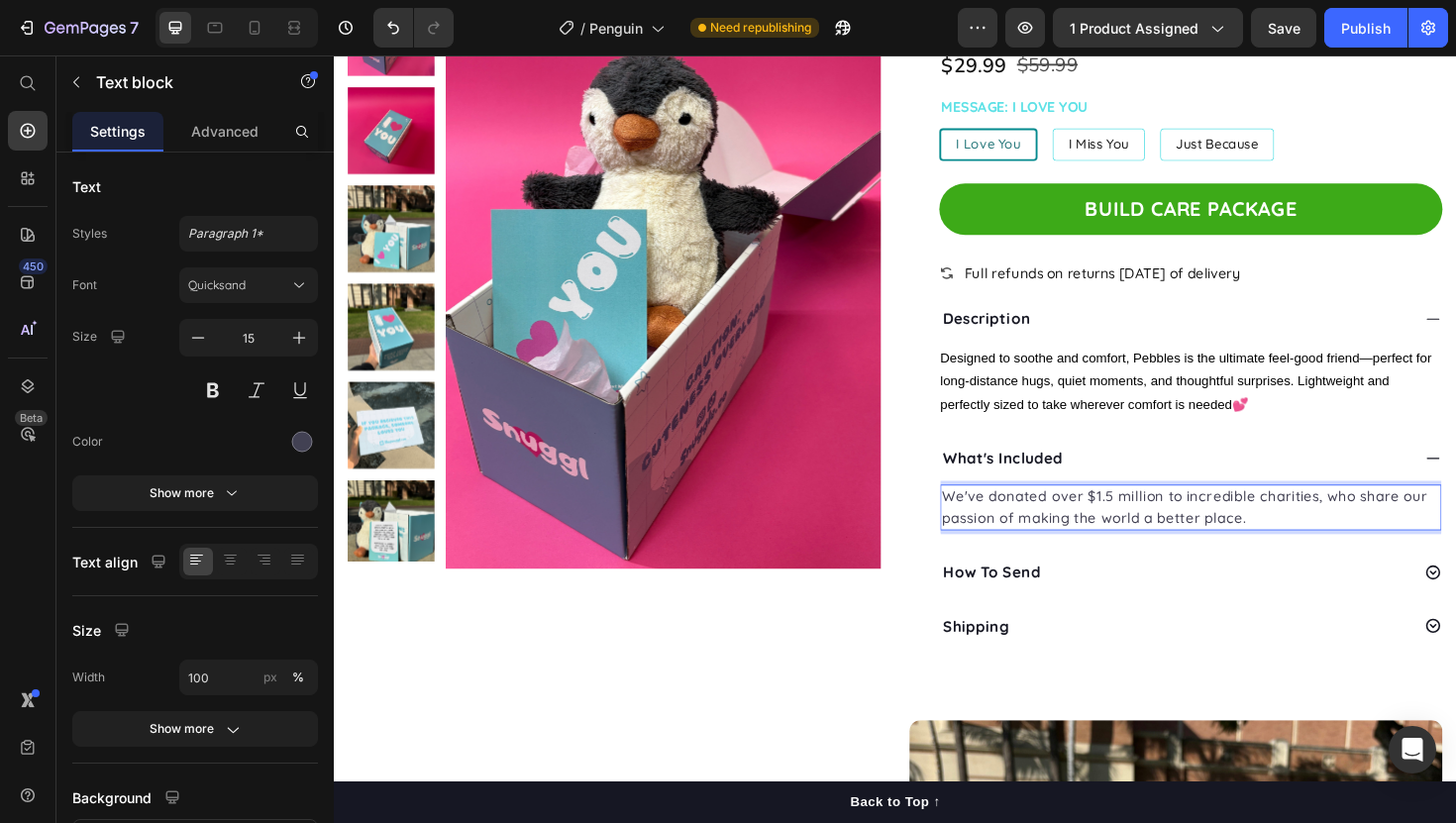 click on "We've donated over $1.5 million to incredible charities, who share our passion of making the world a better place." at bounding box center [1241, 534] 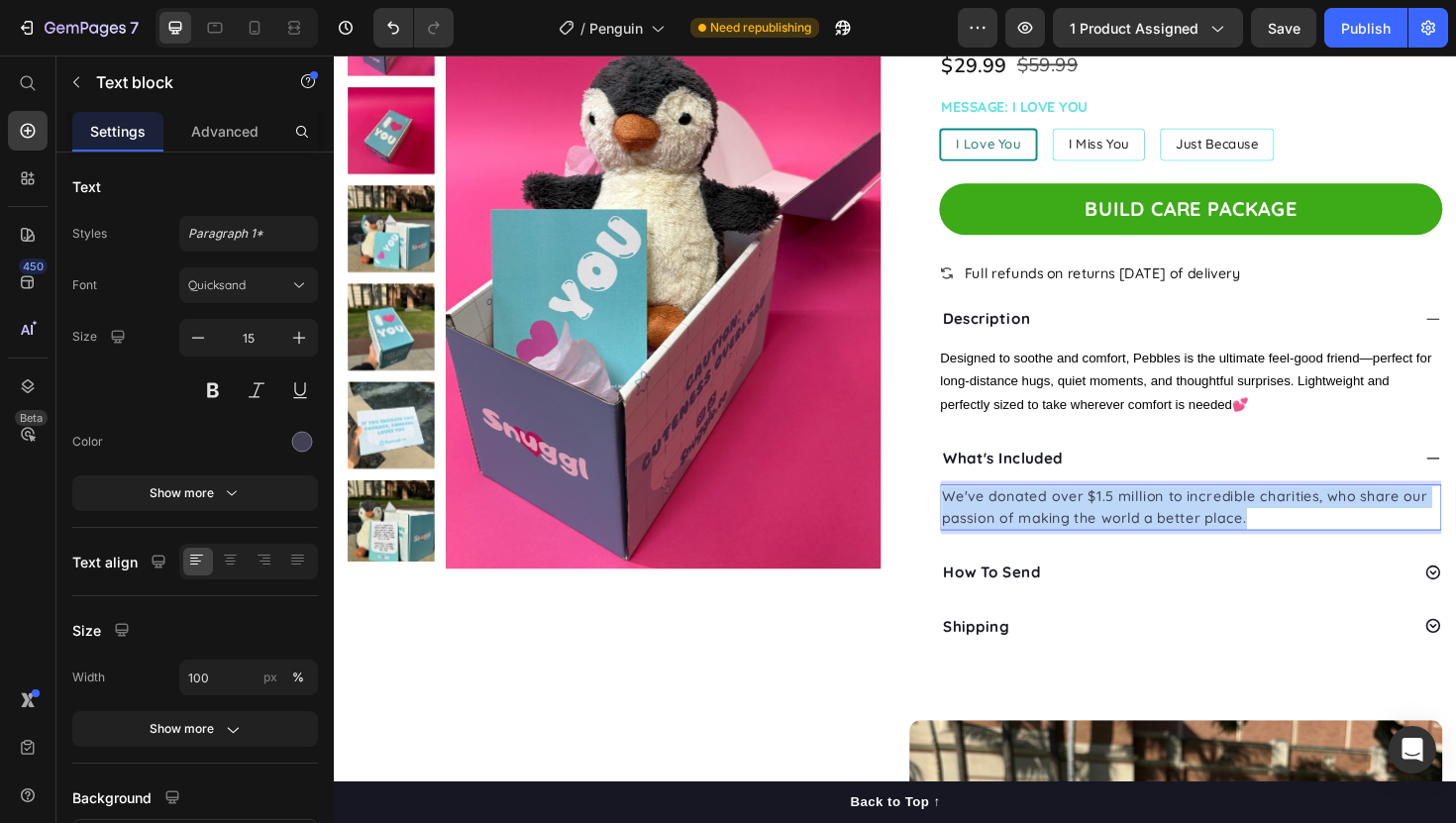 drag, startPoint x: 1319, startPoint y: 540, endPoint x: 965, endPoint y: 518, distance: 354.68296 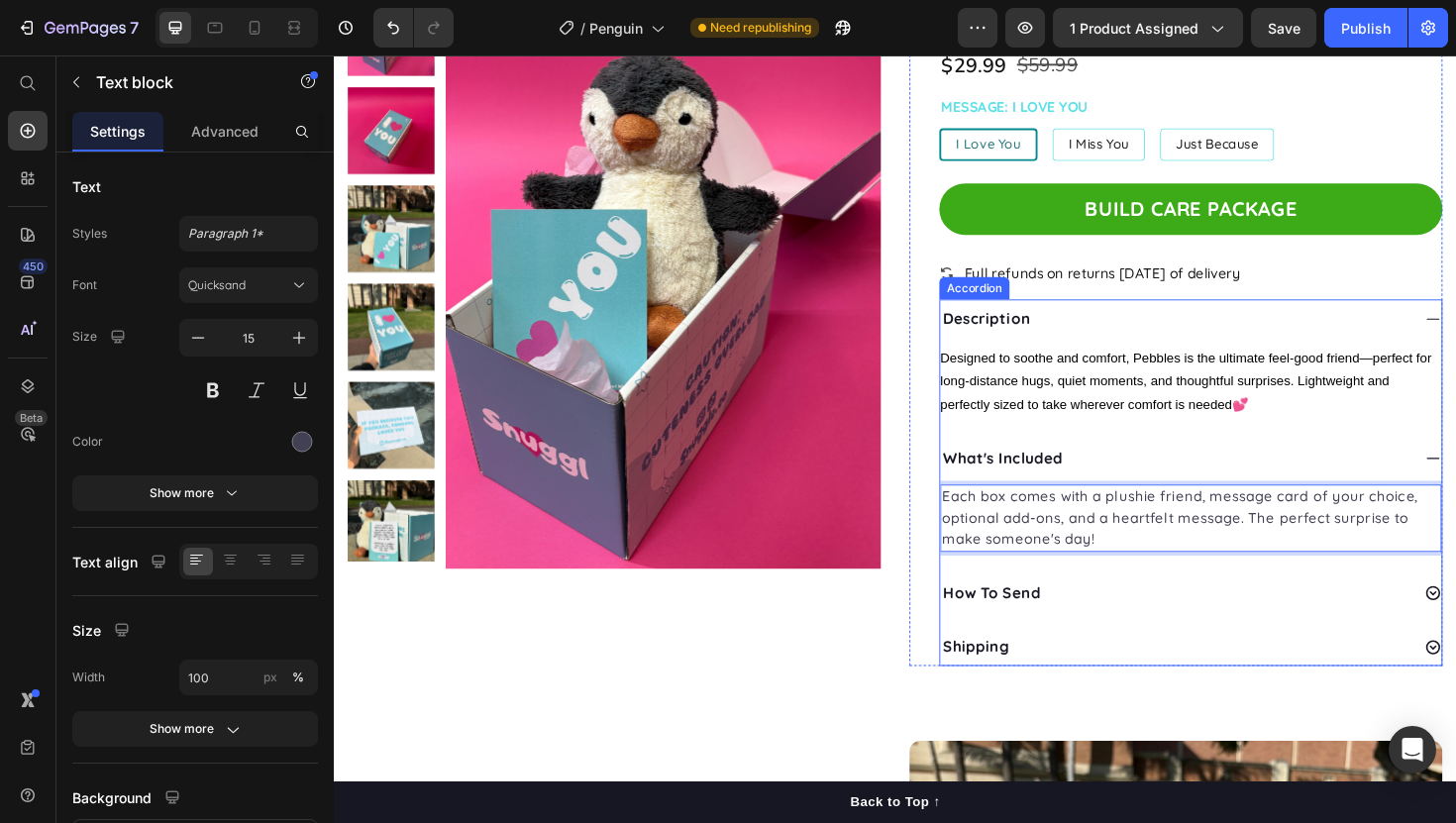 click on "How to Send" at bounding box center [1030, 625] 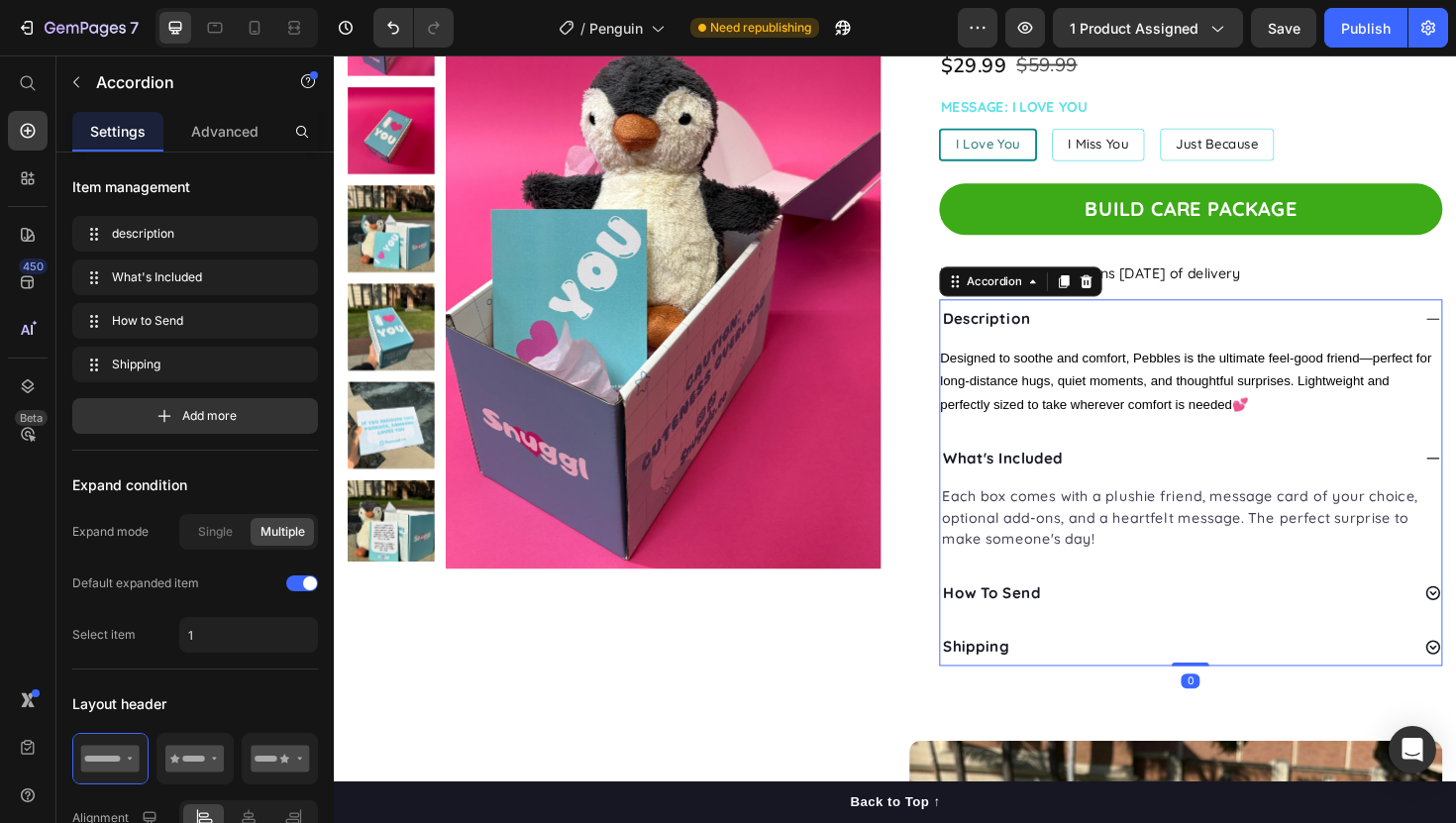 click on "How to Send" at bounding box center (1224, 625) 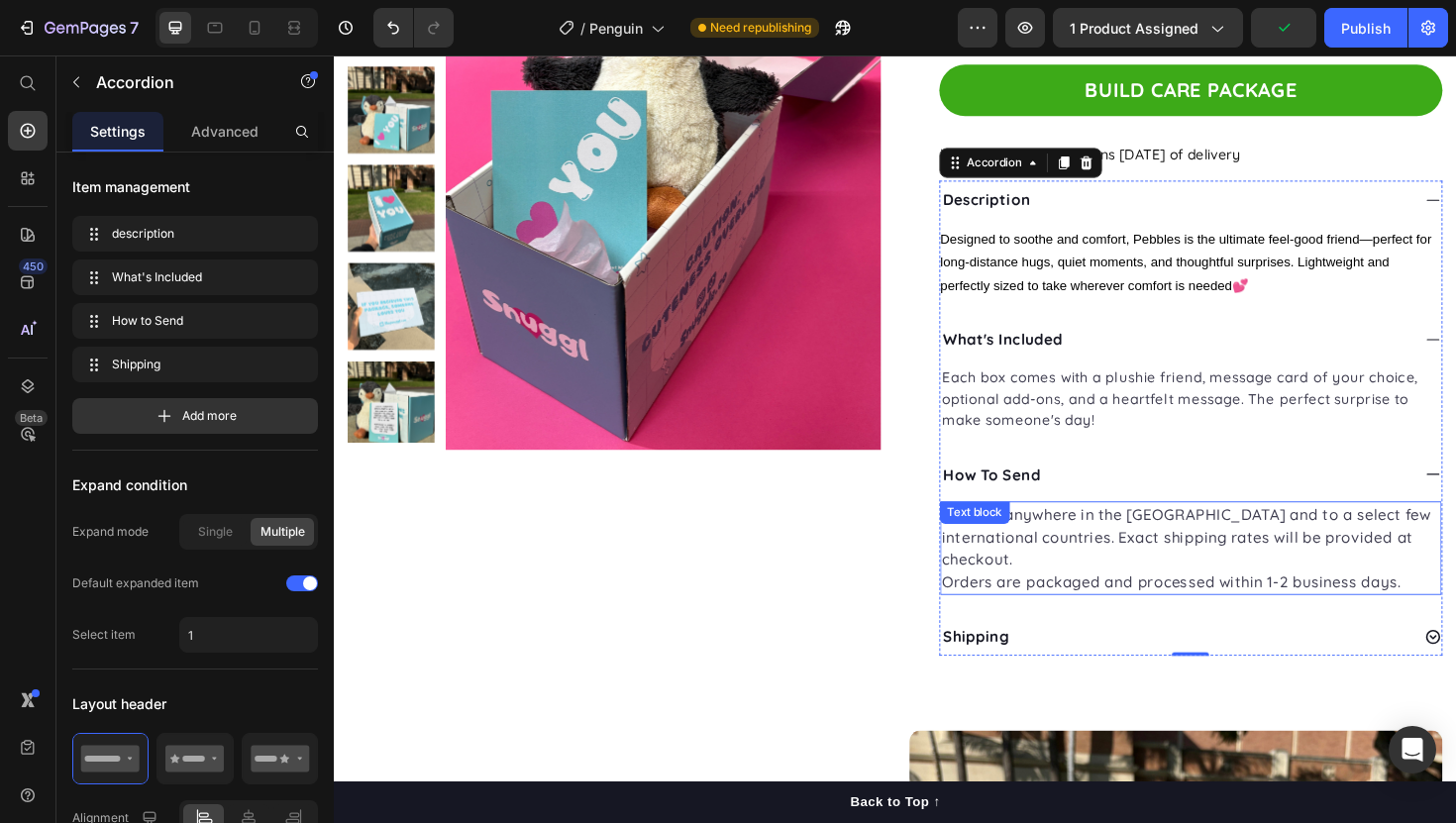 scroll, scrollTop: 311, scrollLeft: 0, axis: vertical 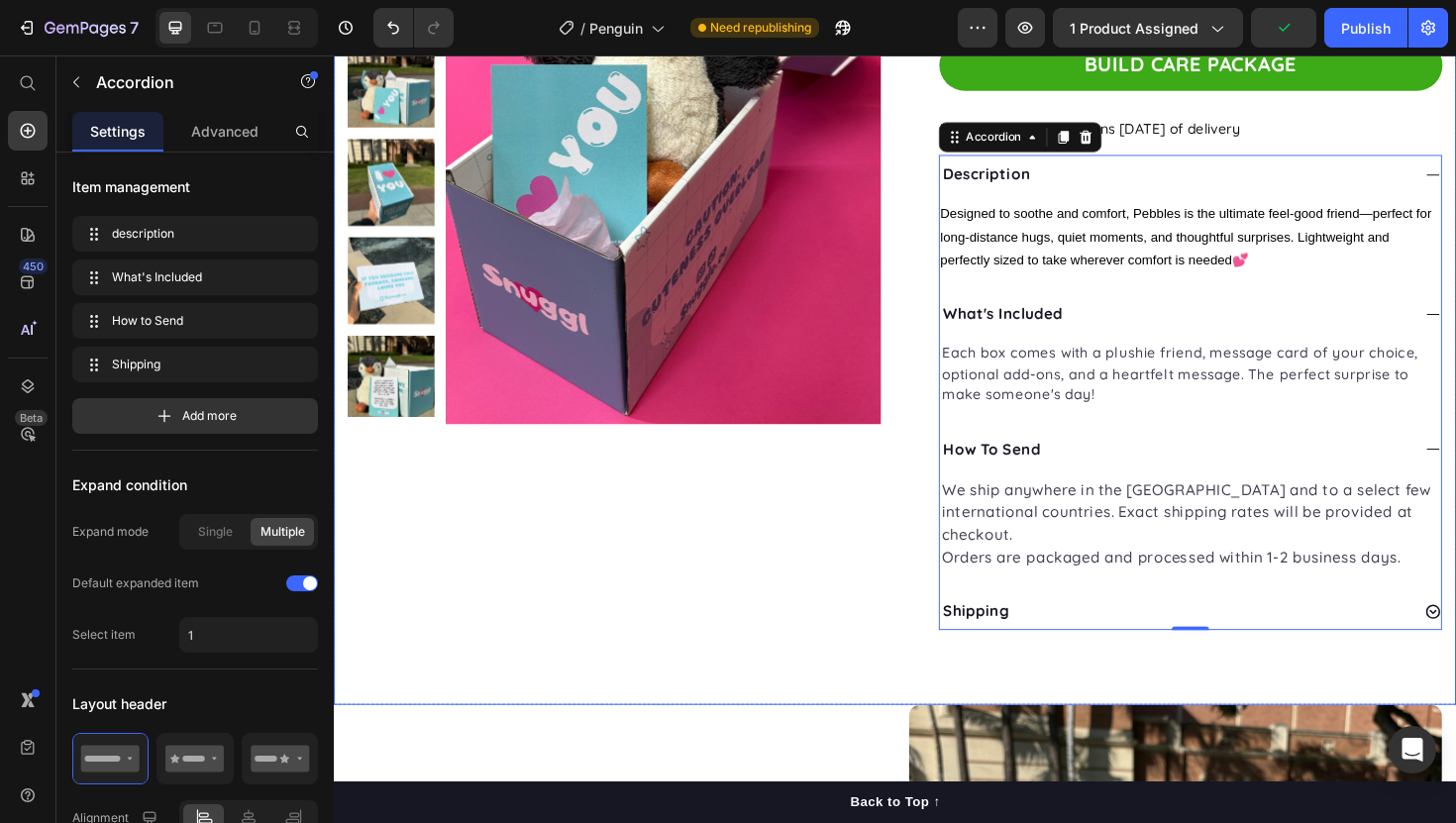 click on "We ship anywhere in the [GEOGRAPHIC_DATA] and to a select few international countries. Exact shipping rates will be provided at checkout." at bounding box center (1241, 539) 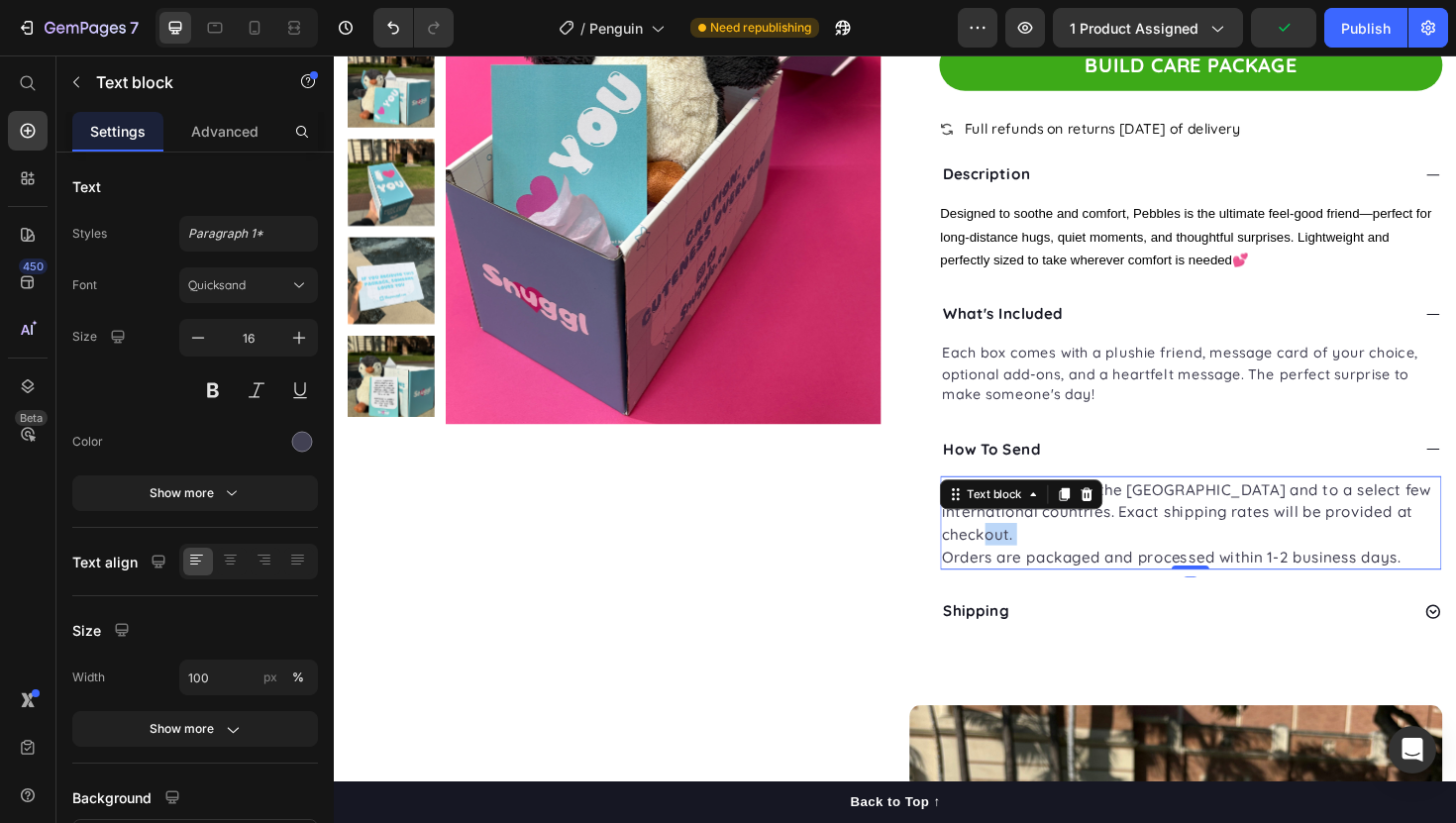 click on "We ship anywhere in the [GEOGRAPHIC_DATA] and to a select few international countries. Exact shipping rates will be provided at checkout." at bounding box center (1241, 539) 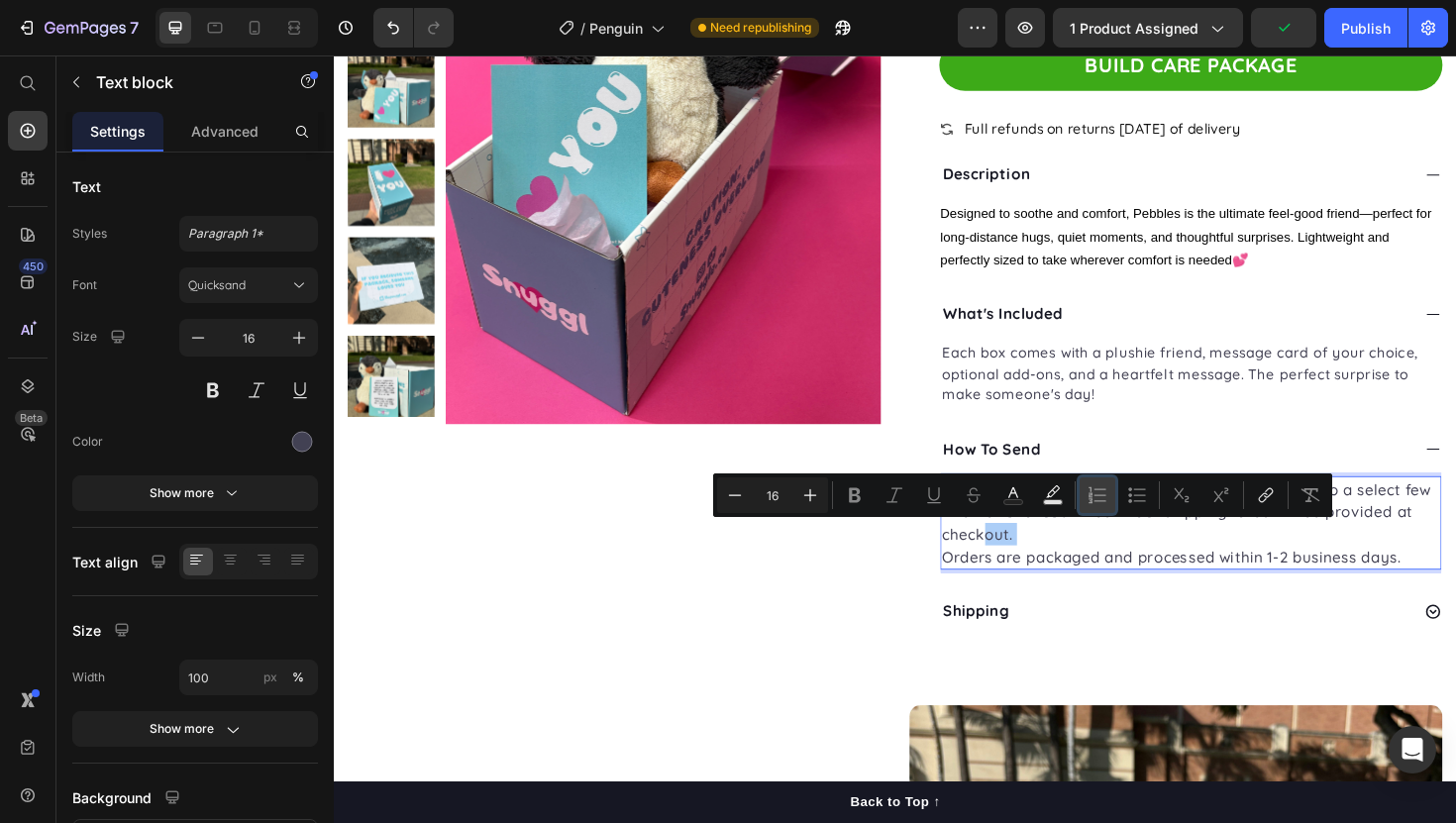click on "Numbered List" at bounding box center (1097, 495) 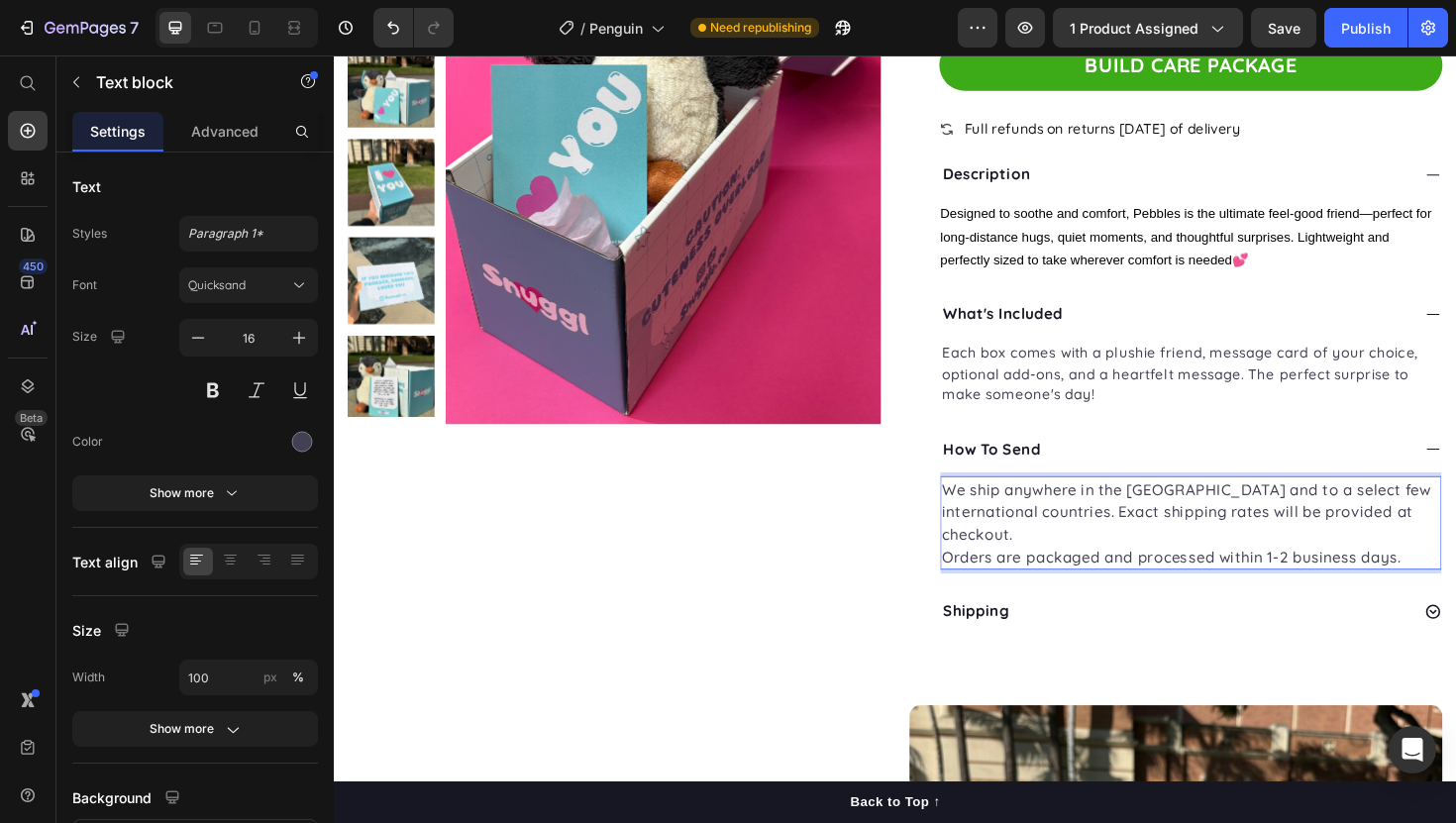 click on "Orders are packaged and processed within 1-2 business days." at bounding box center [1241, 586] 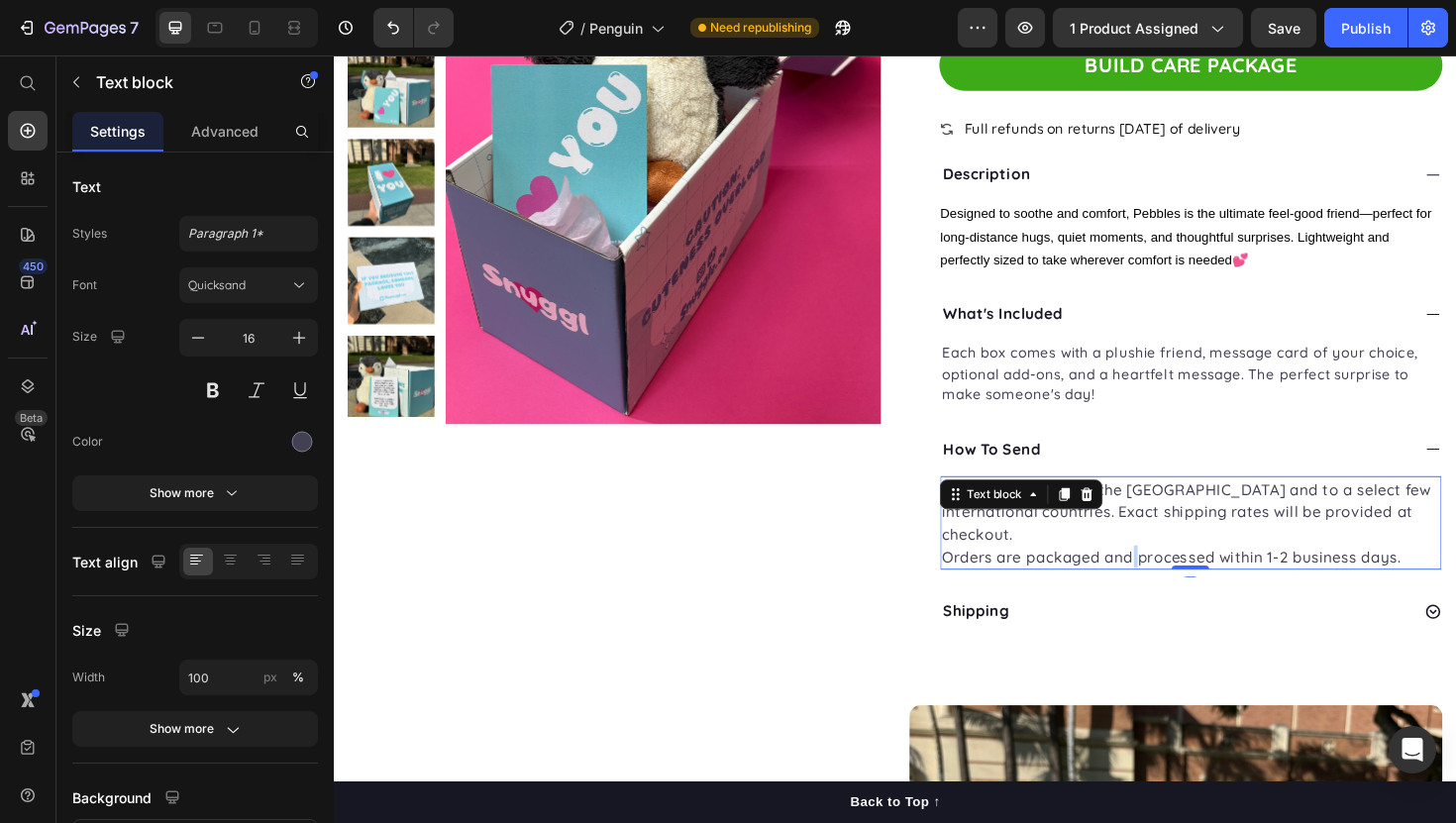 click on "Orders are packaged and processed within 1-2 business days." at bounding box center [1241, 586] 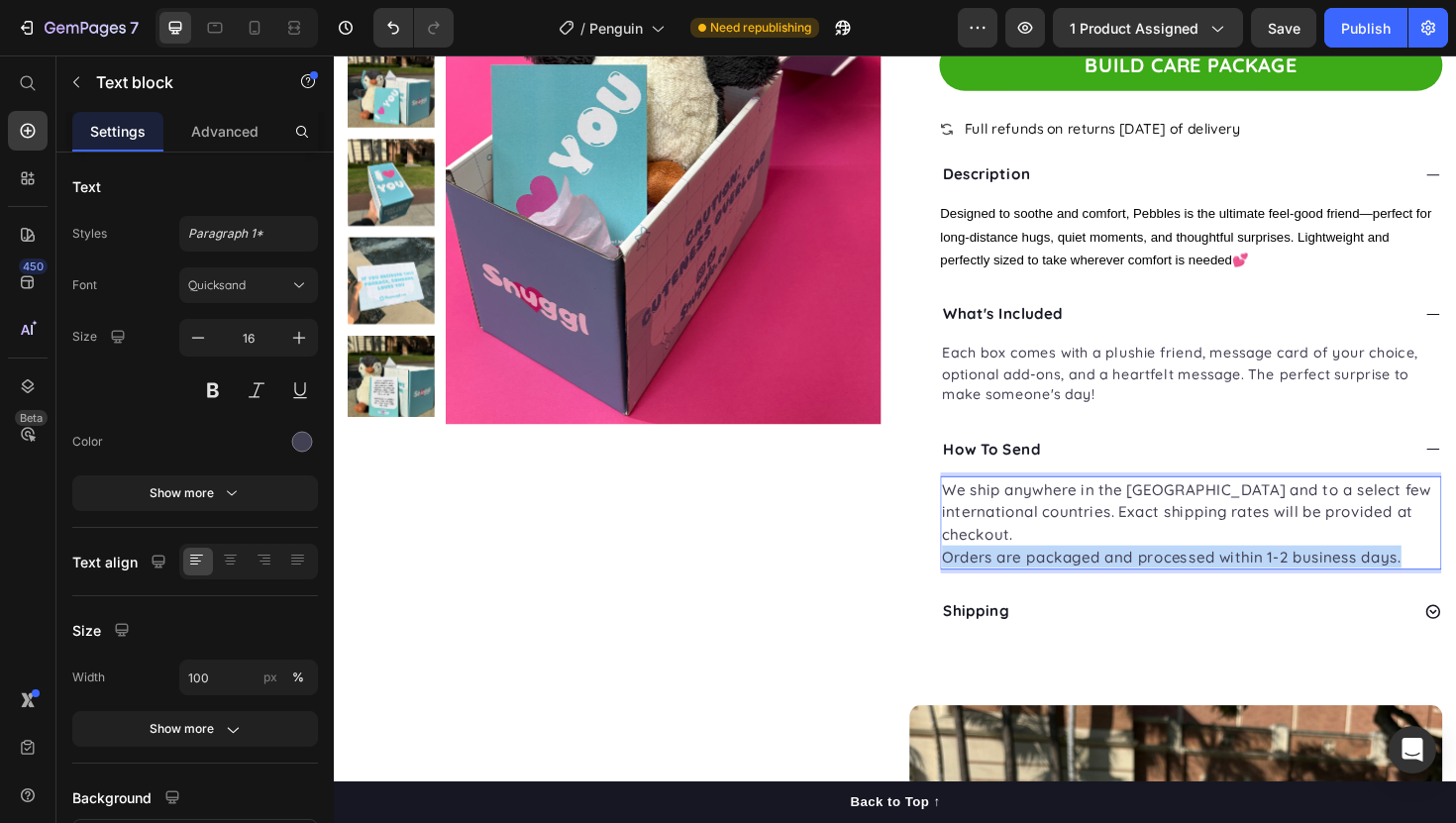 click on "Orders are packaged and processed within 1-2 business days." at bounding box center [1241, 586] 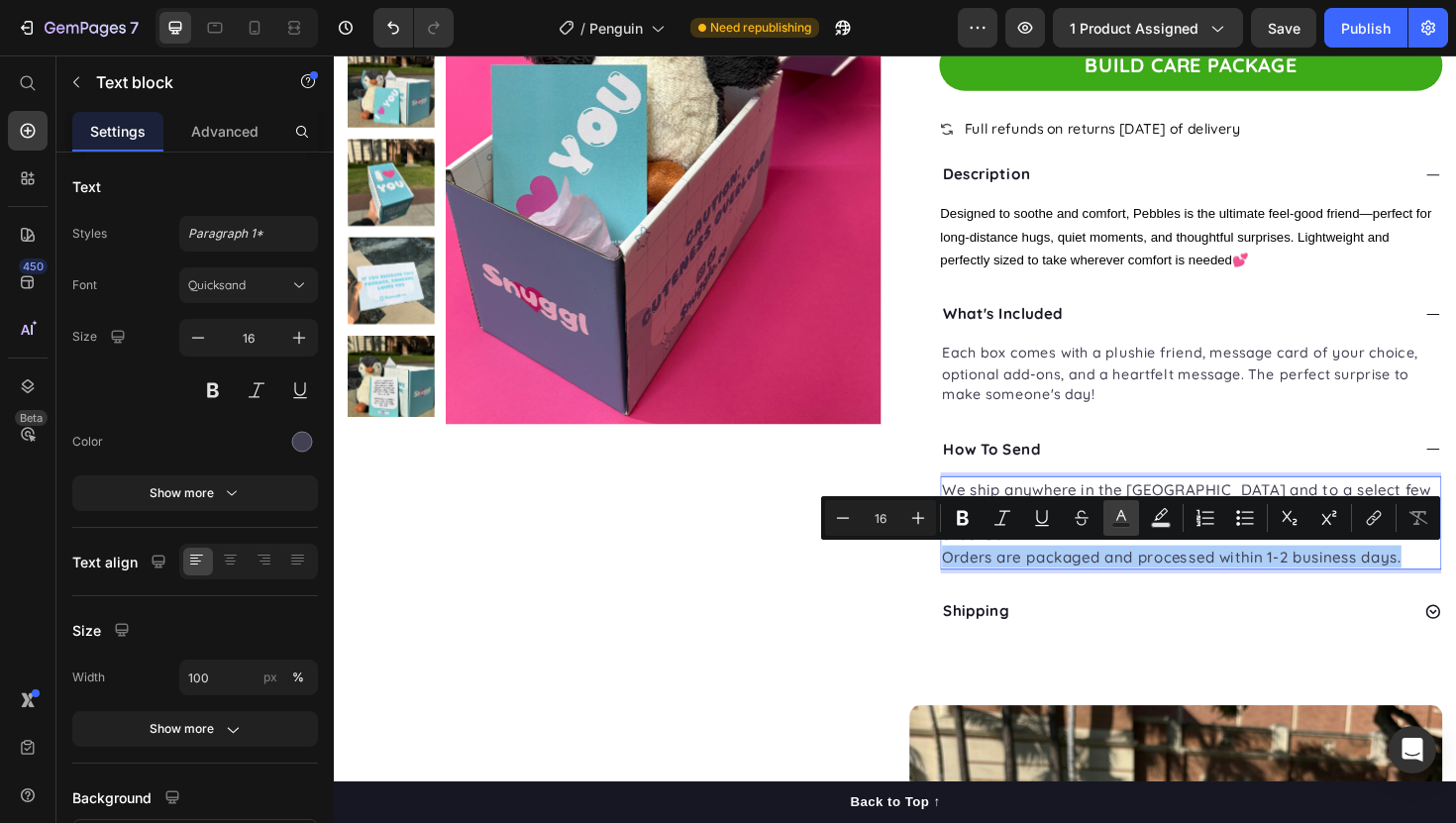 click on "Text Color" at bounding box center (1121, 518) 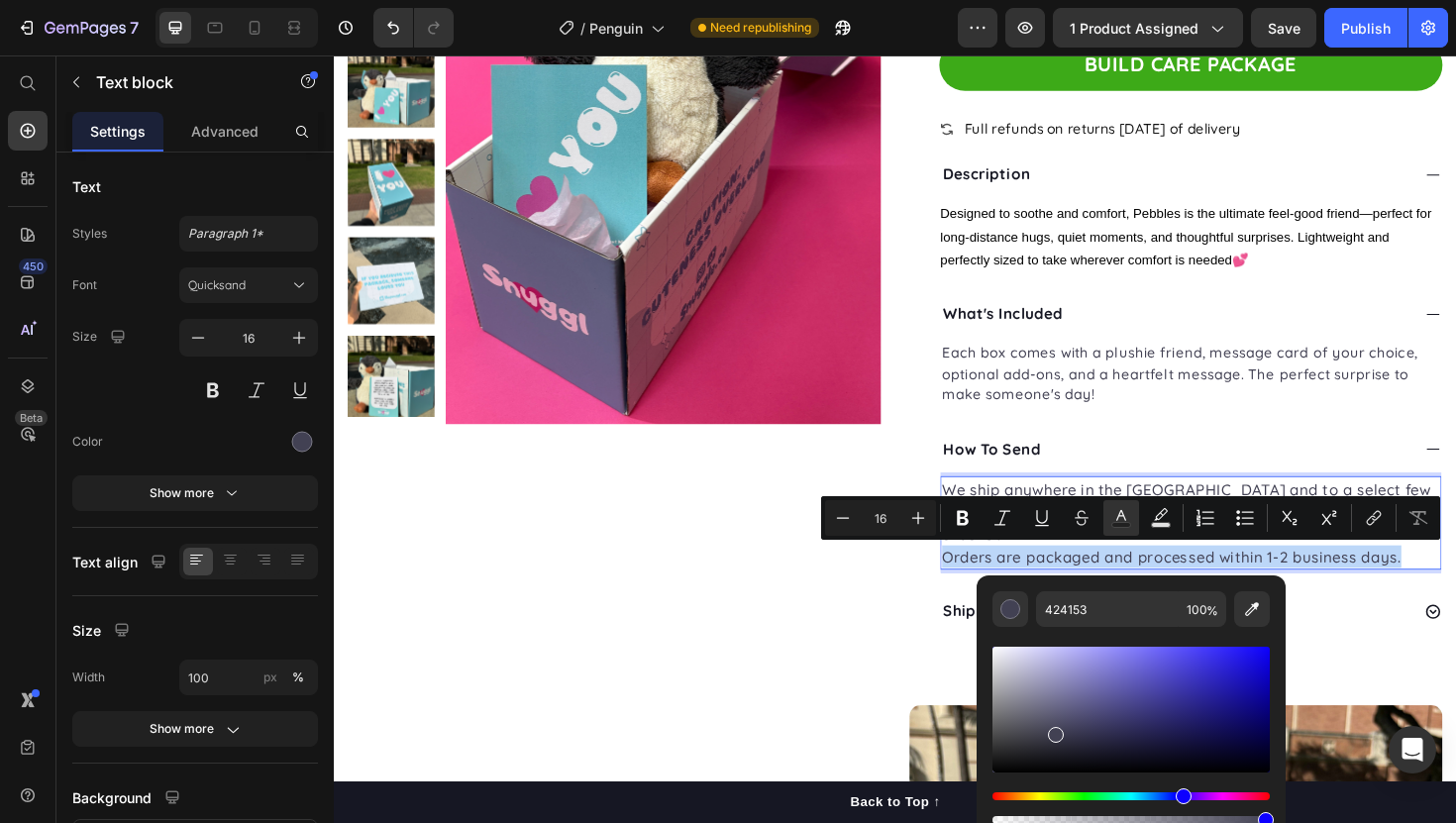 click on "Orders are packaged and processed within 1-2 business days." at bounding box center (1241, 586) 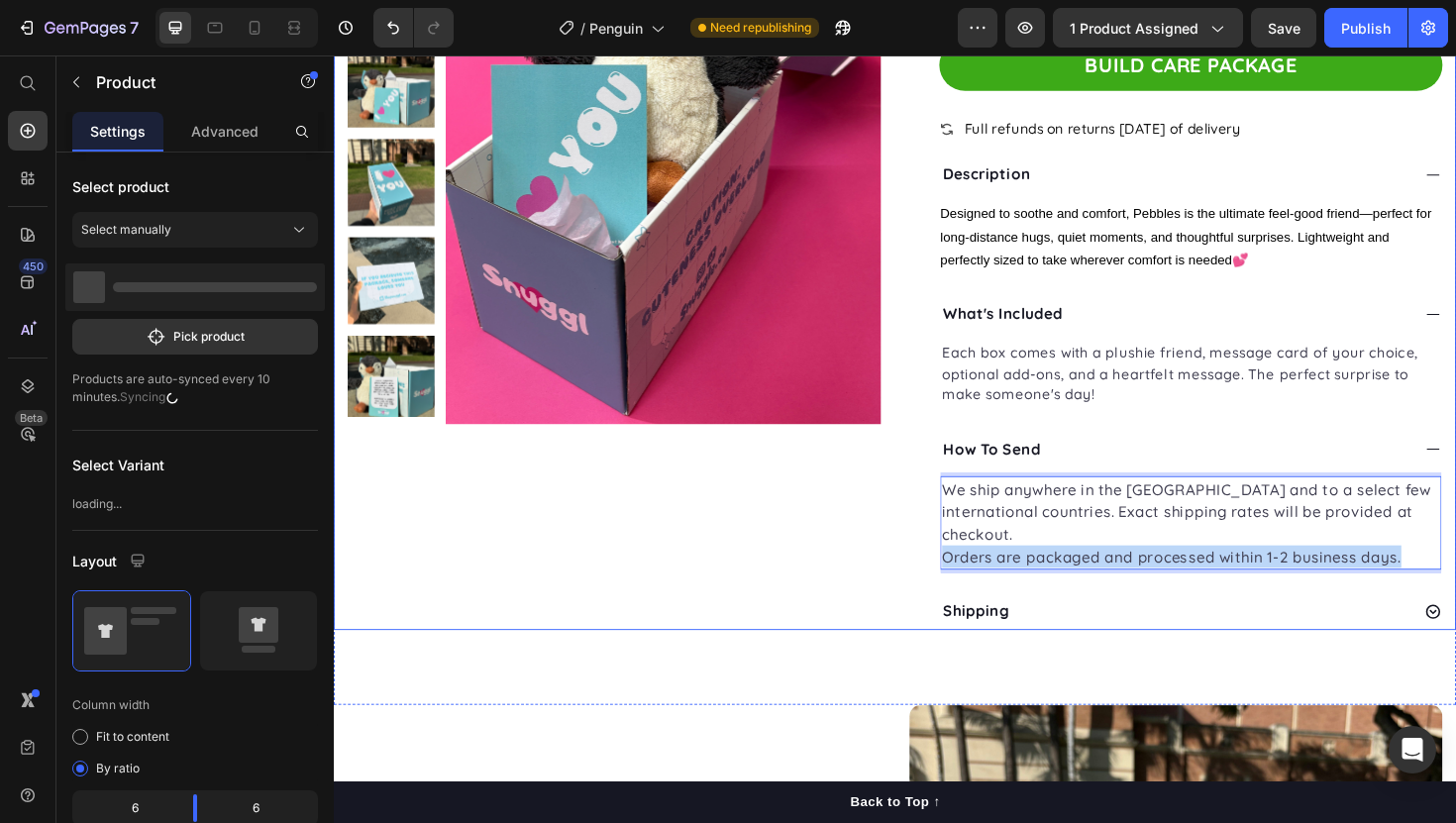click on "Product Images Row" at bounding box center [631, 249] 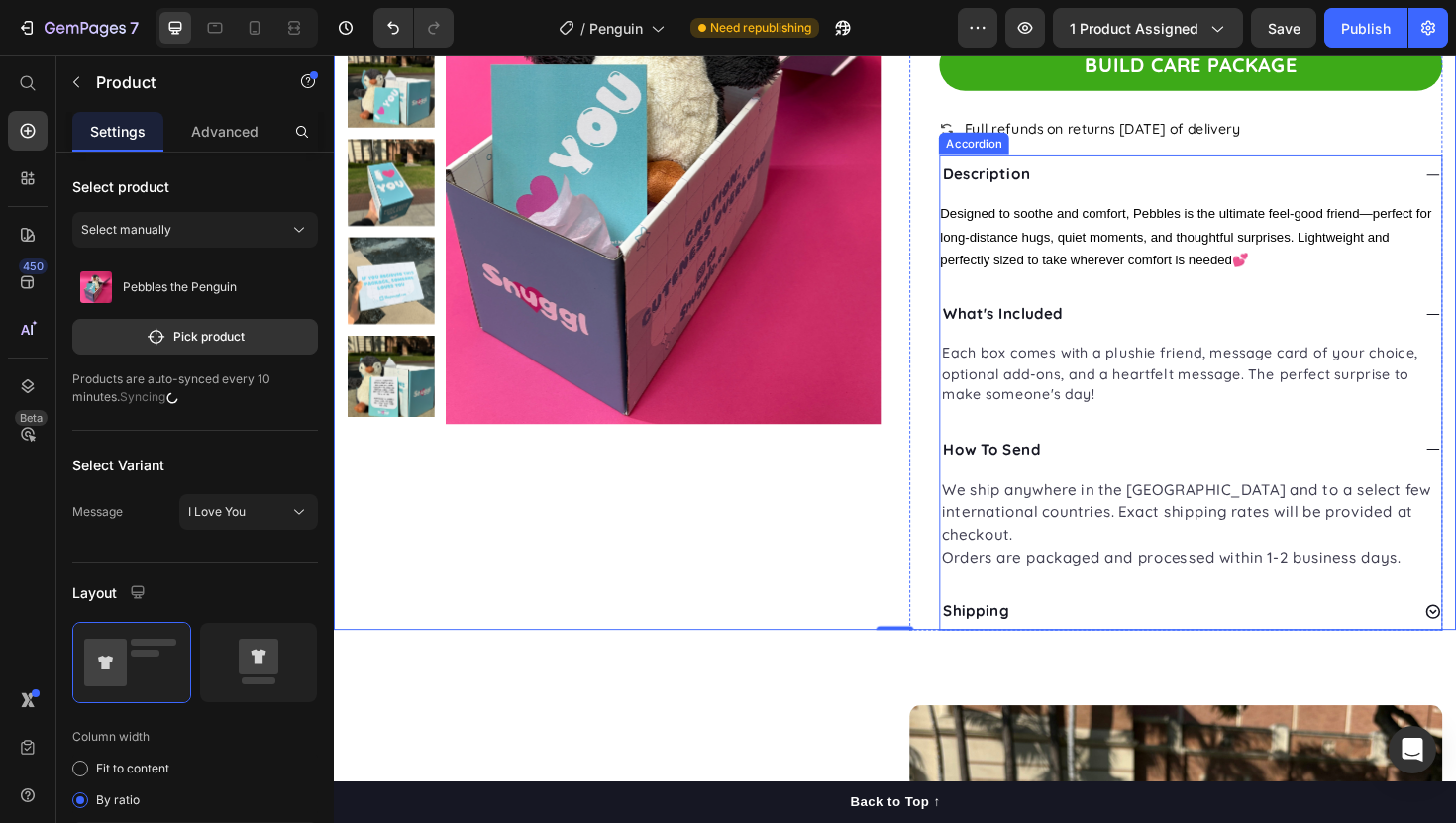 click on "We ship anywhere in the [GEOGRAPHIC_DATA] and to a select few international countries. Exact shipping rates will be provided at checkout. Orders are packaged and processed within 1-2 business days. Text block" at bounding box center (1241, 551) 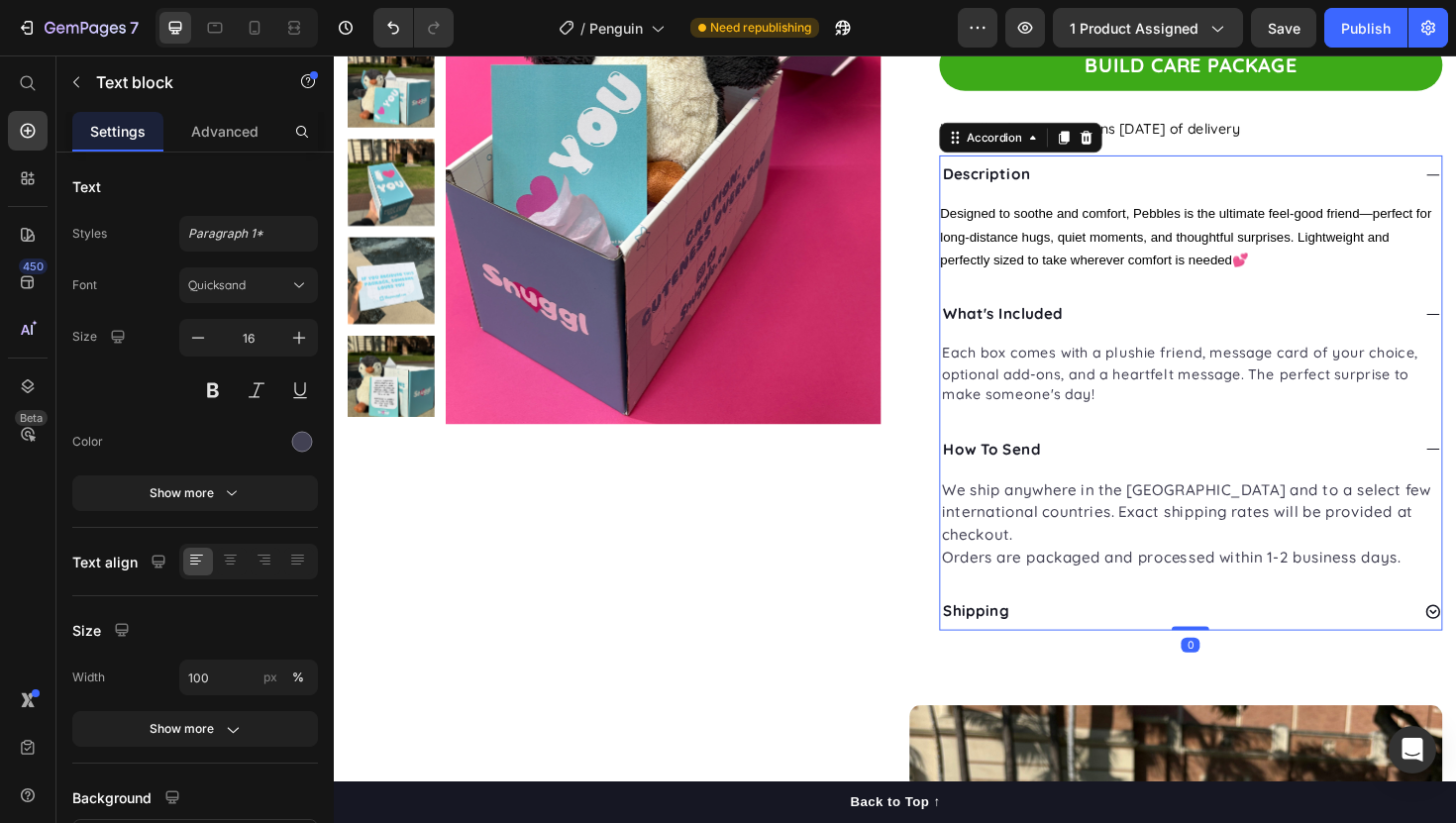 click on "Orders are packaged and processed within 1-2 business days." at bounding box center [1241, 586] 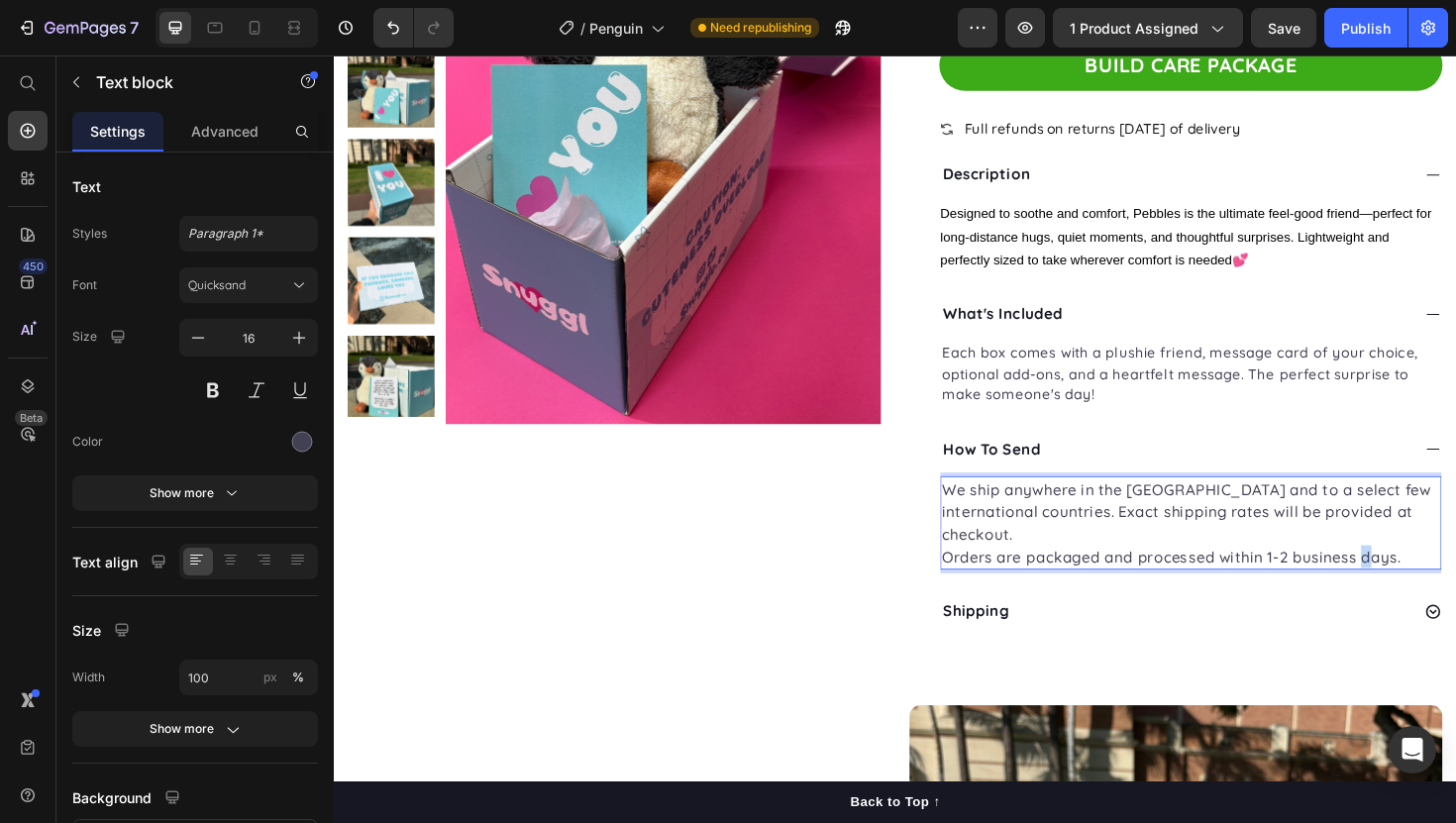 click on "Orders are packaged and processed within 1-2 business days." at bounding box center (1241, 586) 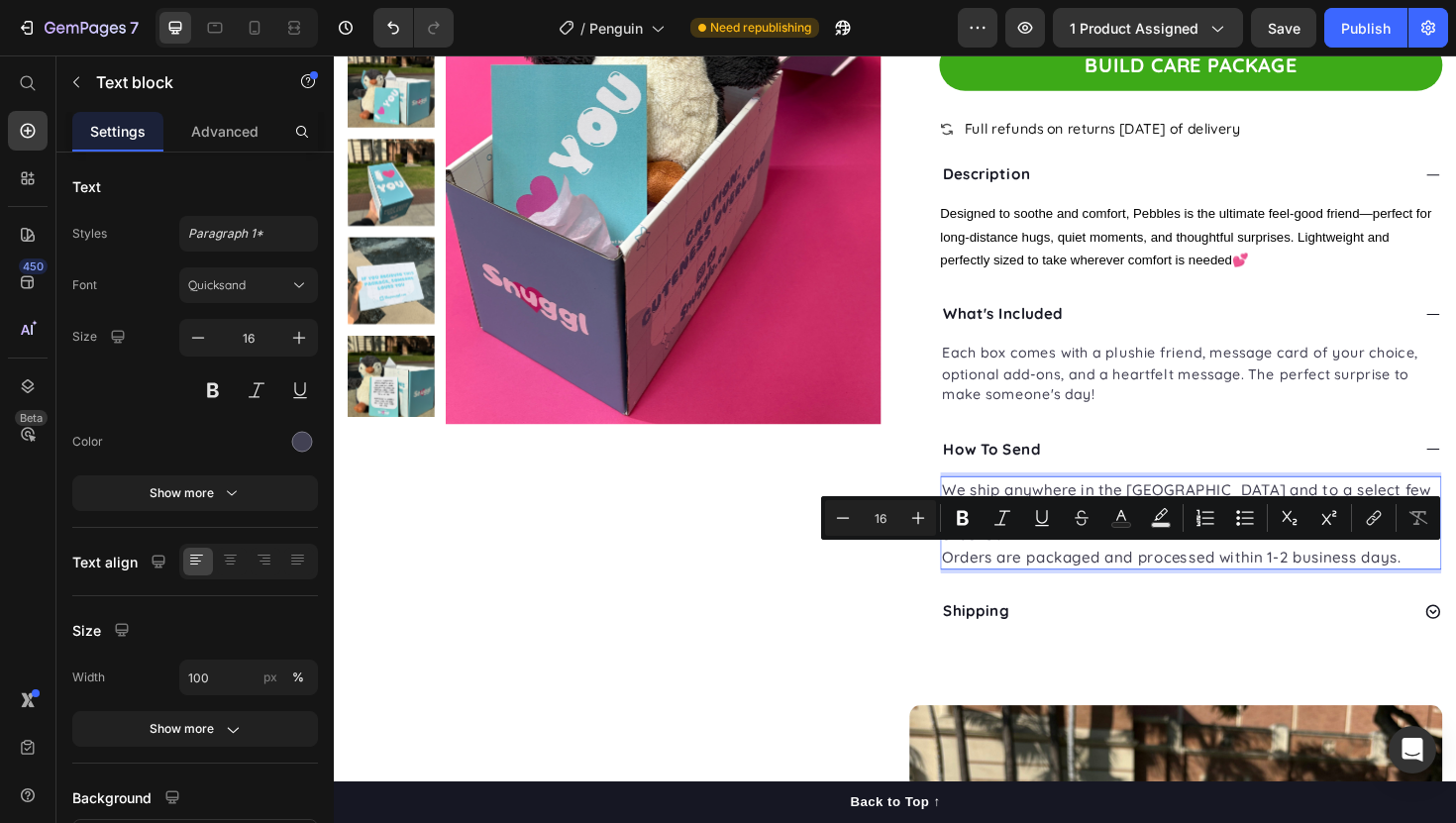 click on "Orders are packaged and processed within 1-2 business days." at bounding box center (1241, 586) 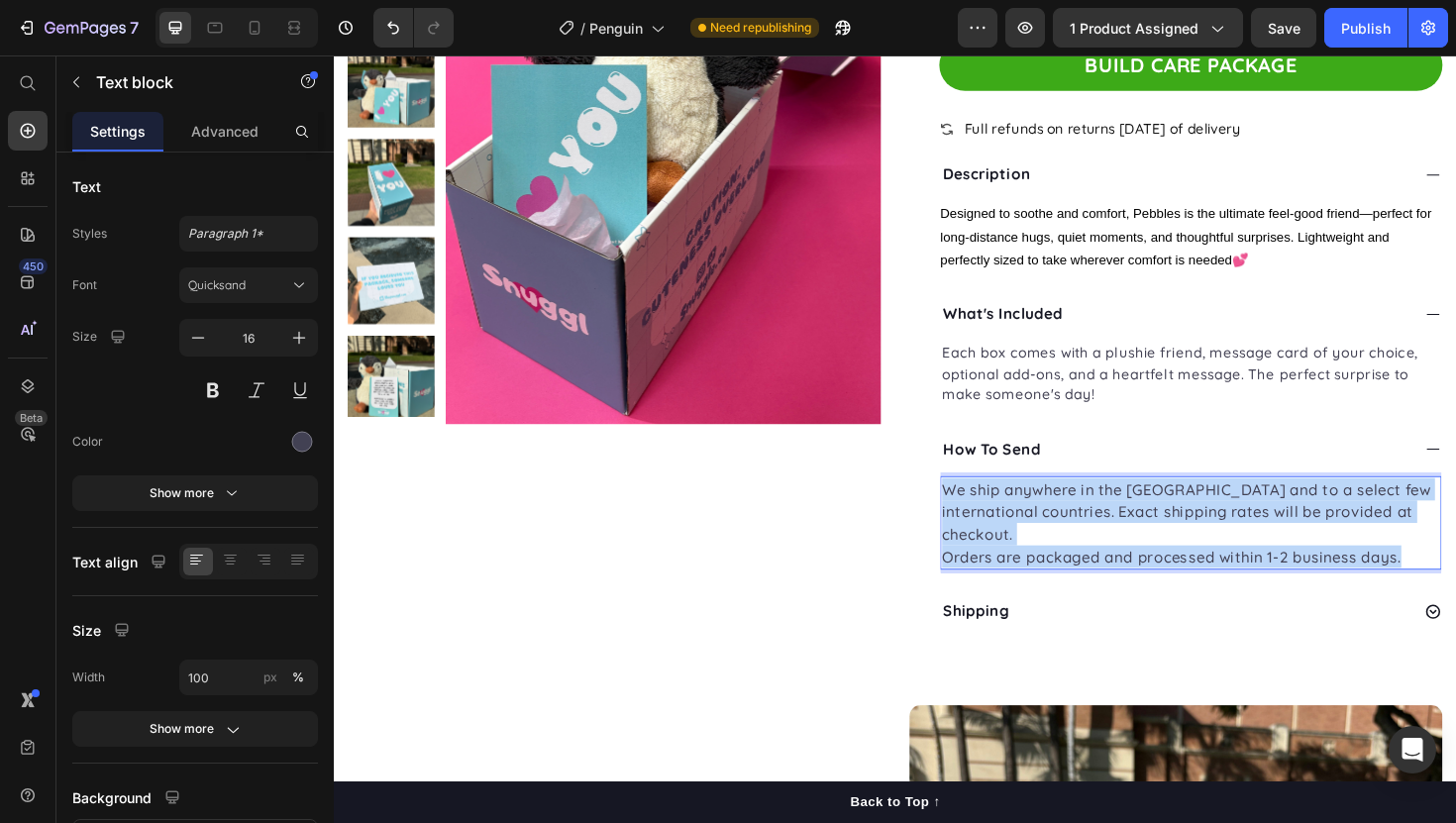 drag, startPoint x: 1467, startPoint y: 583, endPoint x: 975, endPoint y: 518, distance: 496.27513 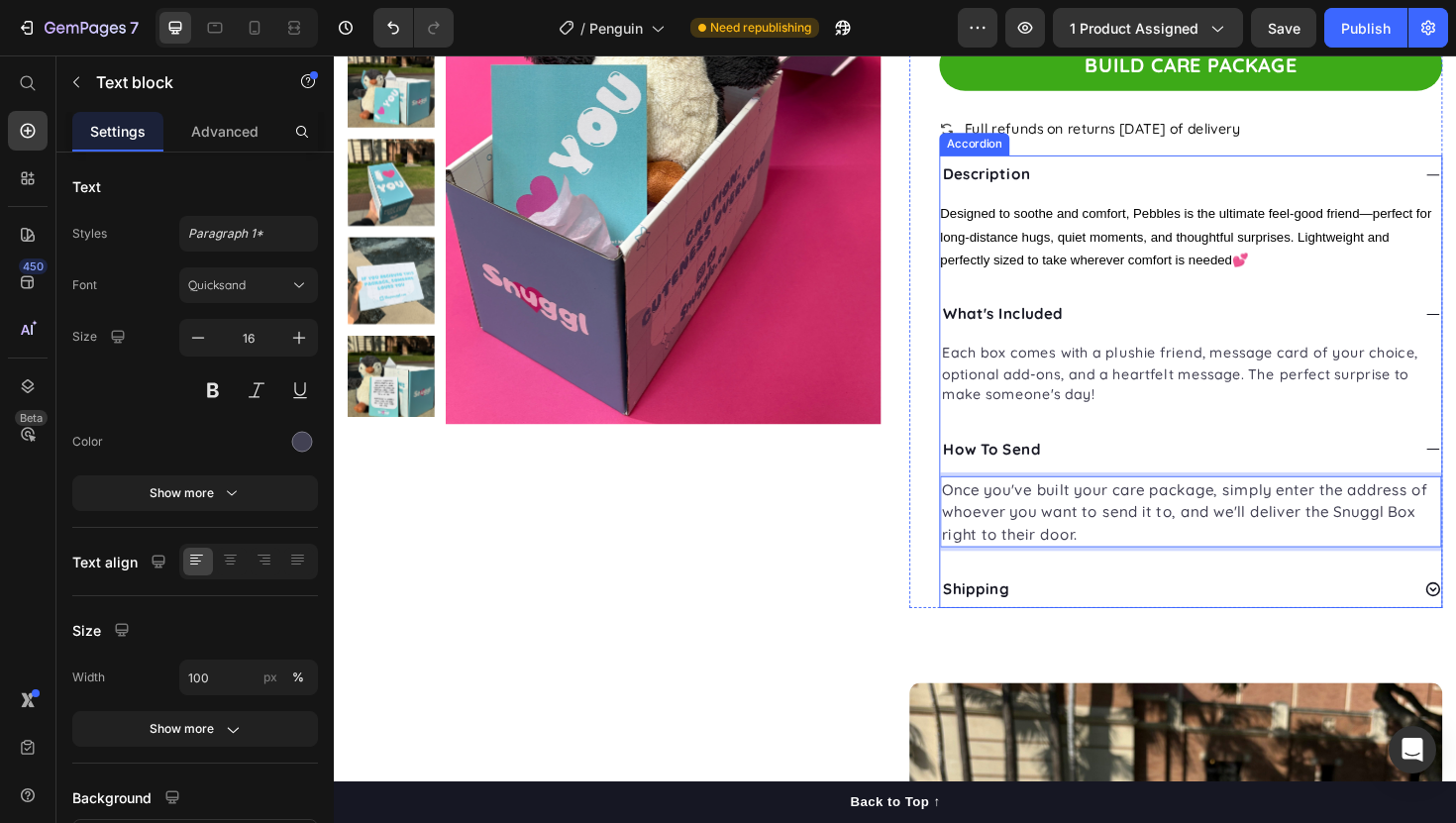 click on "Shipping" at bounding box center (1224, 620) 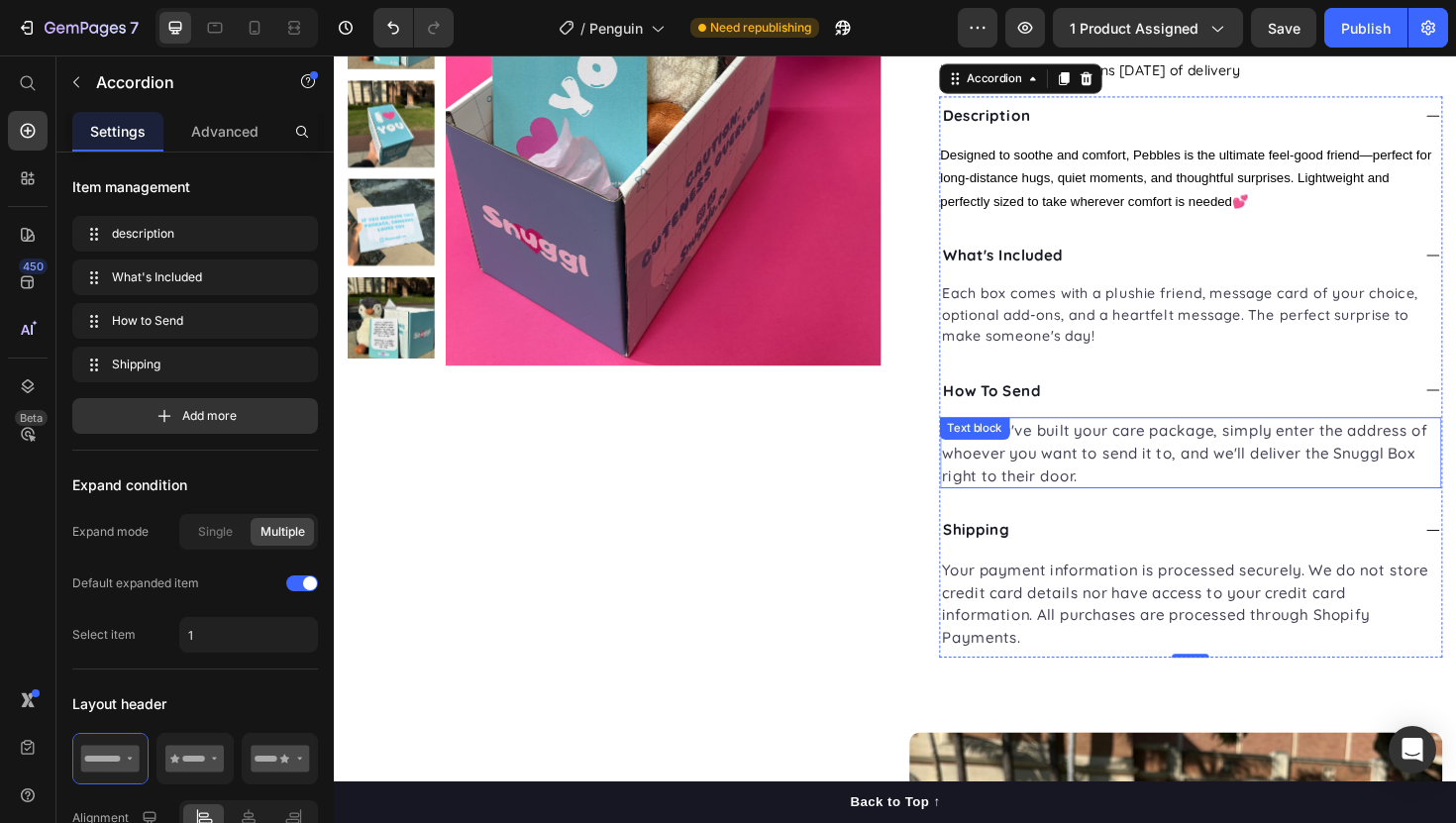 scroll, scrollTop: 387, scrollLeft: 0, axis: vertical 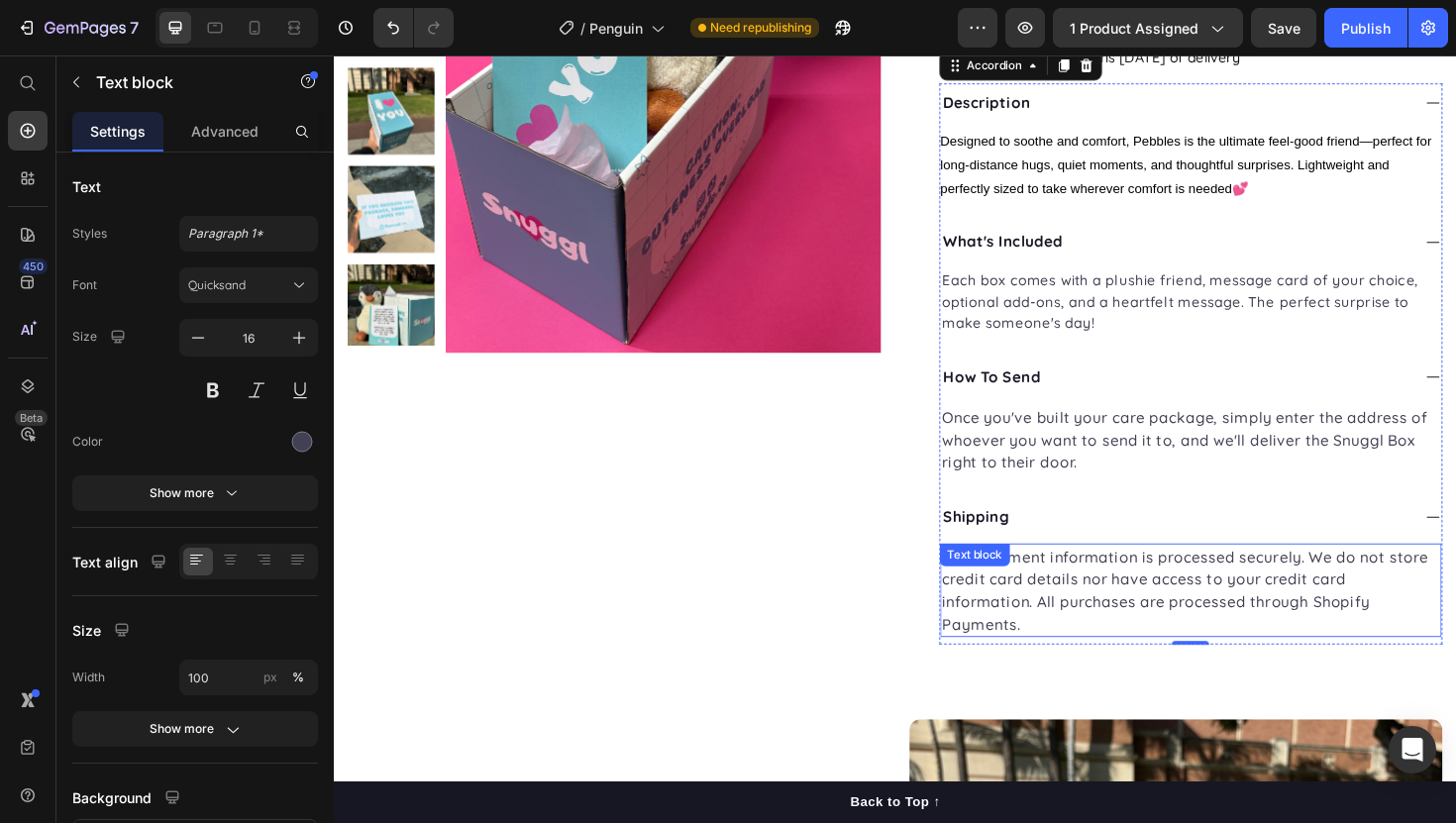click on "Your payment information is processed securely. We do not store credit card details nor have access to your credit card information. All purchases are processed through Shopify Payments." at bounding box center (1241, 622) 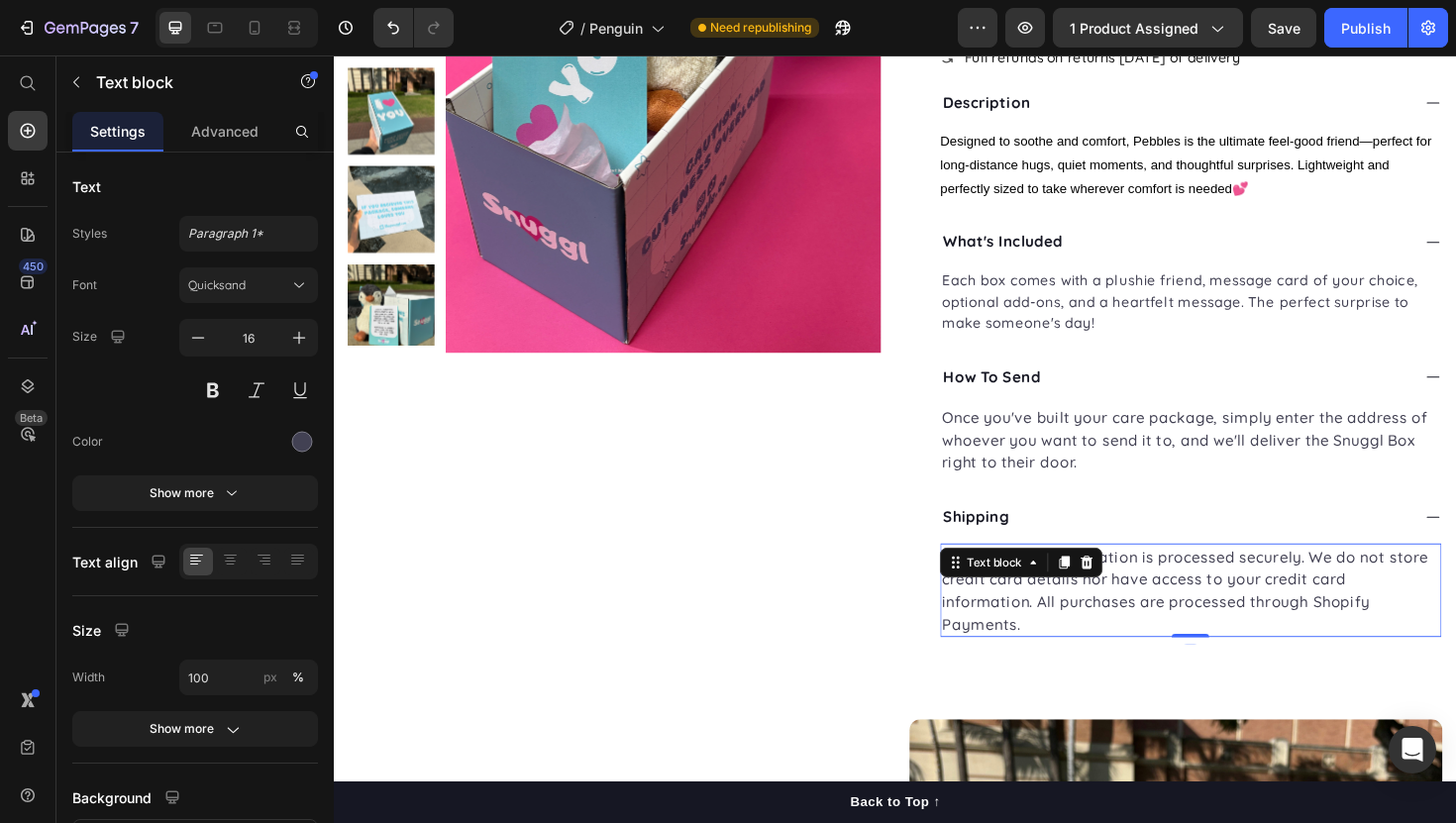 click on "Your payment information is processed securely. We do not store credit card details nor have access to your credit card information. All purchases are processed through Shopify Payments." at bounding box center (1241, 622) 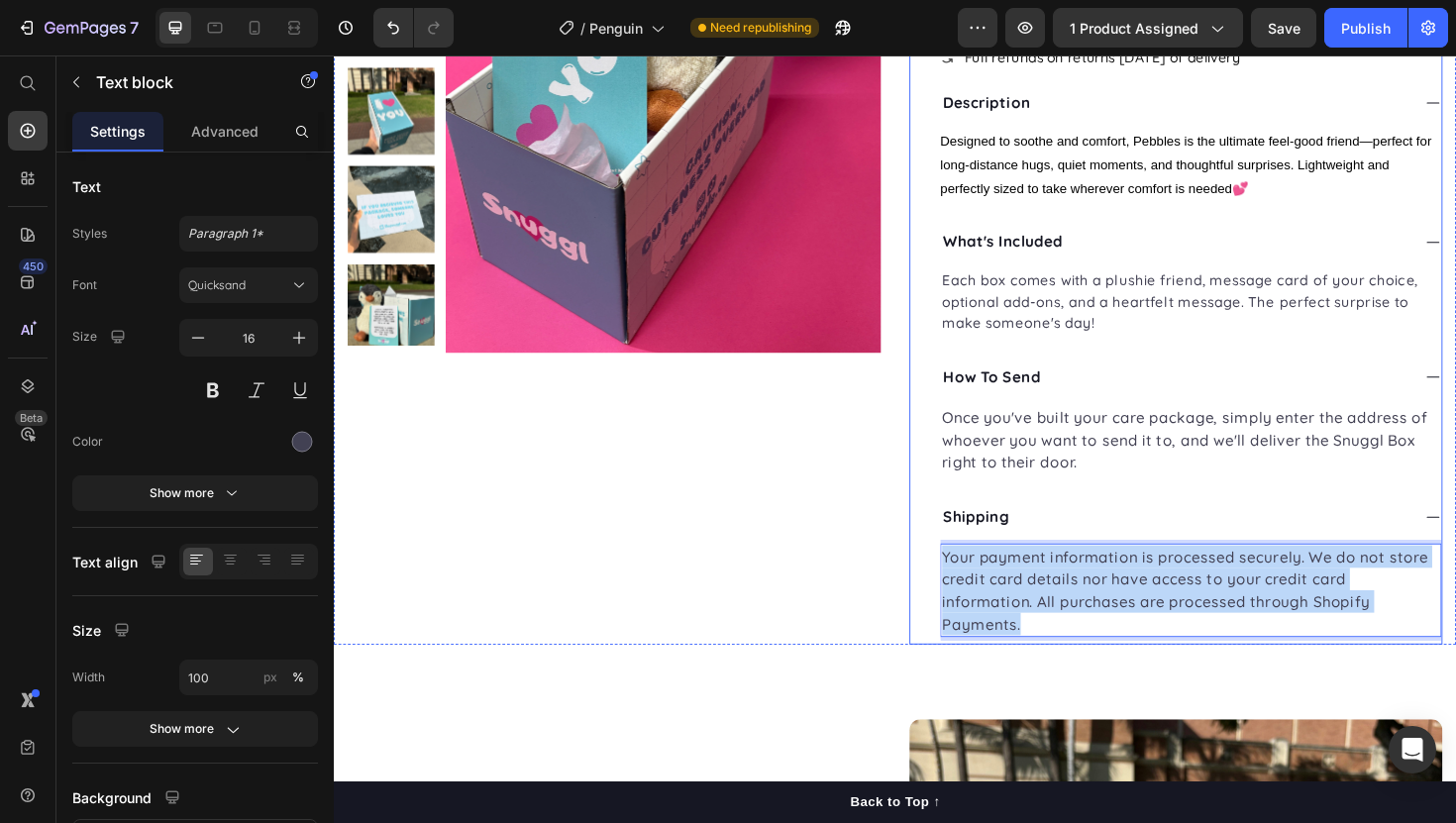 drag, startPoint x: 1080, startPoint y: 657, endPoint x: 966, endPoint y: 582, distance: 136.4588 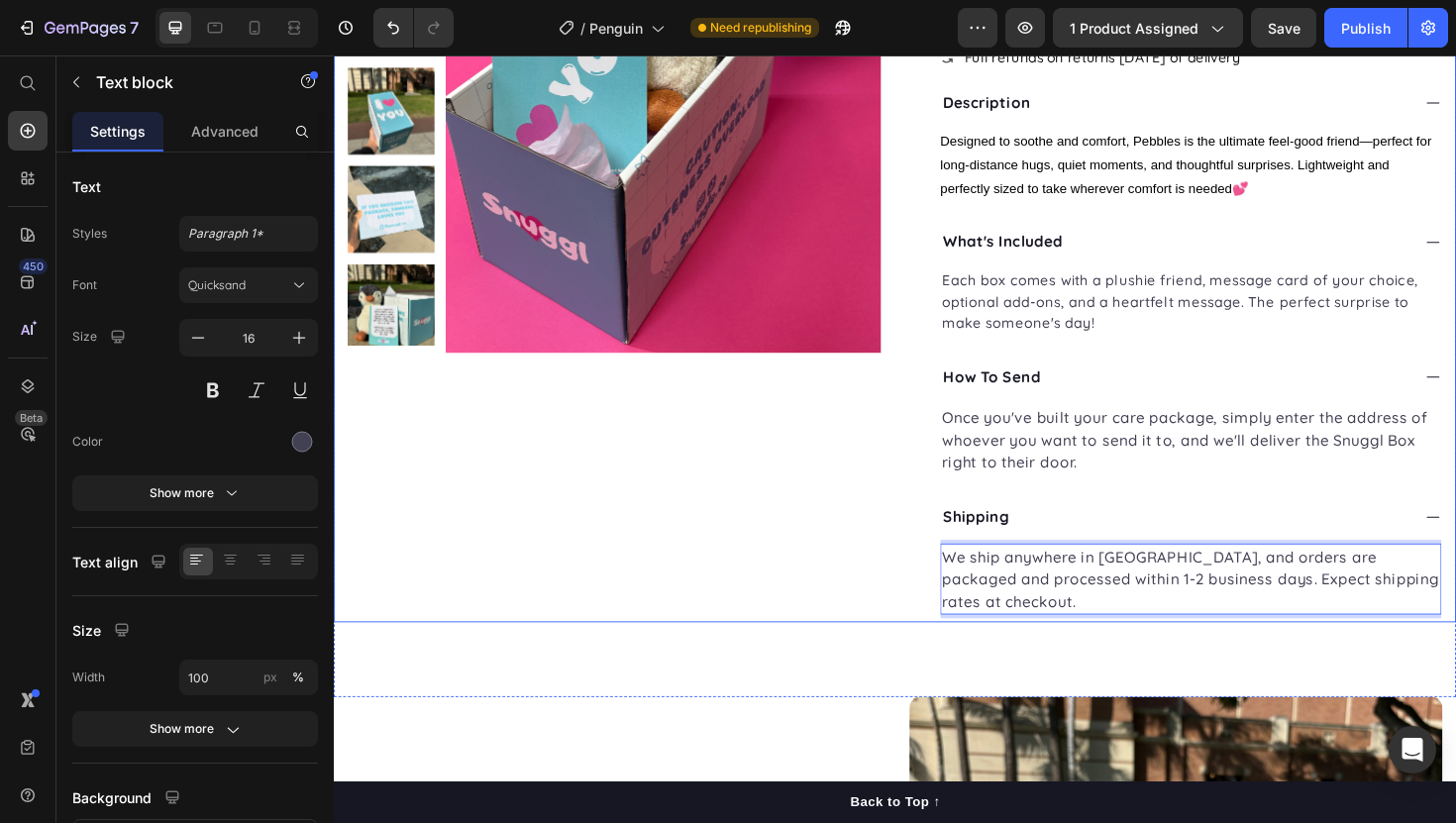 click on "Product Images Row" at bounding box center (631, 206) 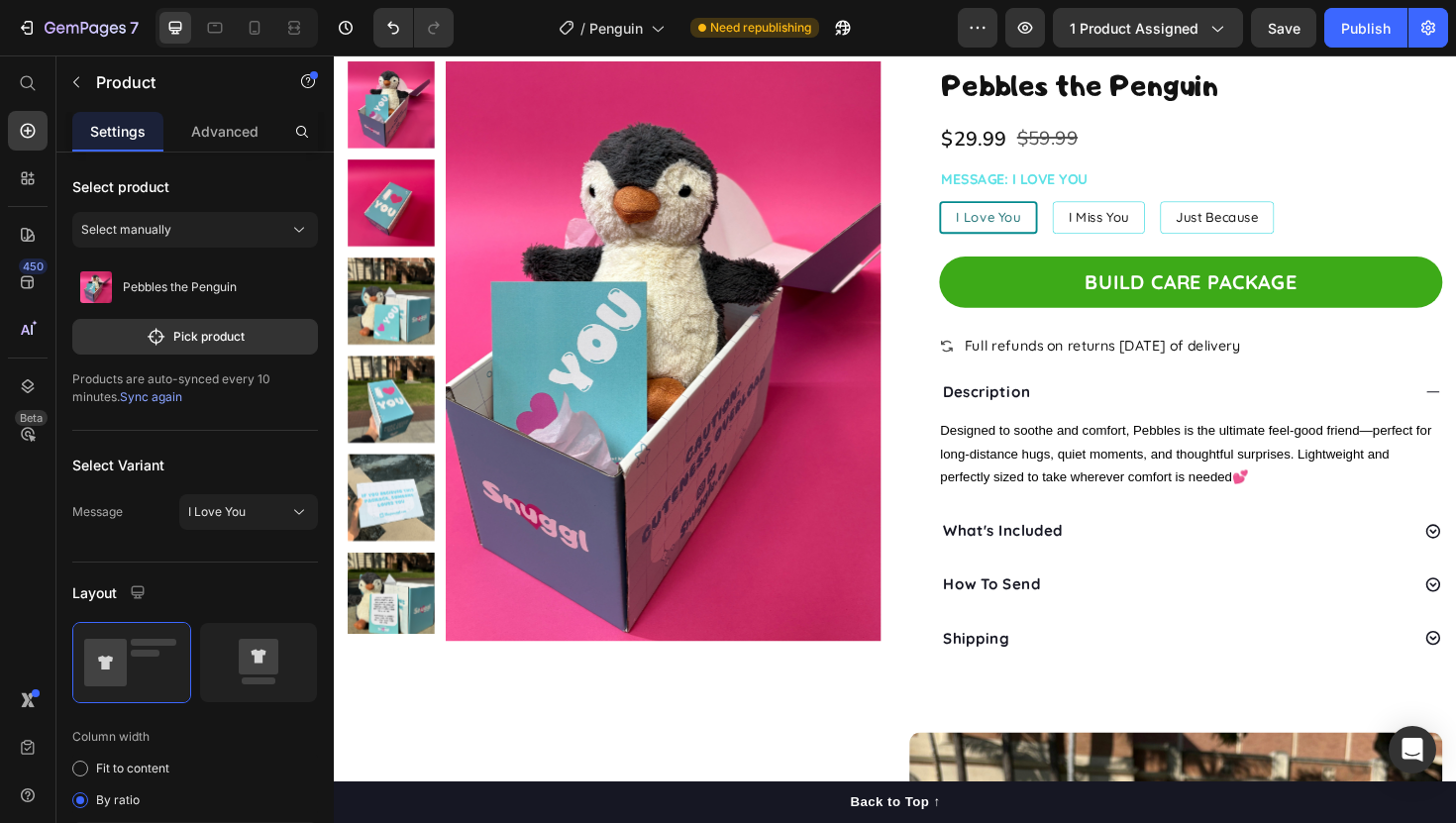 scroll, scrollTop: 0, scrollLeft: 0, axis: both 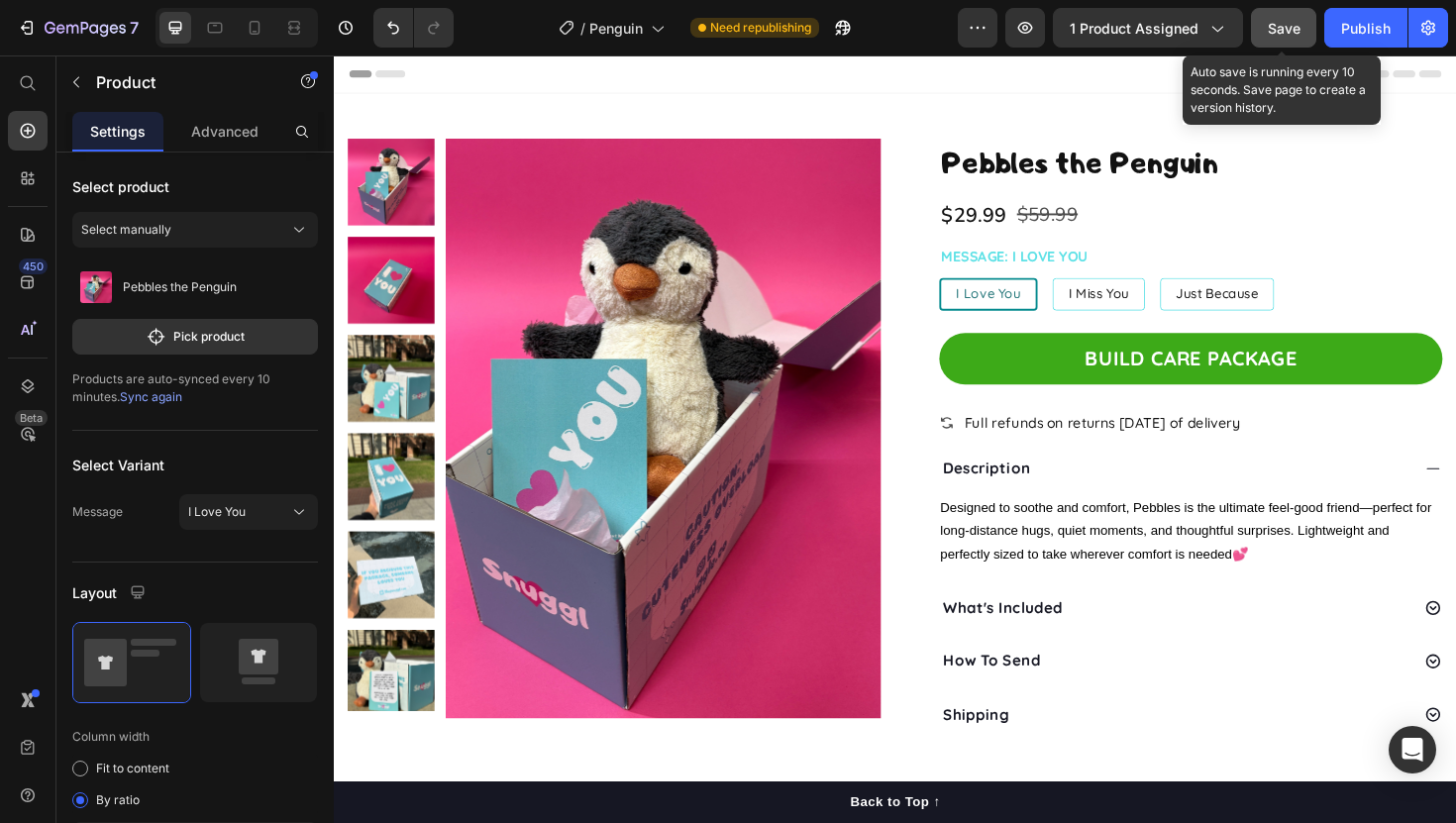 click on "Save" at bounding box center (1284, 28) 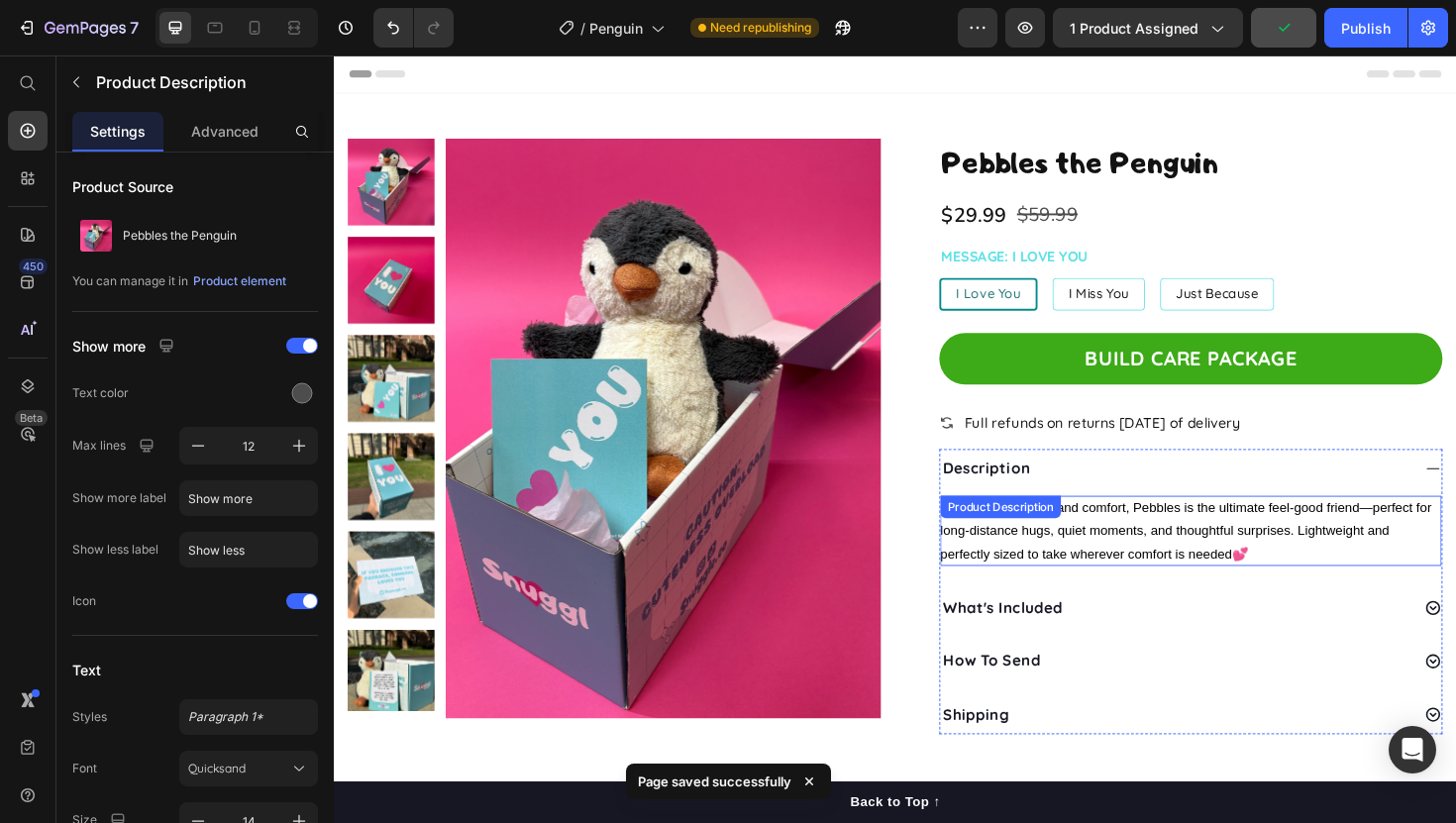 click on "Designed to soothe and comfort, Pebbles is the ultimate feel-good friend—perfect for long-distance hugs, quiet moments, and thoughtful surprises. Lightweight and perfectly sized to take wherever comfort is needed💕 Product Description" at bounding box center (1241, 560) 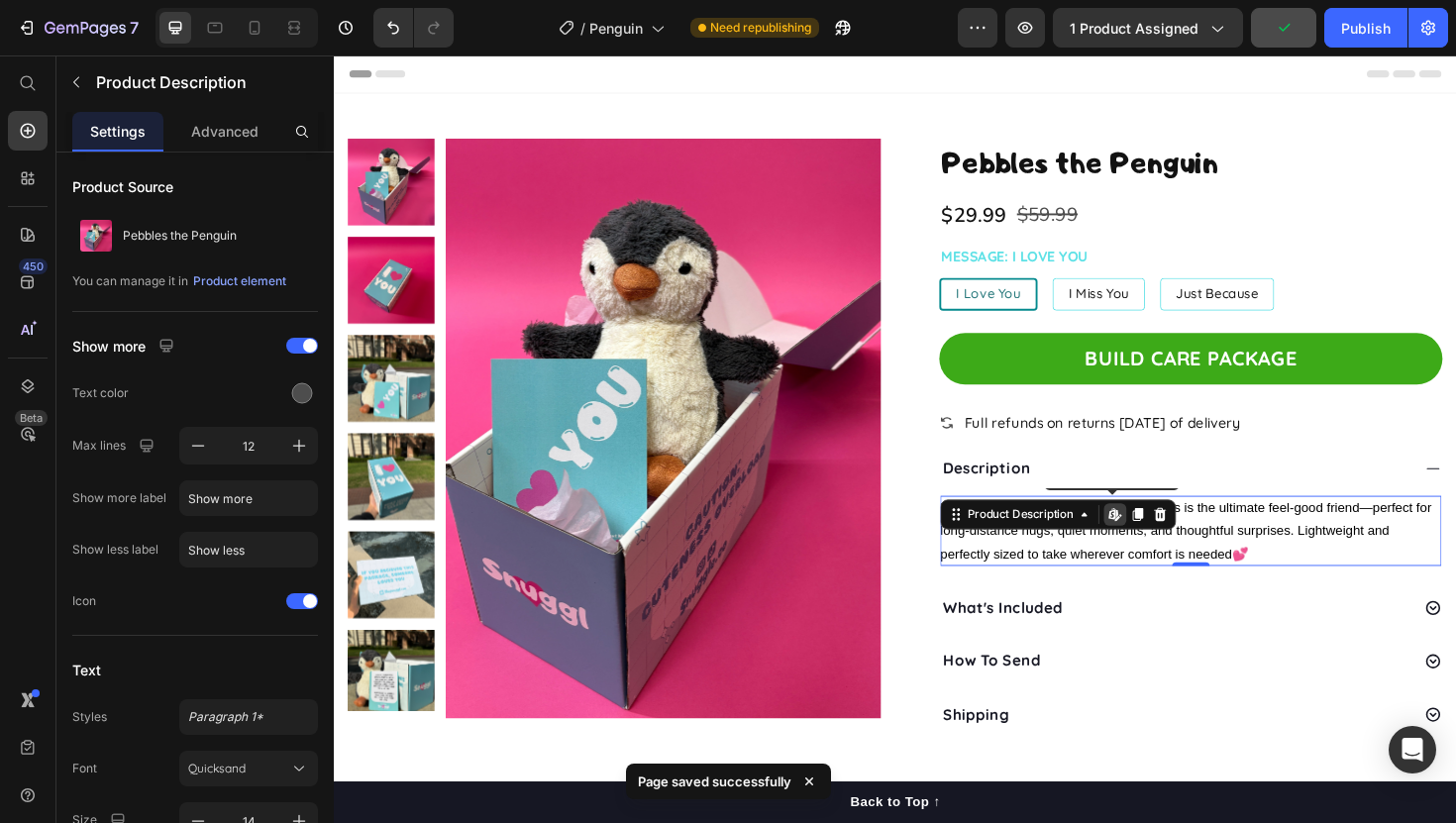 click 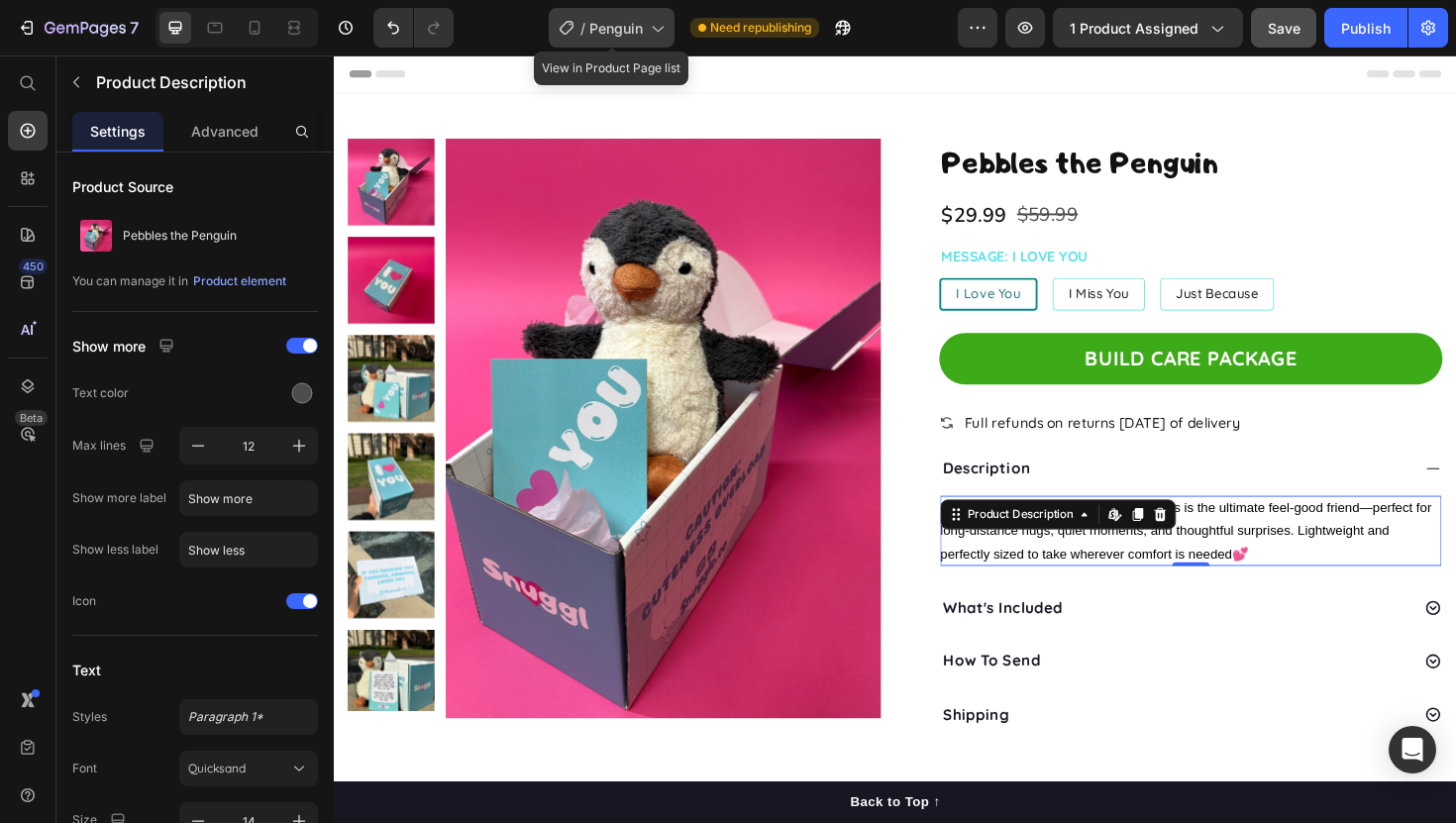 click on "Penguin" at bounding box center [616, 28] 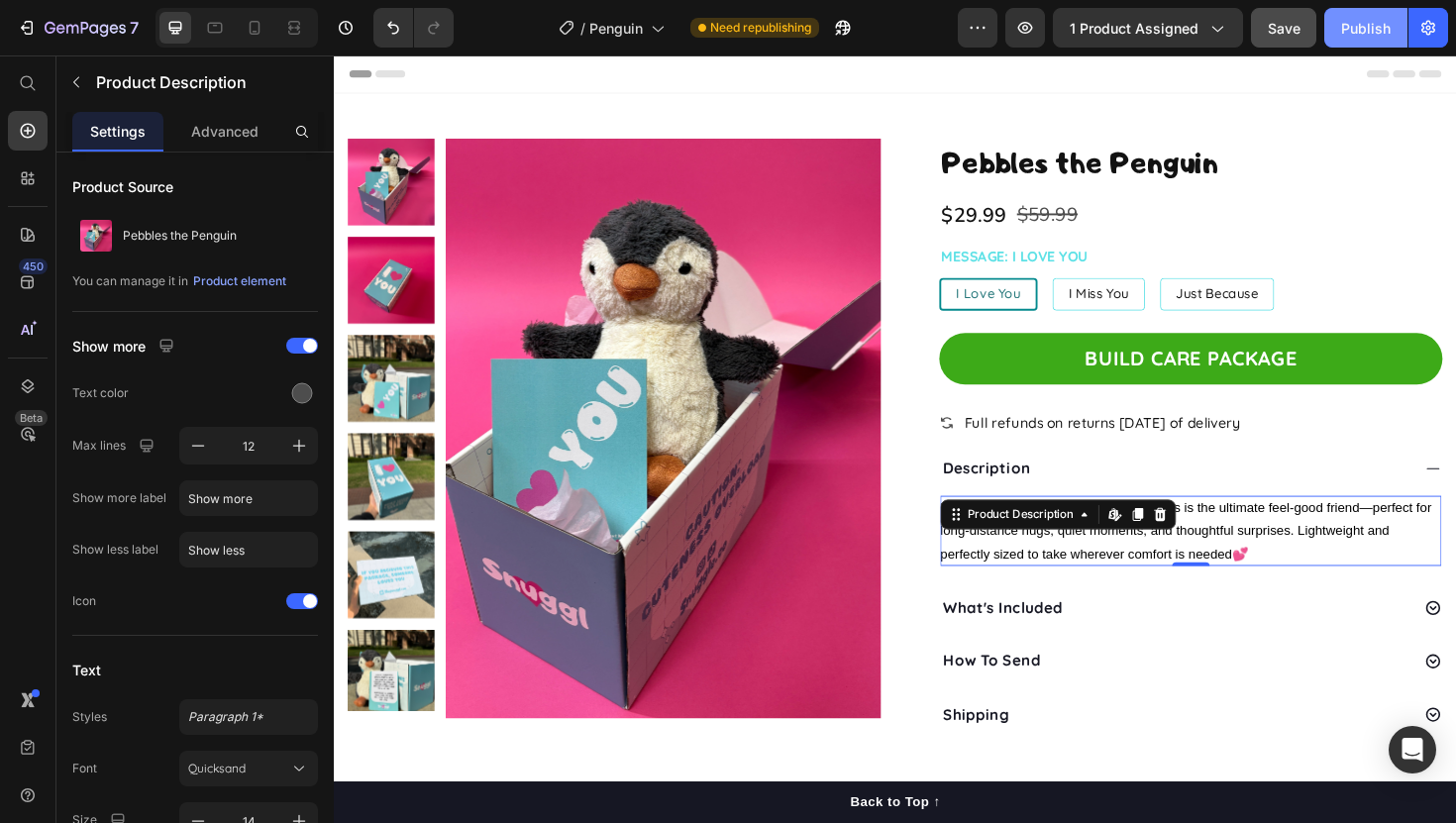click on "Publish" at bounding box center [1366, 28] 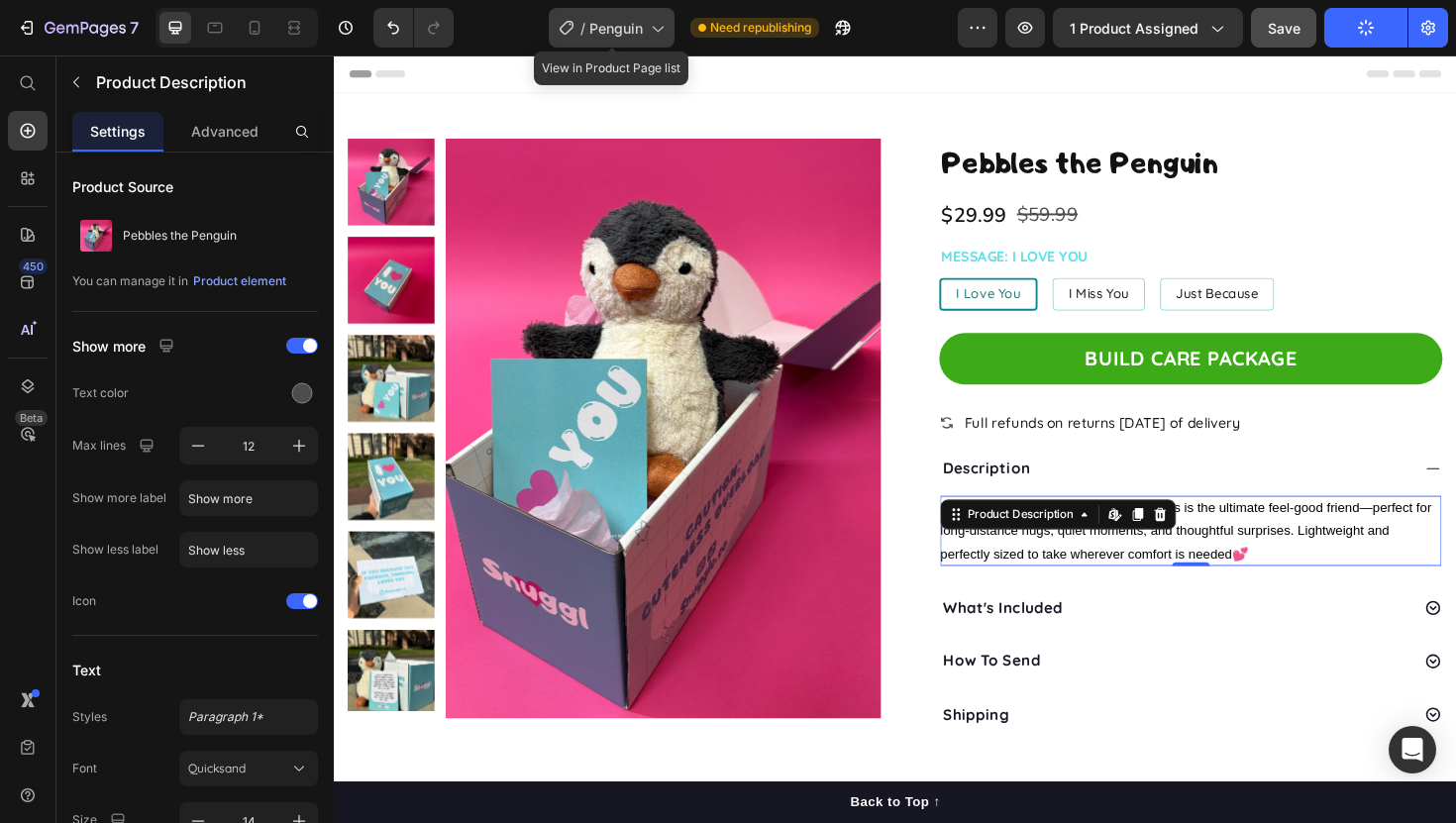 click 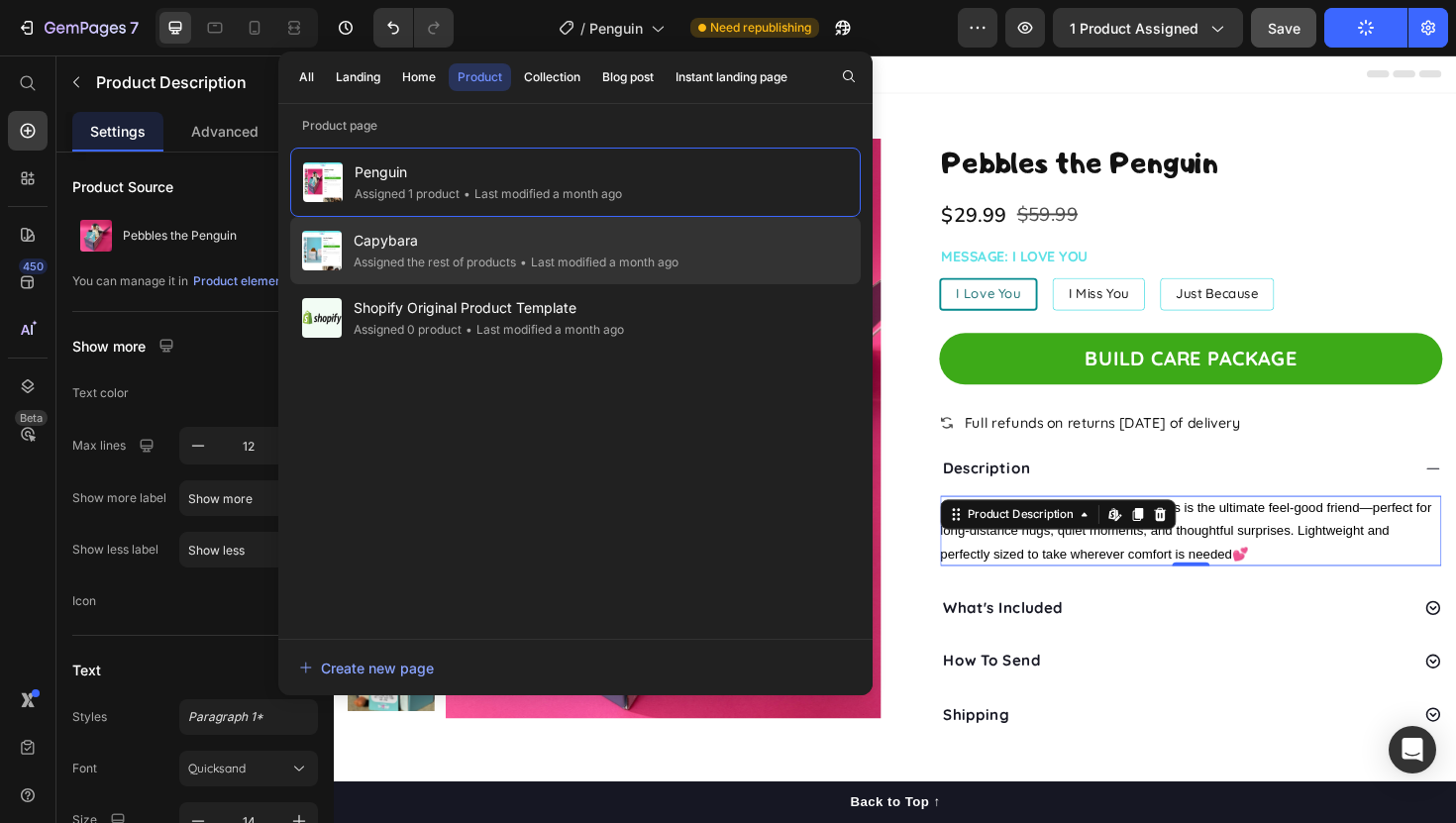 click on "Capybara" at bounding box center [516, 241] 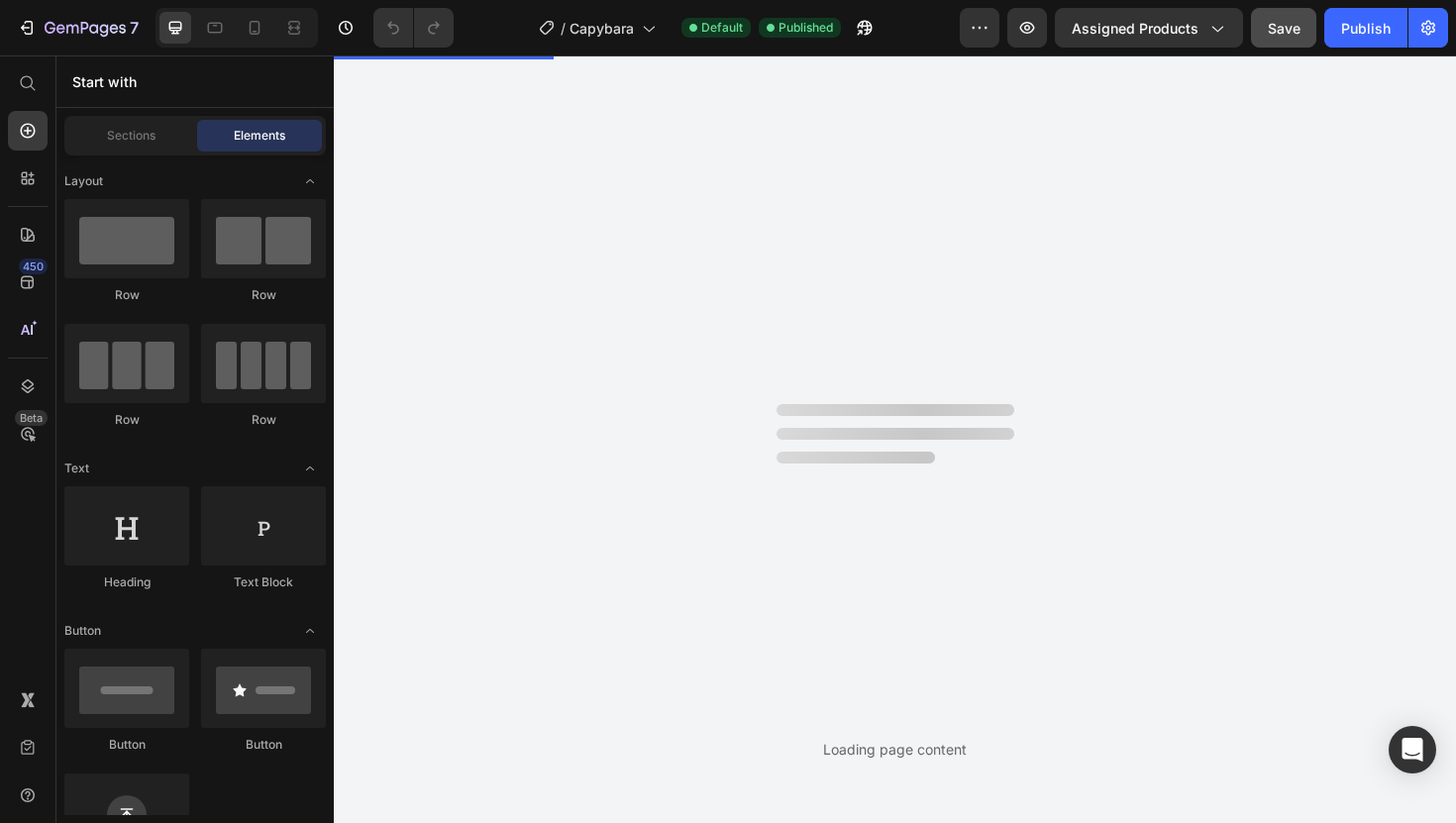 scroll, scrollTop: 0, scrollLeft: 0, axis: both 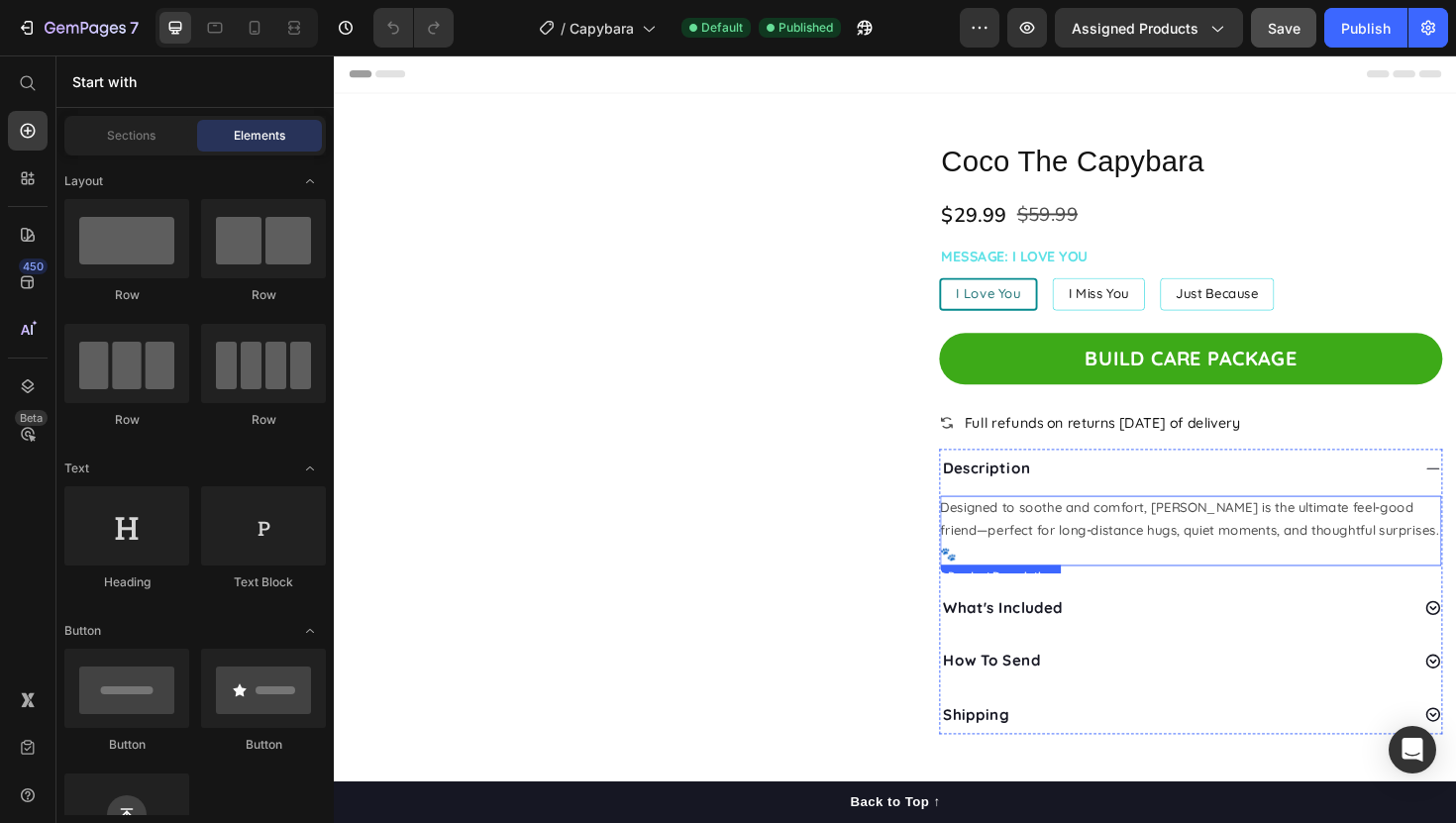 click on "Designed to soothe and comfort, [PERSON_NAME] is the ultimate feel-good friend—perfect for long-distance hugs, quiet moments, and thoughtful surprises. 🐾" at bounding box center [1239, 559] 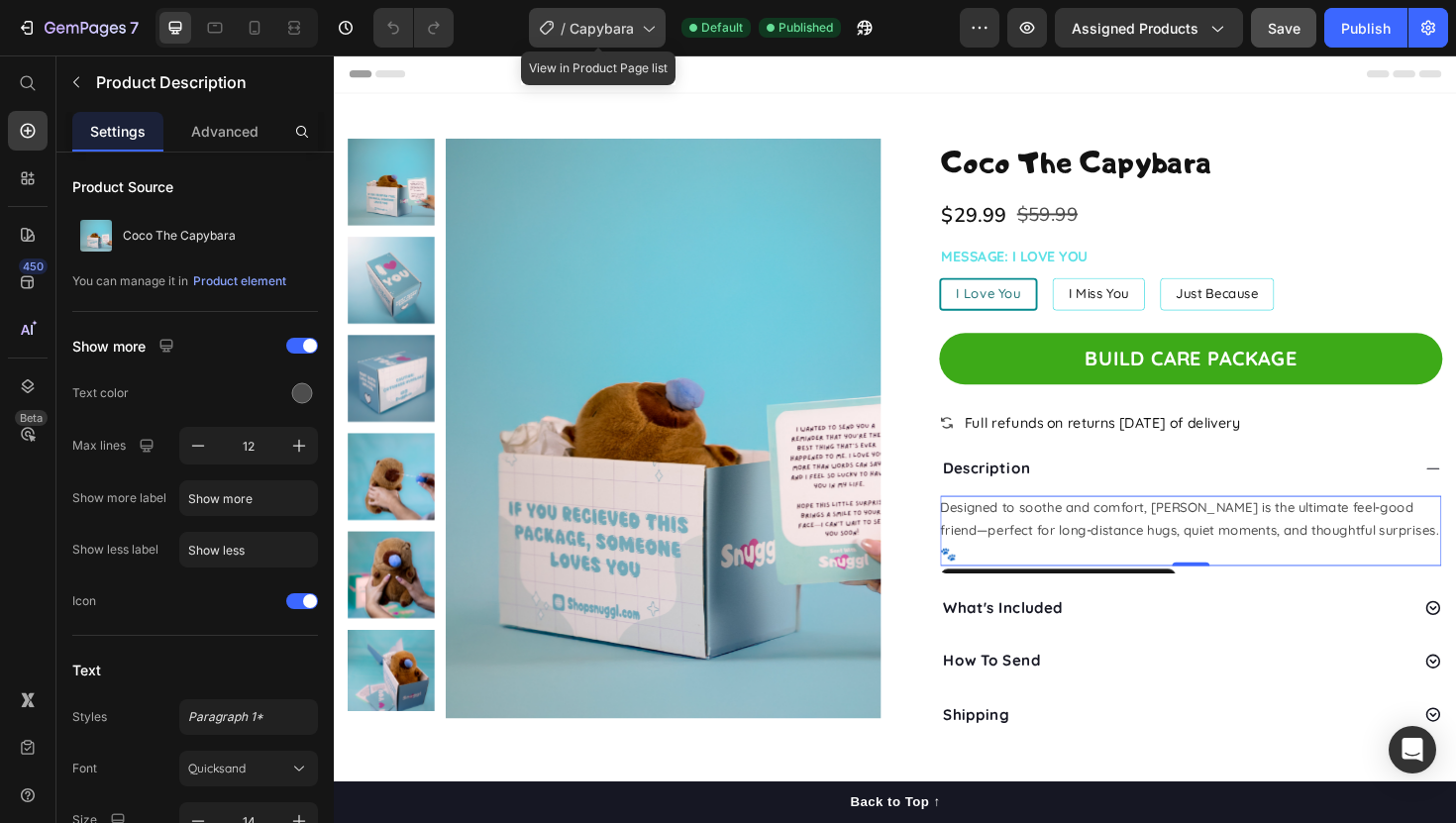 click on "/  Capybara" 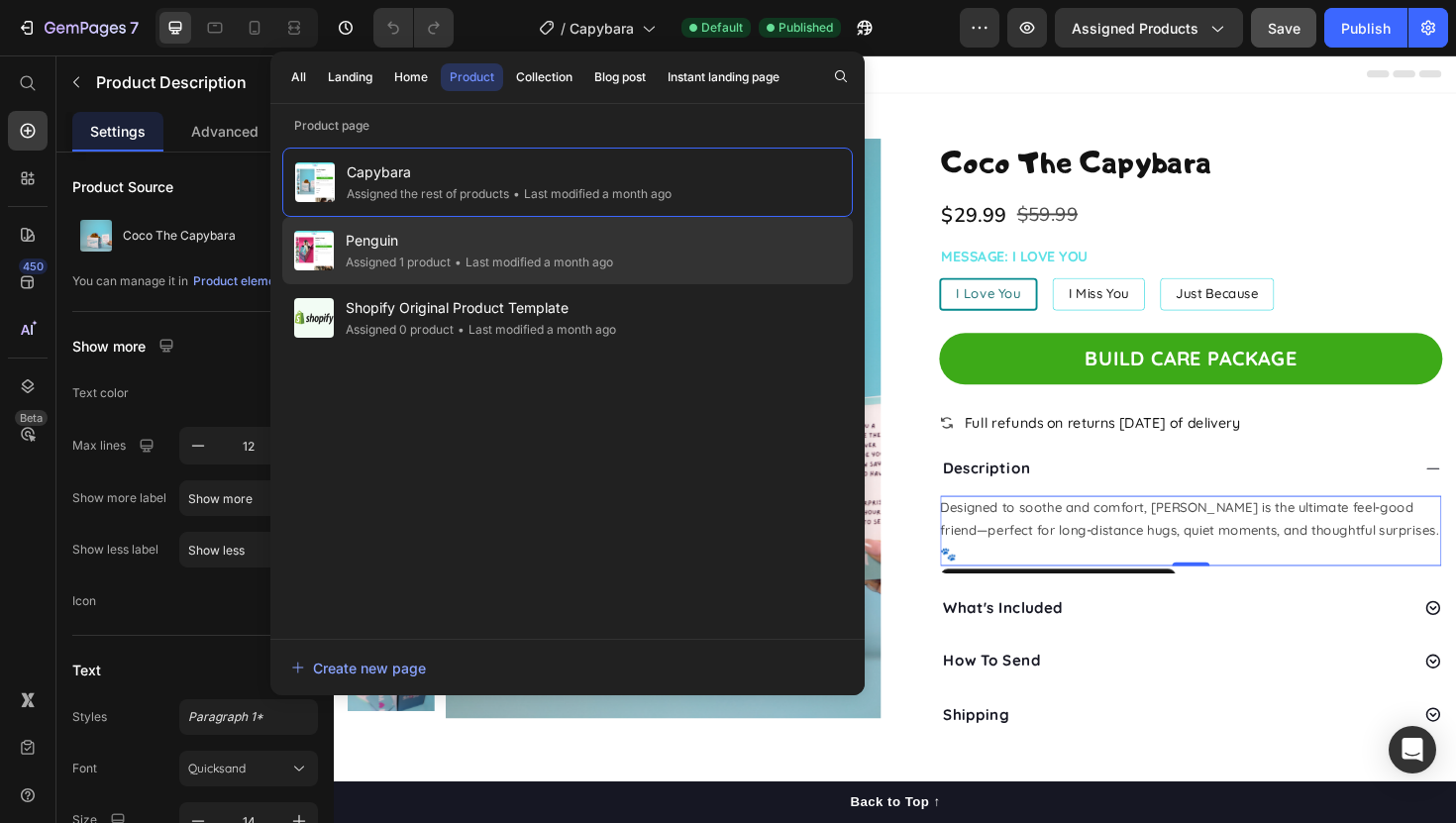 click on "Penguin" at bounding box center [479, 241] 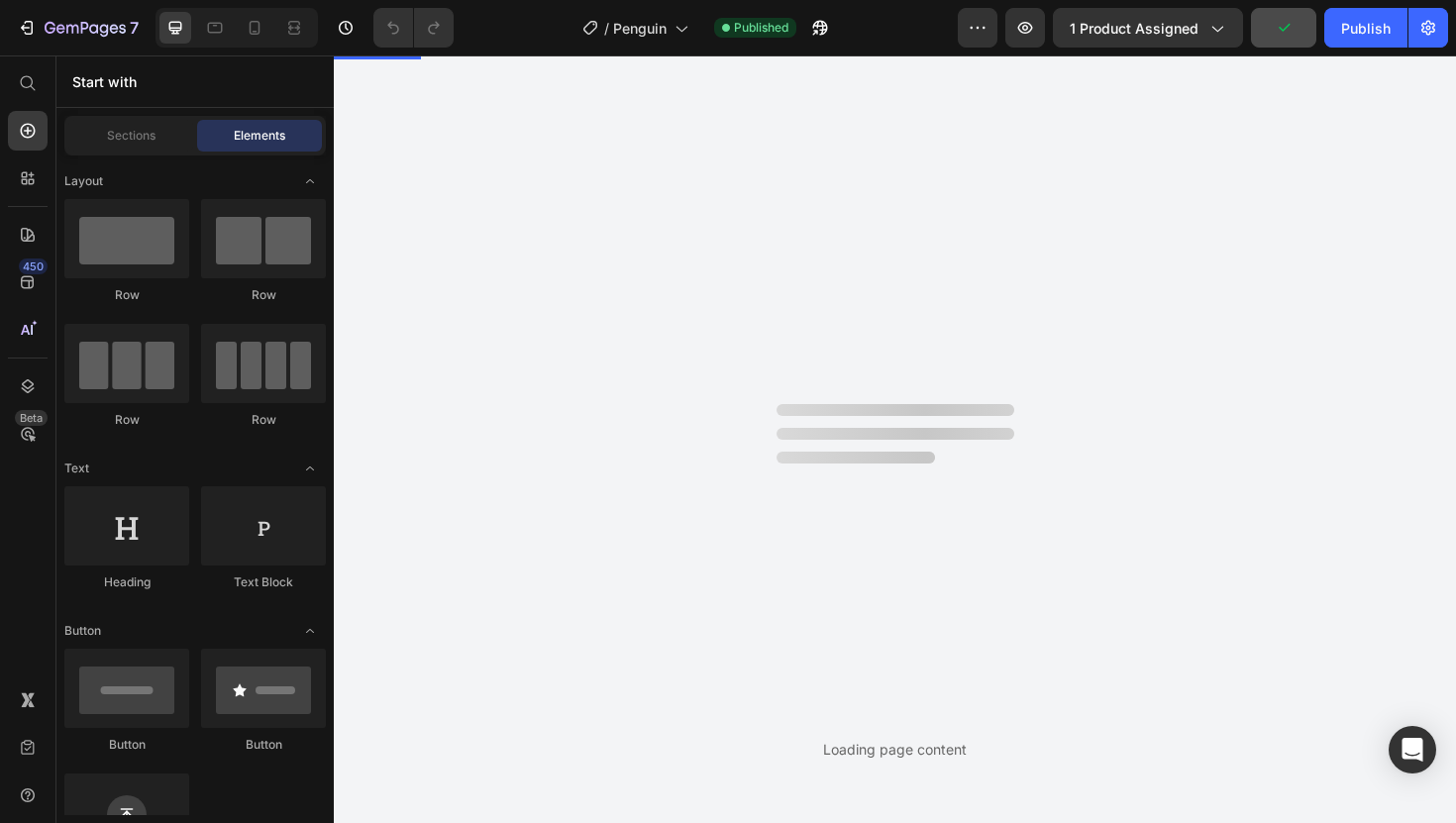 scroll, scrollTop: 0, scrollLeft: 0, axis: both 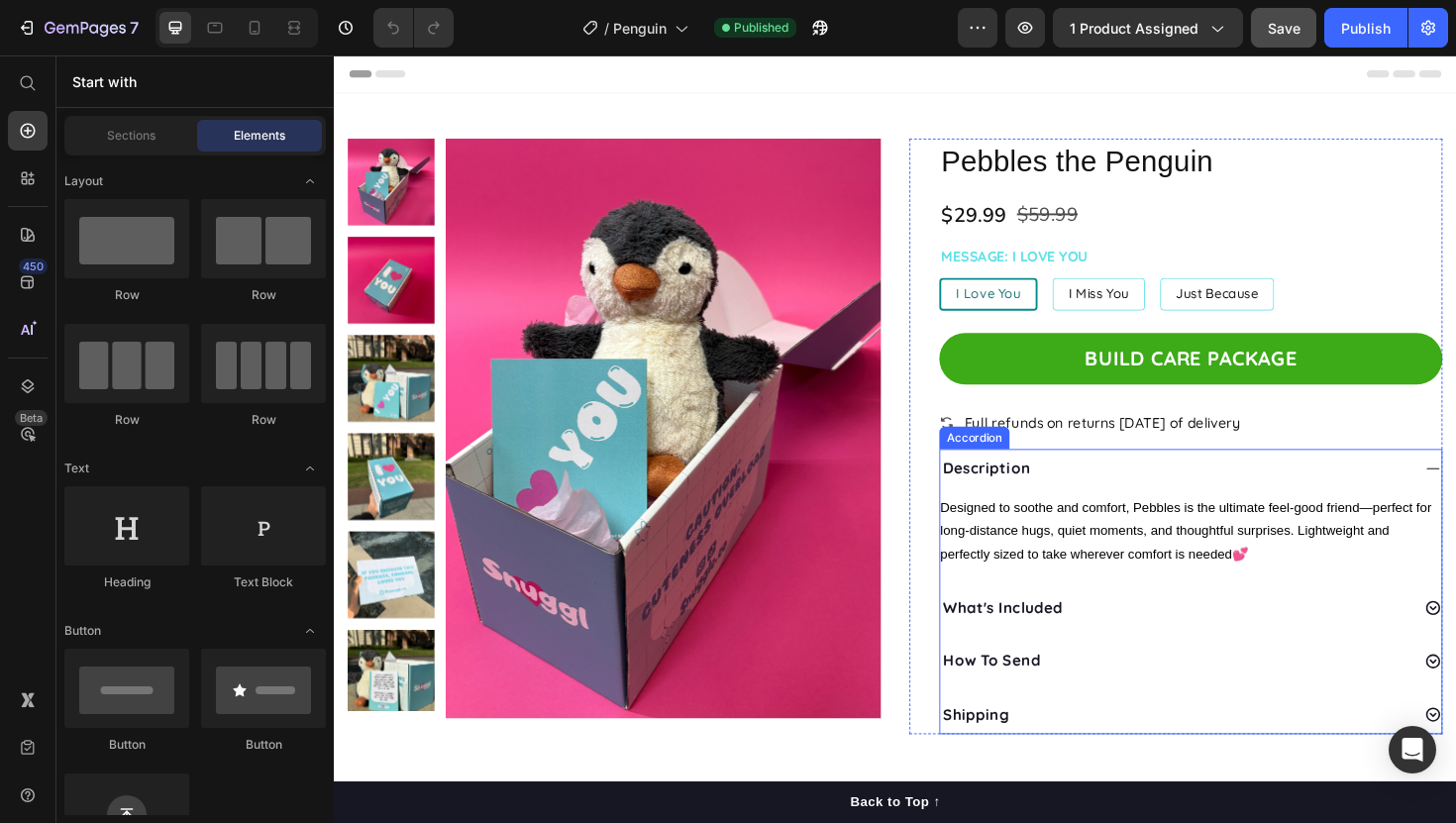 click on "What's Included" at bounding box center [1224, 640] 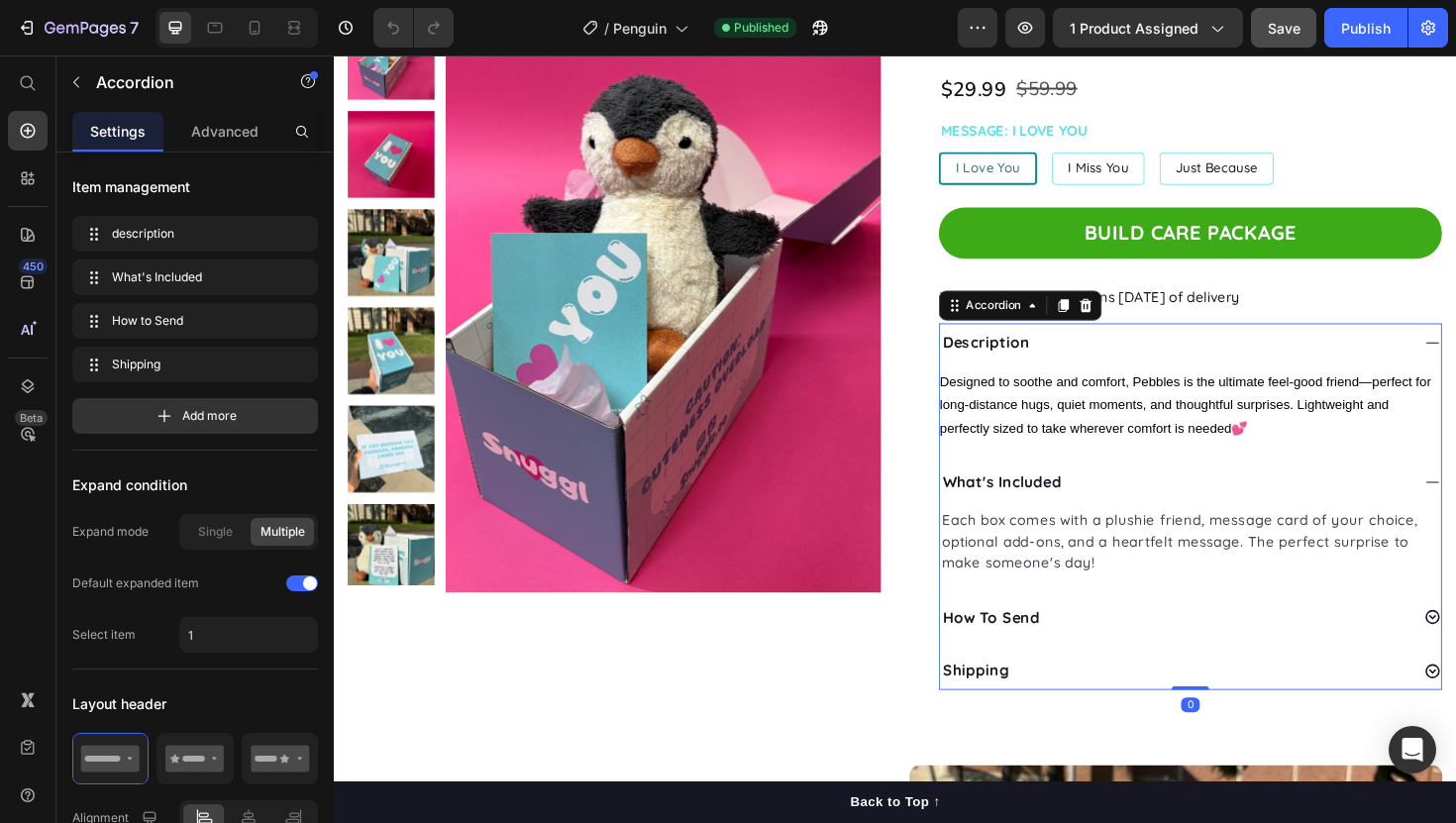 scroll, scrollTop: 134, scrollLeft: 0, axis: vertical 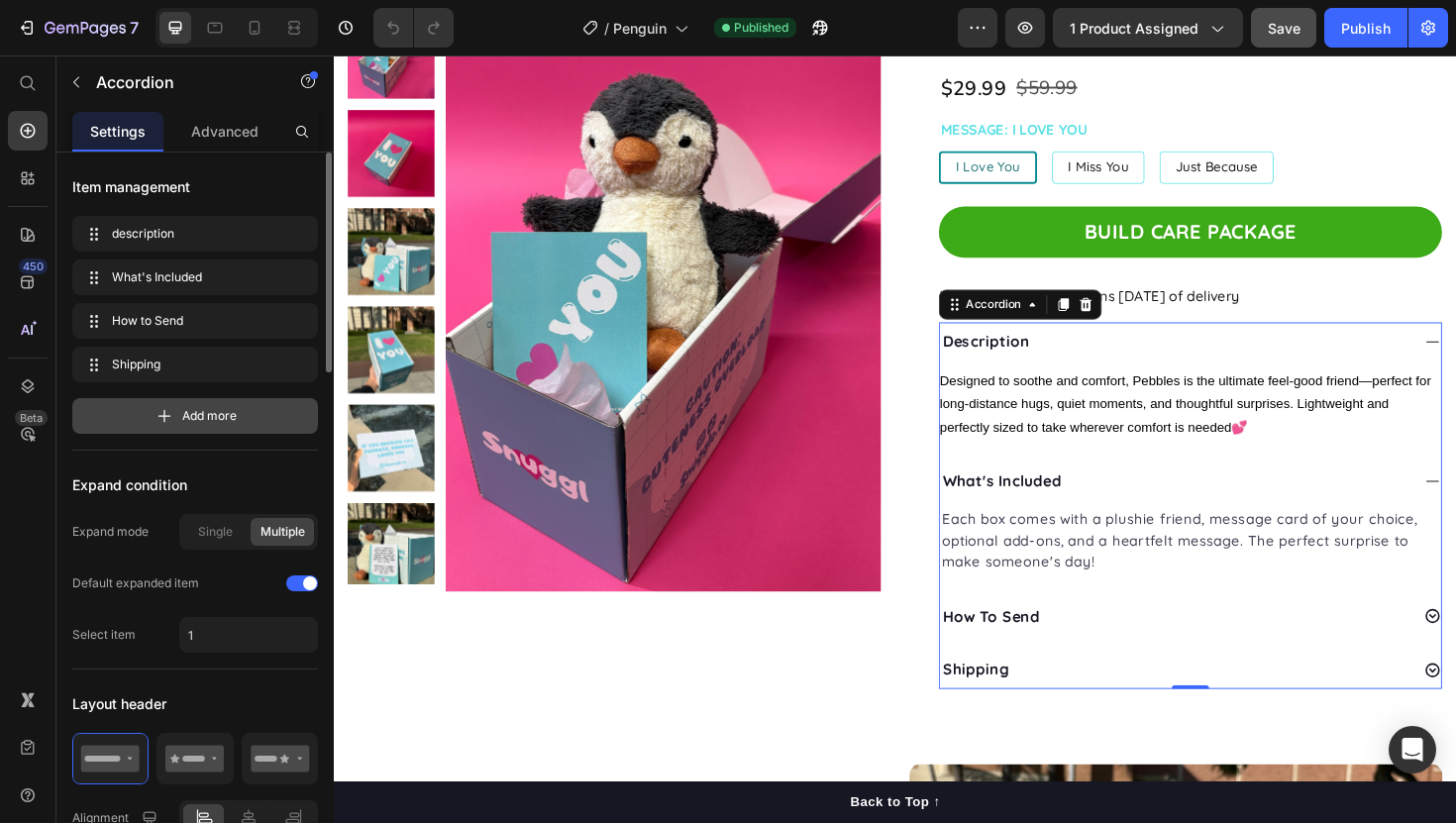 click 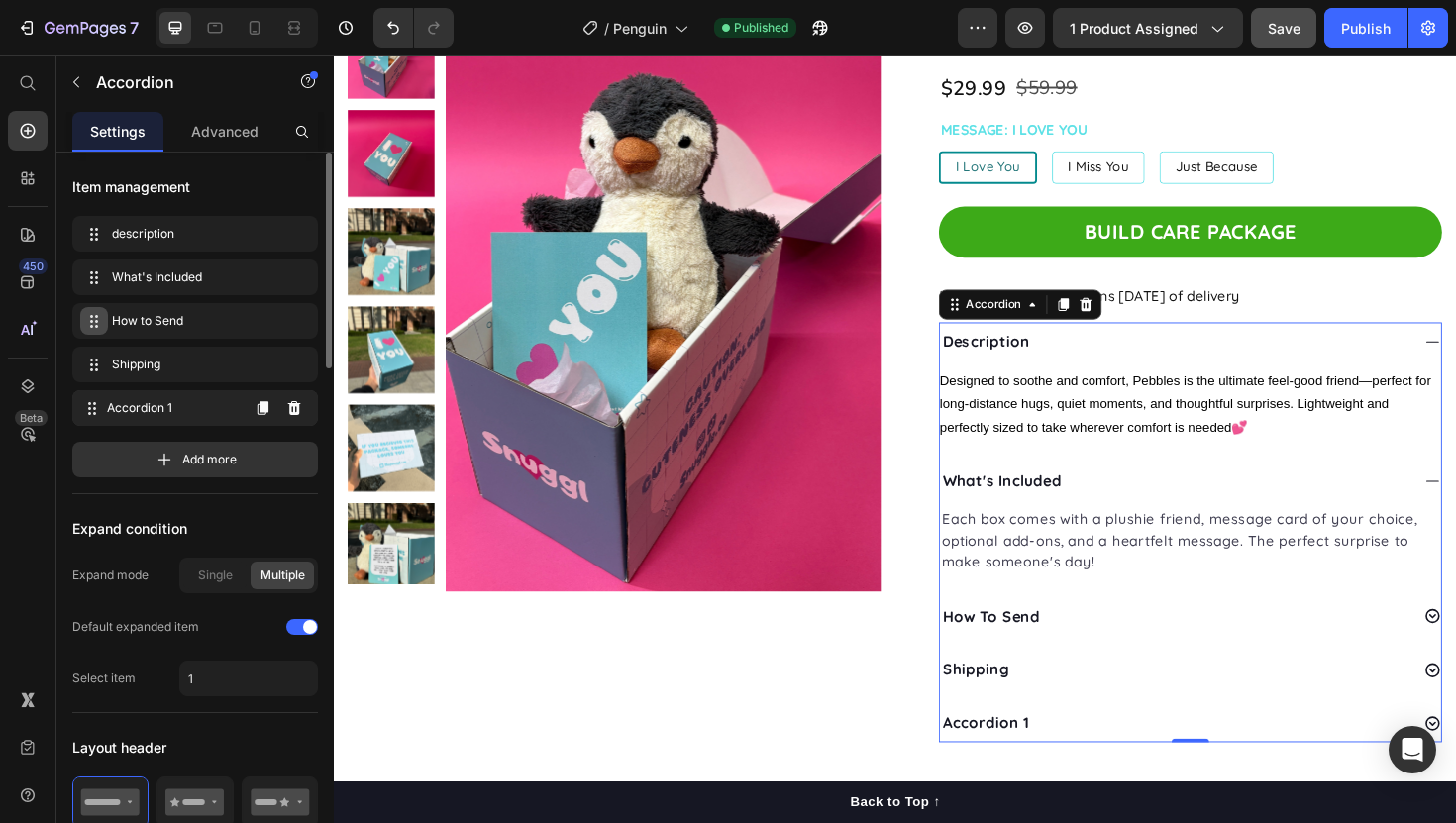 type 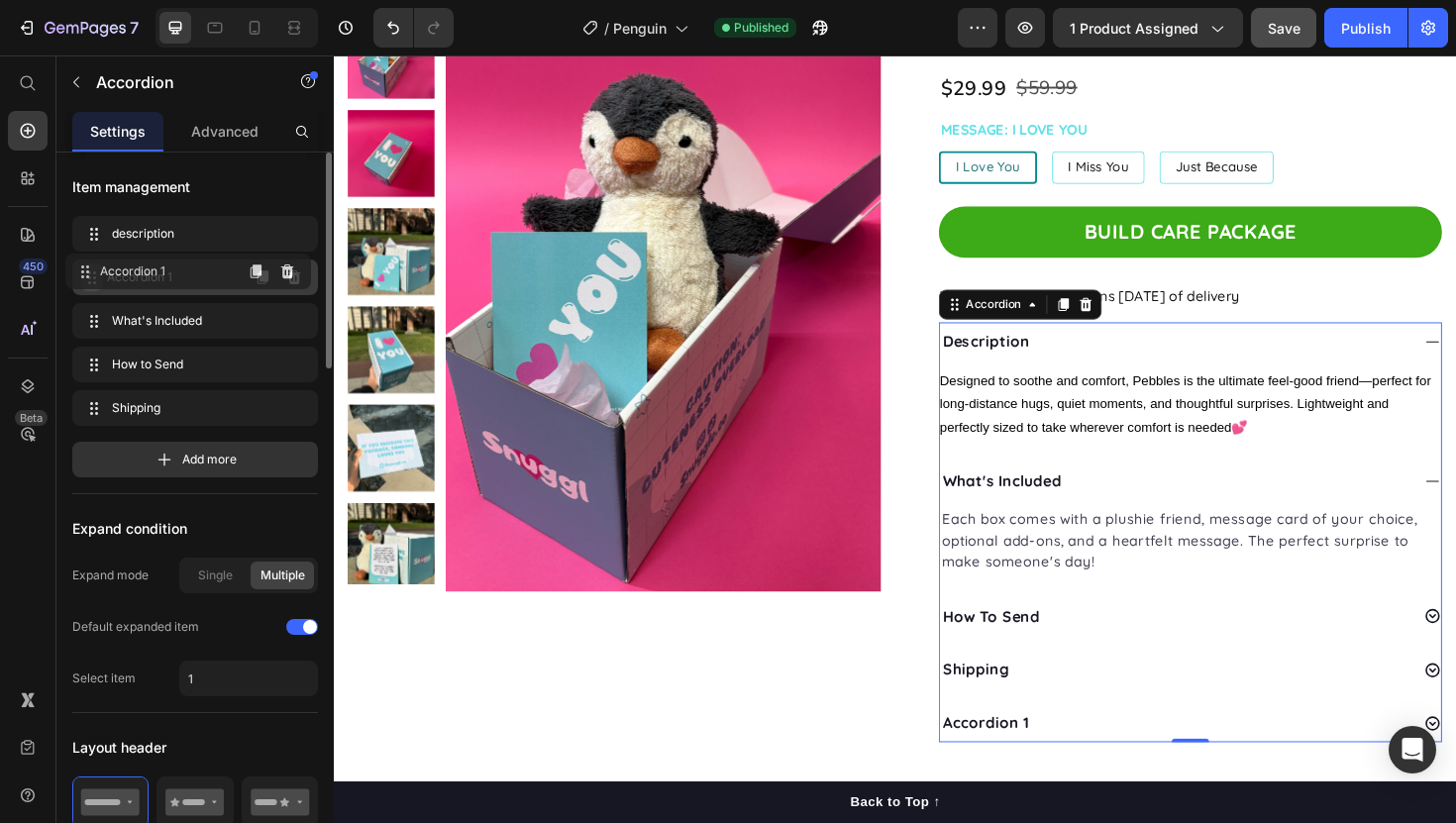 drag, startPoint x: 91, startPoint y: 409, endPoint x: 85, endPoint y: 274, distance: 135.1333 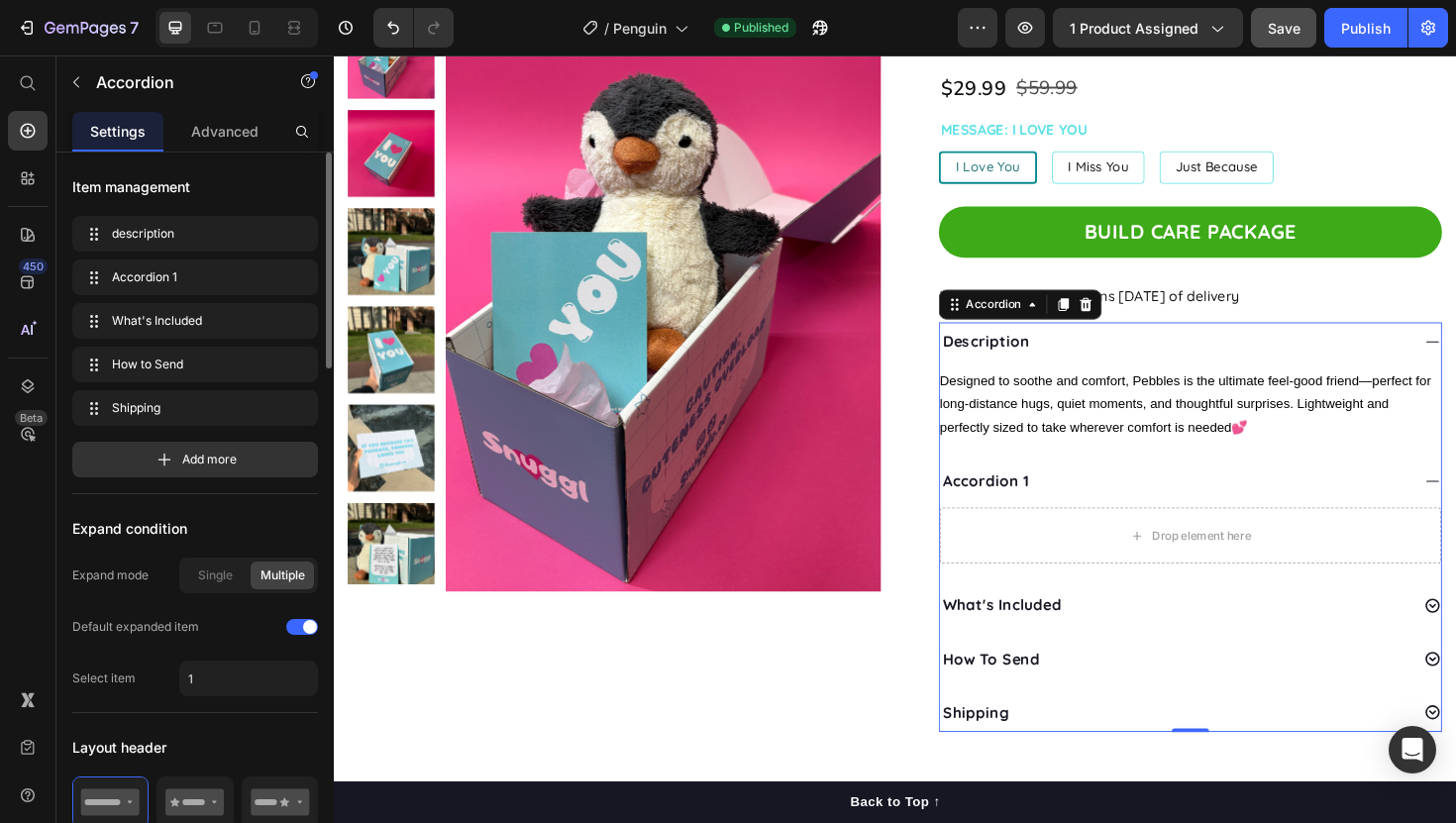 click on "Accordion 1" at bounding box center (1024, 506) 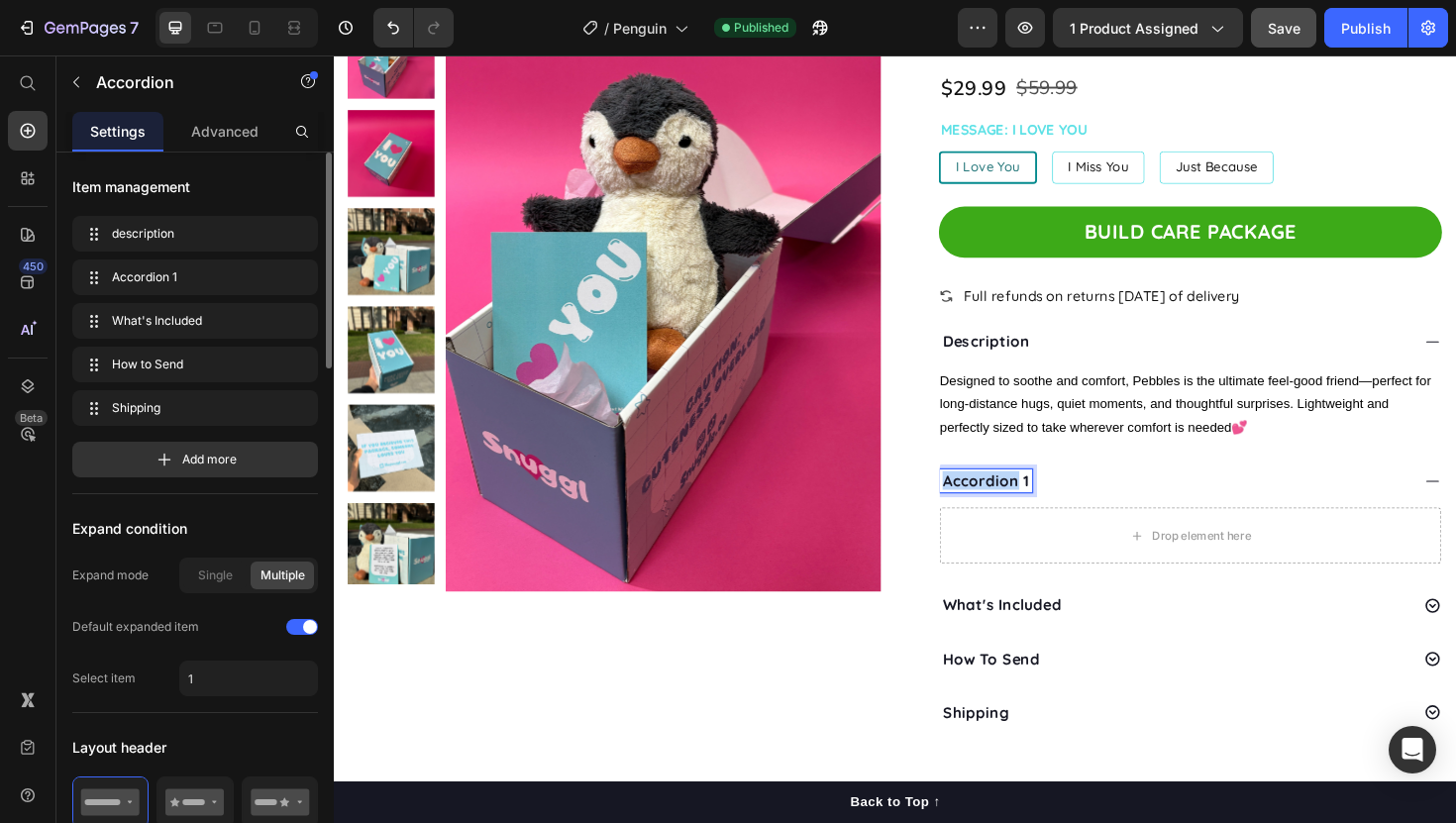 click on "Accordion 1" at bounding box center [1024, 506] 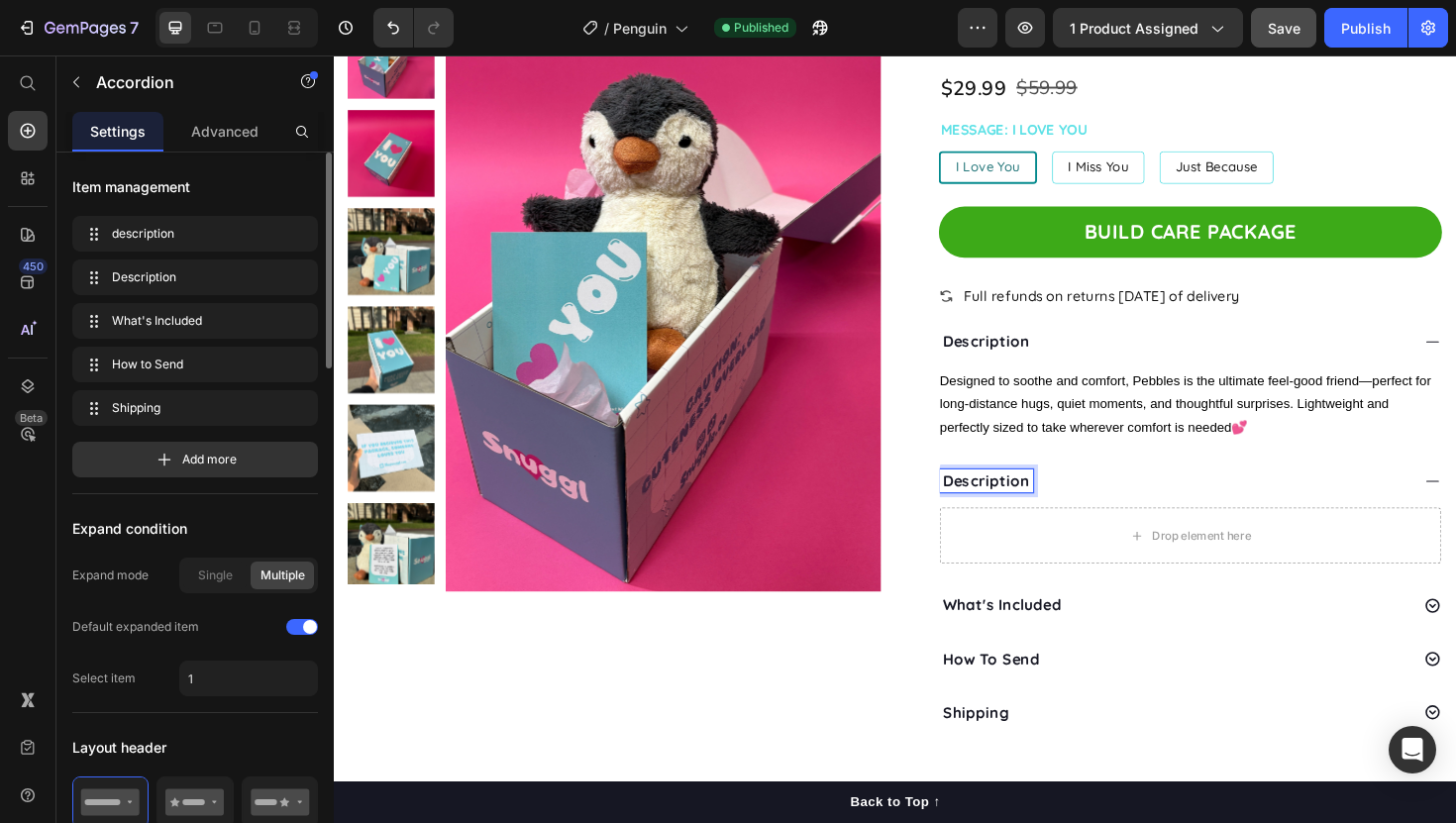 click on "Designed to soothe and comfort, Pebbles is the ultimate feel-good friend—perfect for long-distance hugs, quiet moments, and thoughtful surprises. Lightweight and perfectly sized to take wherever comfort is needed💕" at bounding box center (1235, 425) 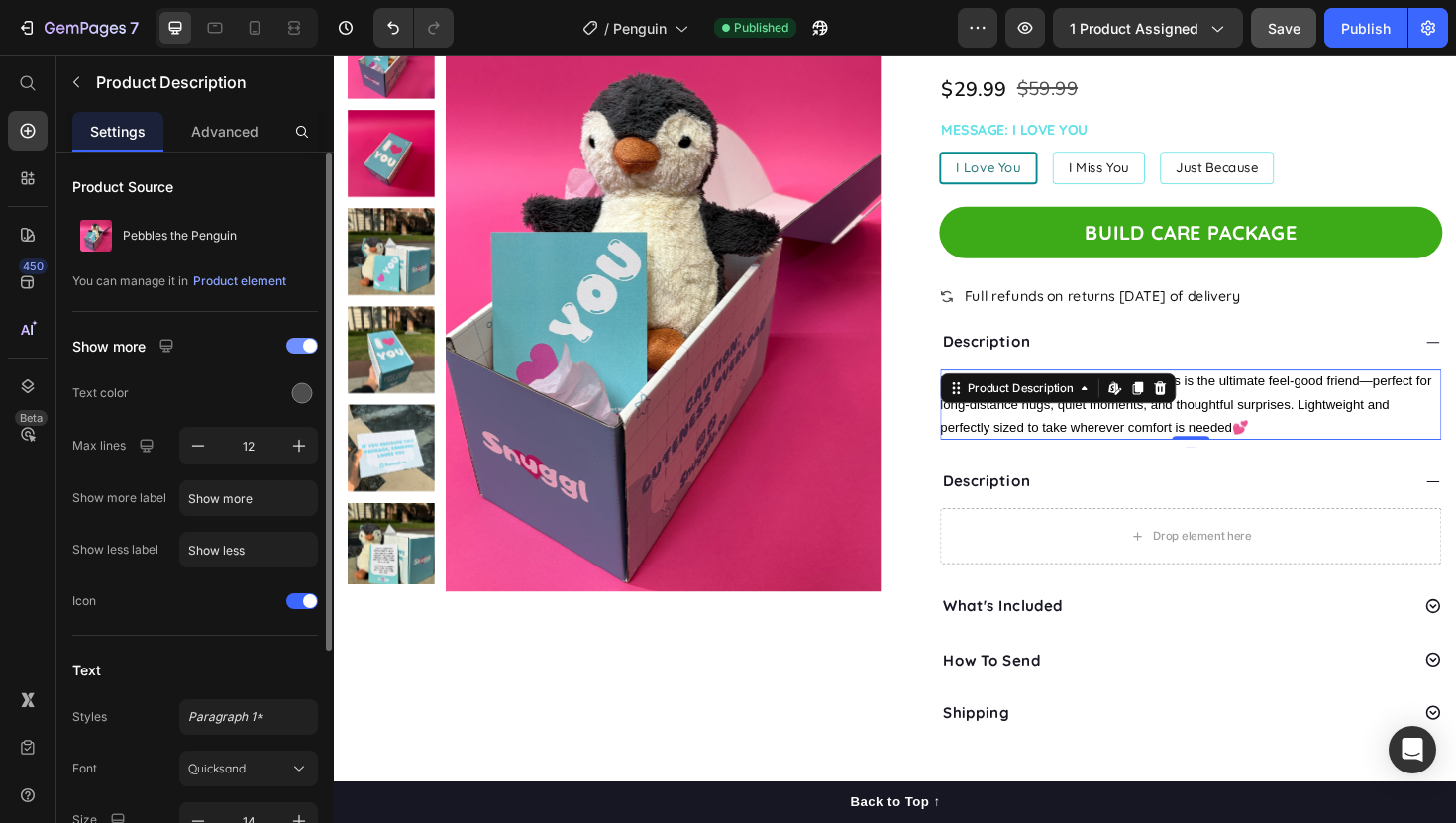 click on "Designed to soothe and comfort, Pebbles is the ultimate feel-good friend—perfect for long-distance hugs, quiet moments, and thoughtful surprises. Lightweight and perfectly sized to take wherever comfort is needed💕" at bounding box center [1241, 426] 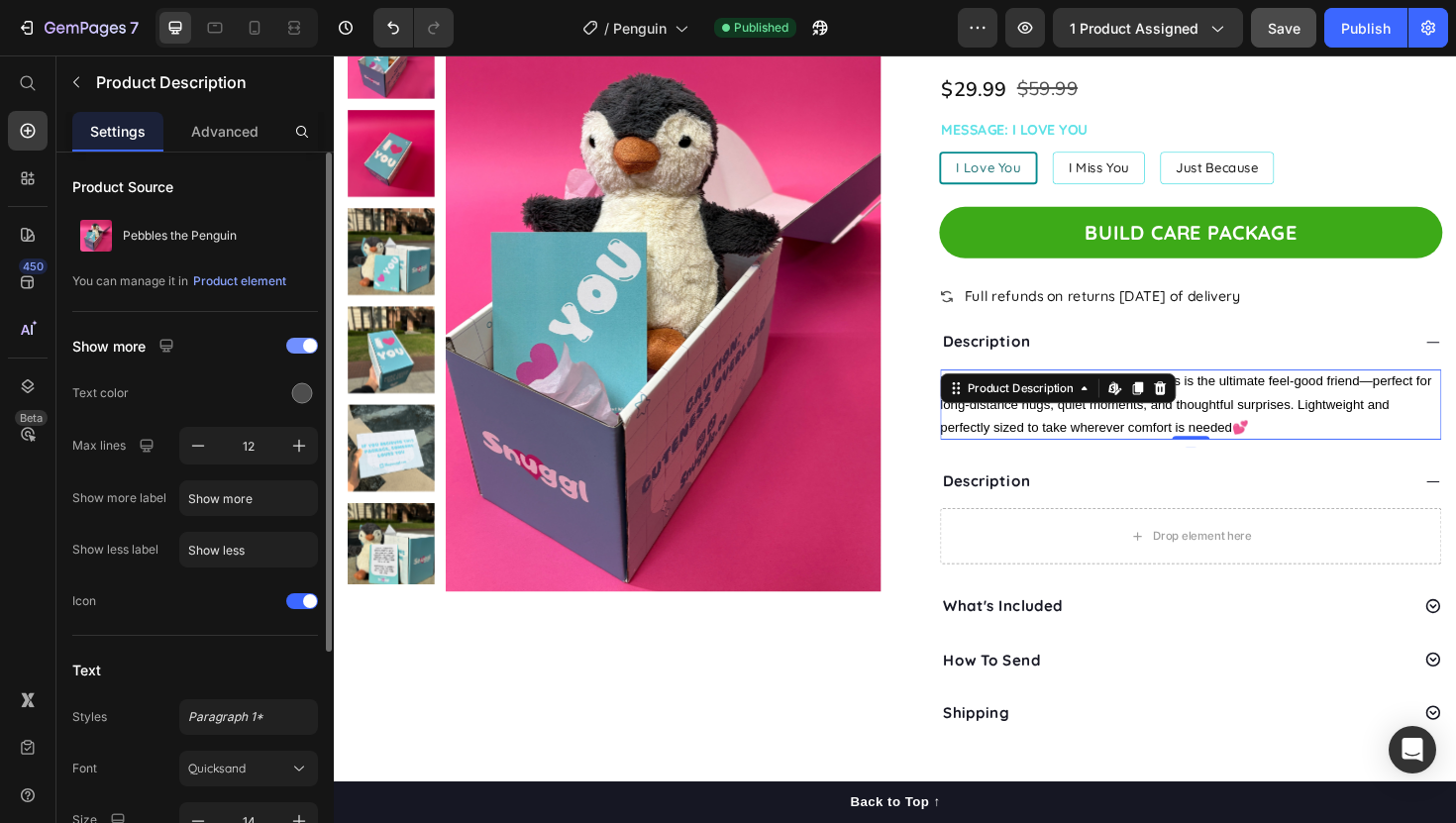 click on "Designed to soothe and comfort, Pebbles is the ultimate feel-good friend—perfect for long-distance hugs, quiet moments, and thoughtful surprises. Lightweight and perfectly sized to take wherever comfort is needed💕" at bounding box center (1235, 425) 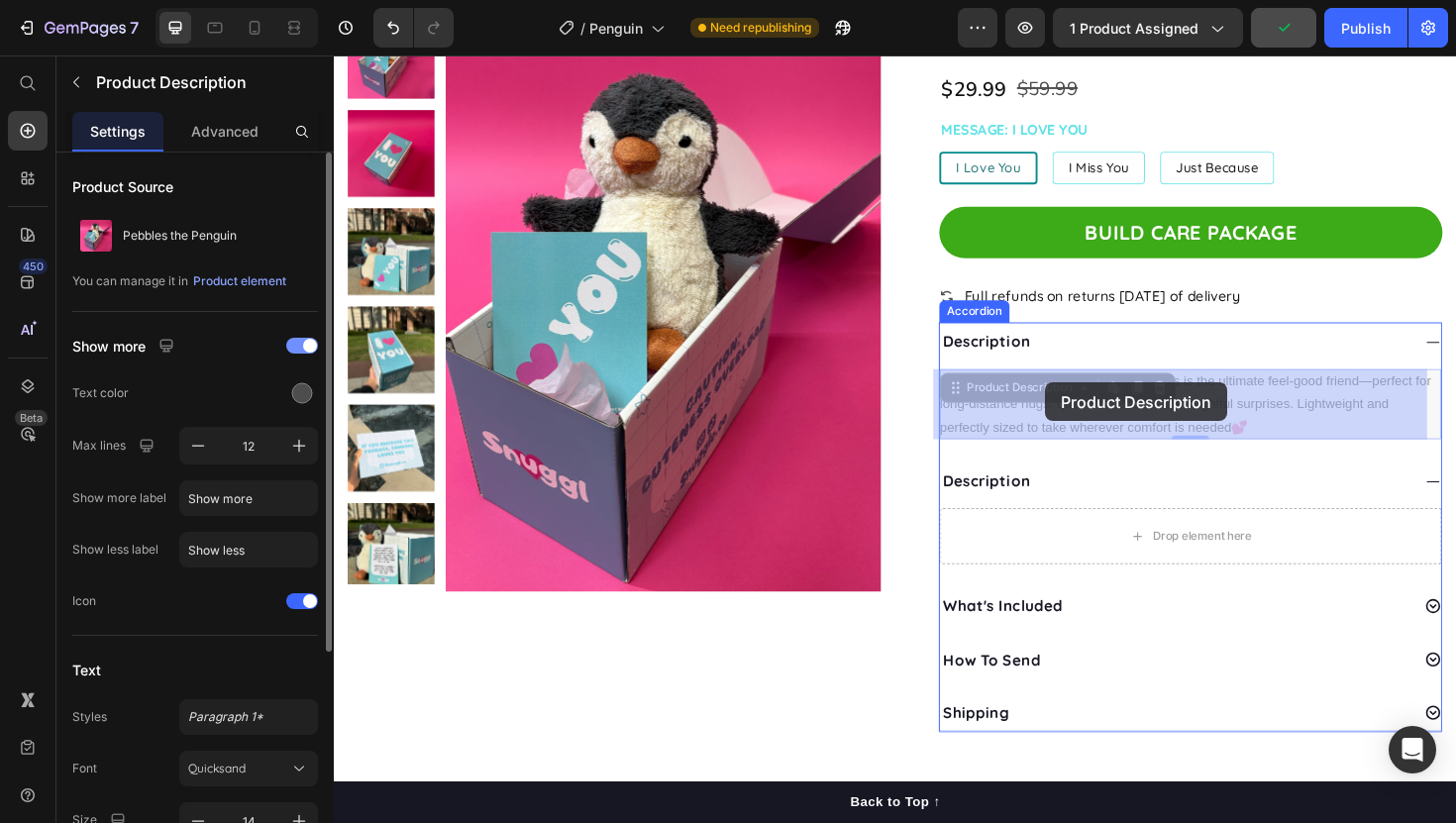 drag, startPoint x: 1434, startPoint y: 446, endPoint x: 1301, endPoint y: 437, distance: 133.3042 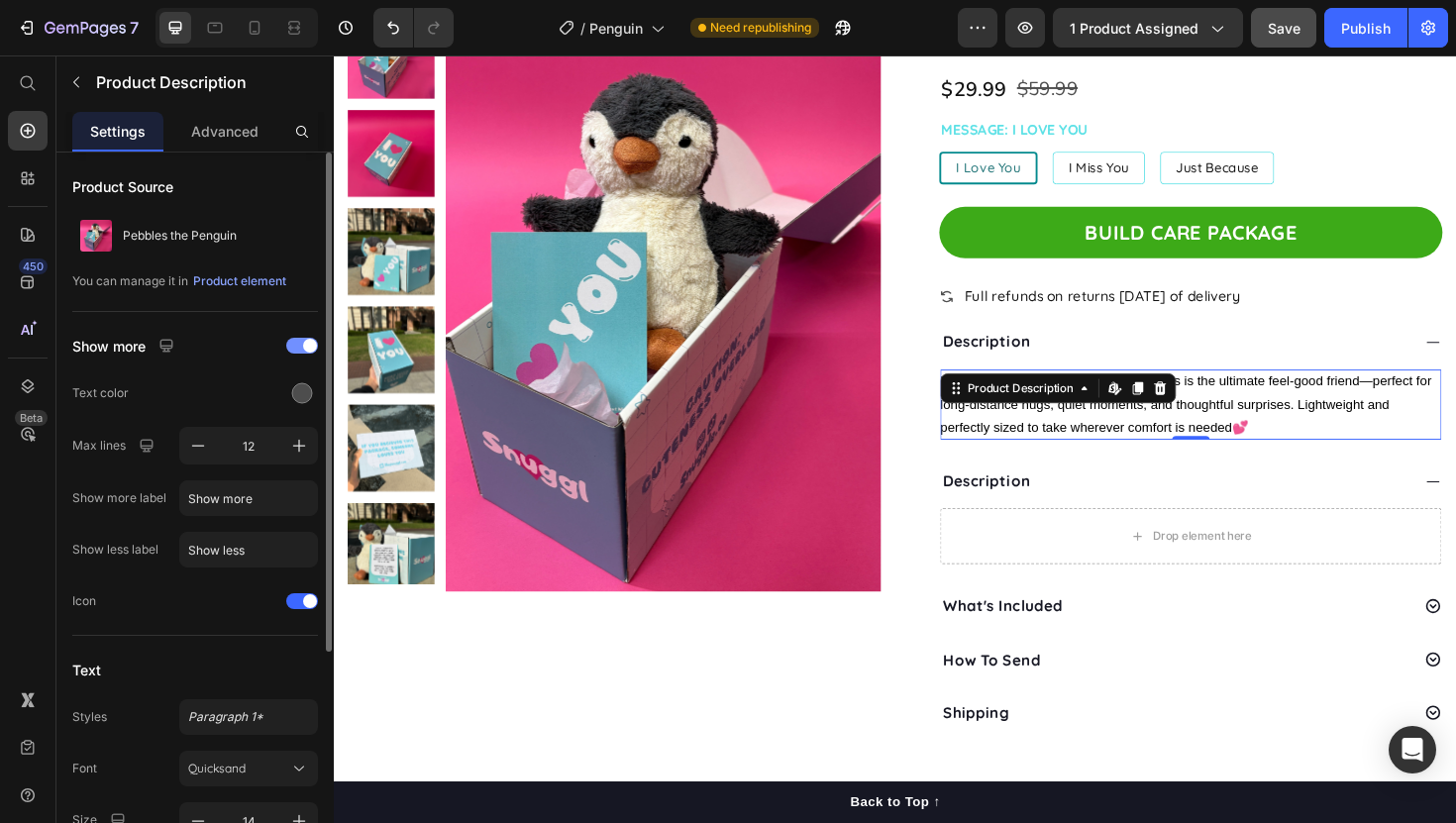 click on "Designed to soothe and comfort, Pebbles is the ultimate feel-good friend—perfect for long-distance hugs, quiet moments, and thoughtful surprises. Lightweight and perfectly sized to take wherever comfort is needed💕" at bounding box center (1241, 426) 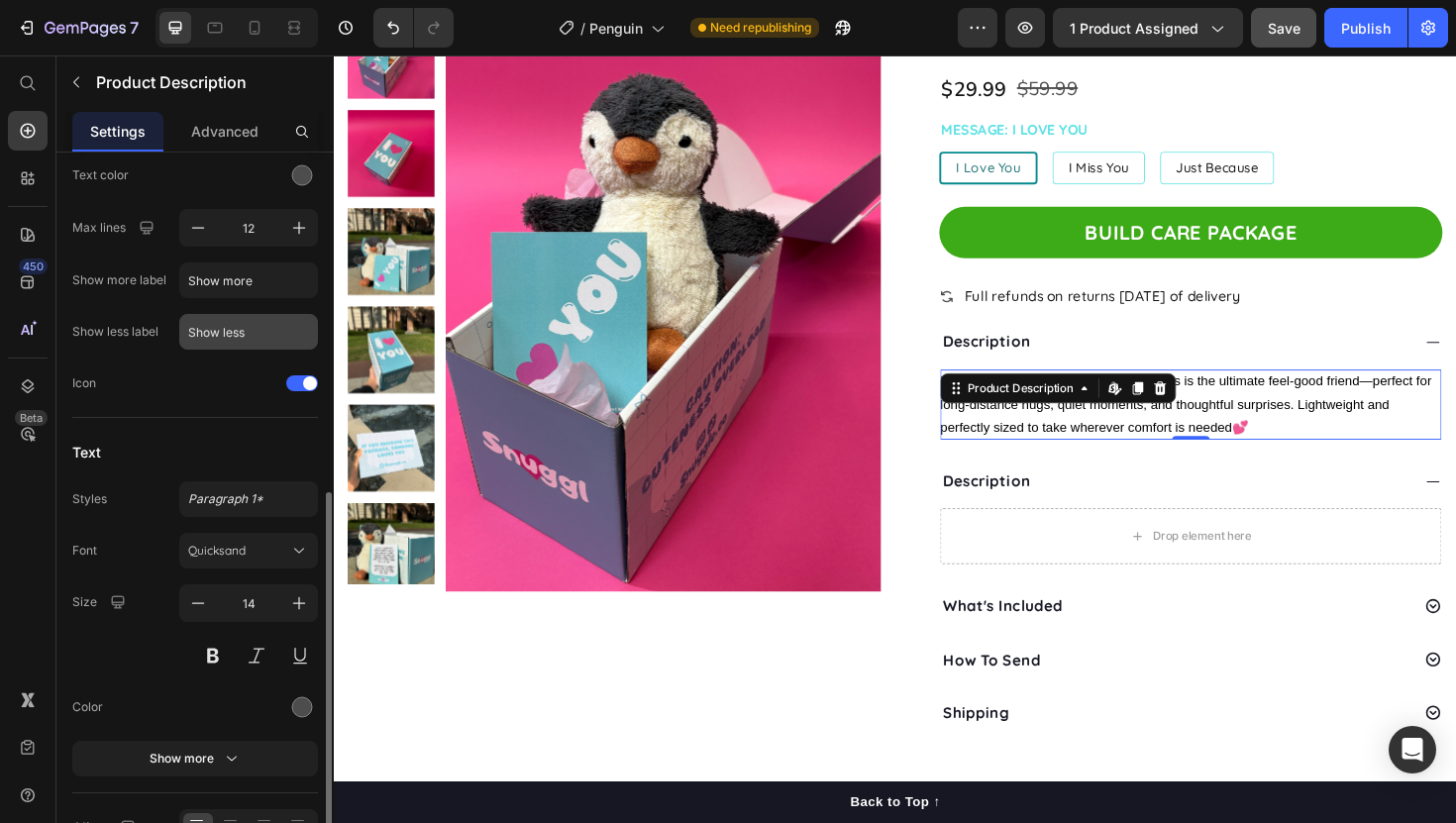 scroll, scrollTop: 330, scrollLeft: 0, axis: vertical 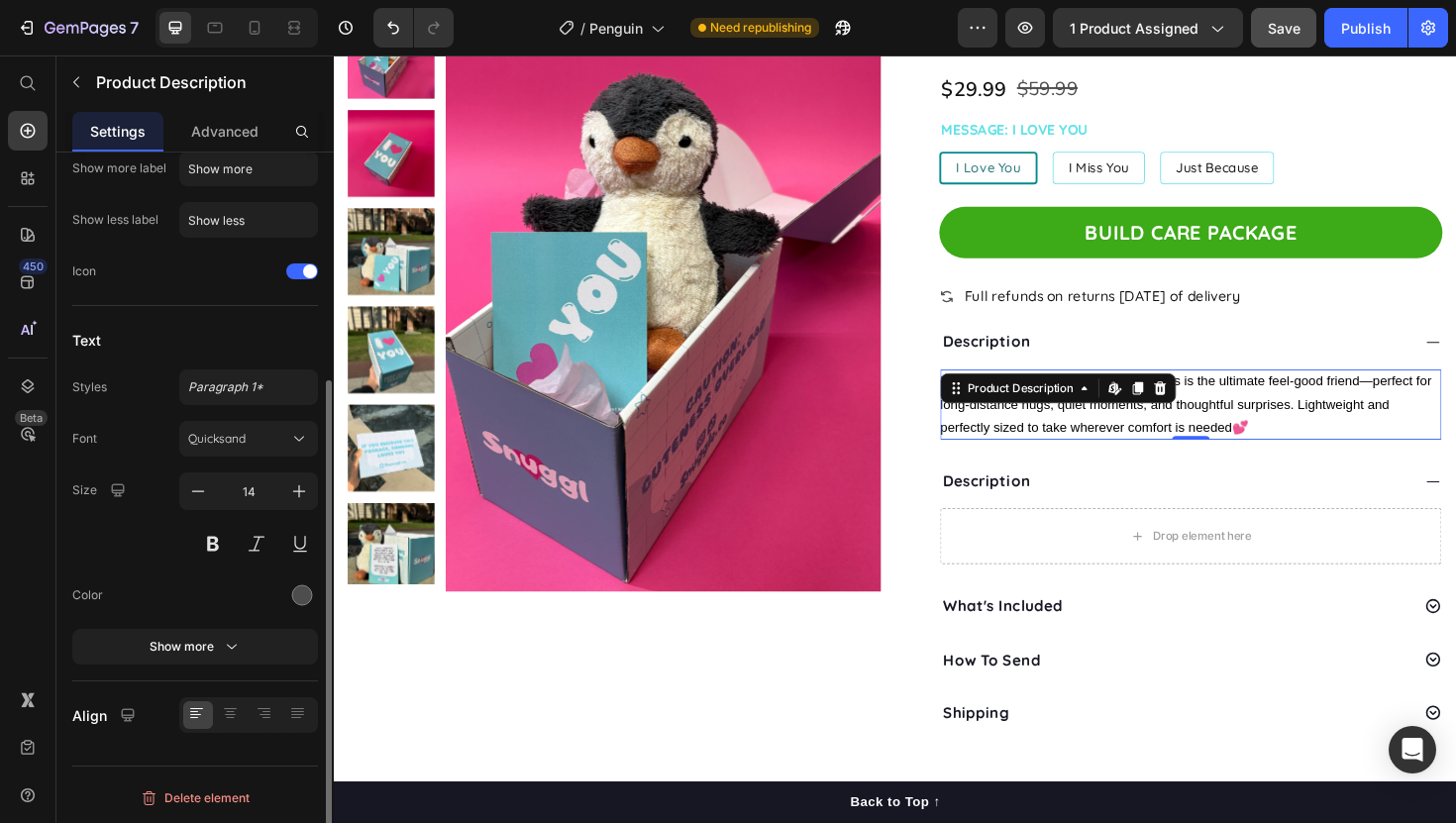 click on "Designed to soothe and comfort, Pebbles is the ultimate feel-good friend—perfect for long-distance hugs, quiet moments, and thoughtful surprises. Lightweight and perfectly sized to take wherever comfort is needed💕" at bounding box center [1235, 425] 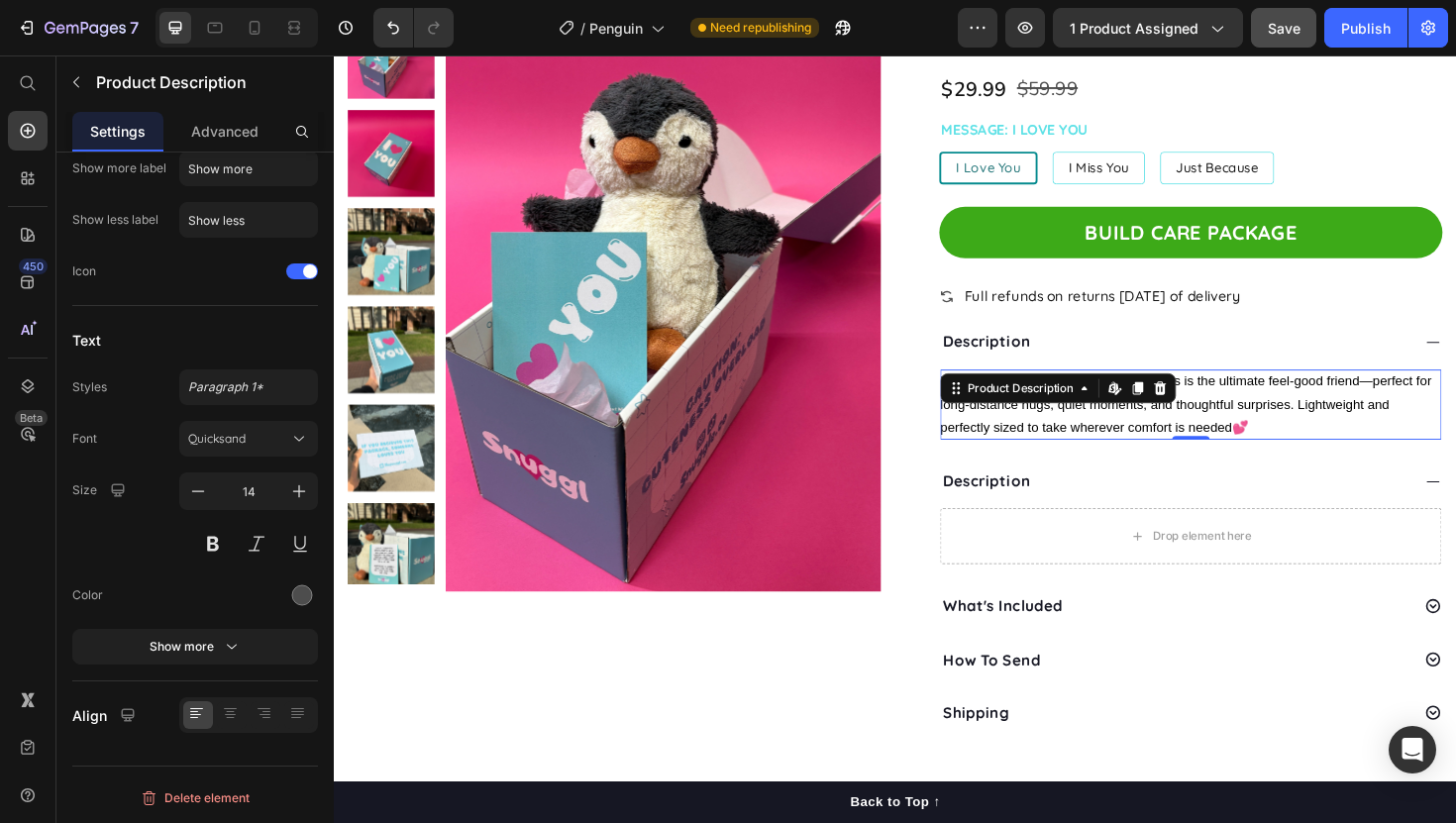 click on "Designed to soothe and comfort, Pebbles is the ultimate feel-good friend—perfect for long-distance hugs, quiet moments, and thoughtful surprises. Lightweight and perfectly sized to take wherever comfort is needed💕" at bounding box center [1235, 425] 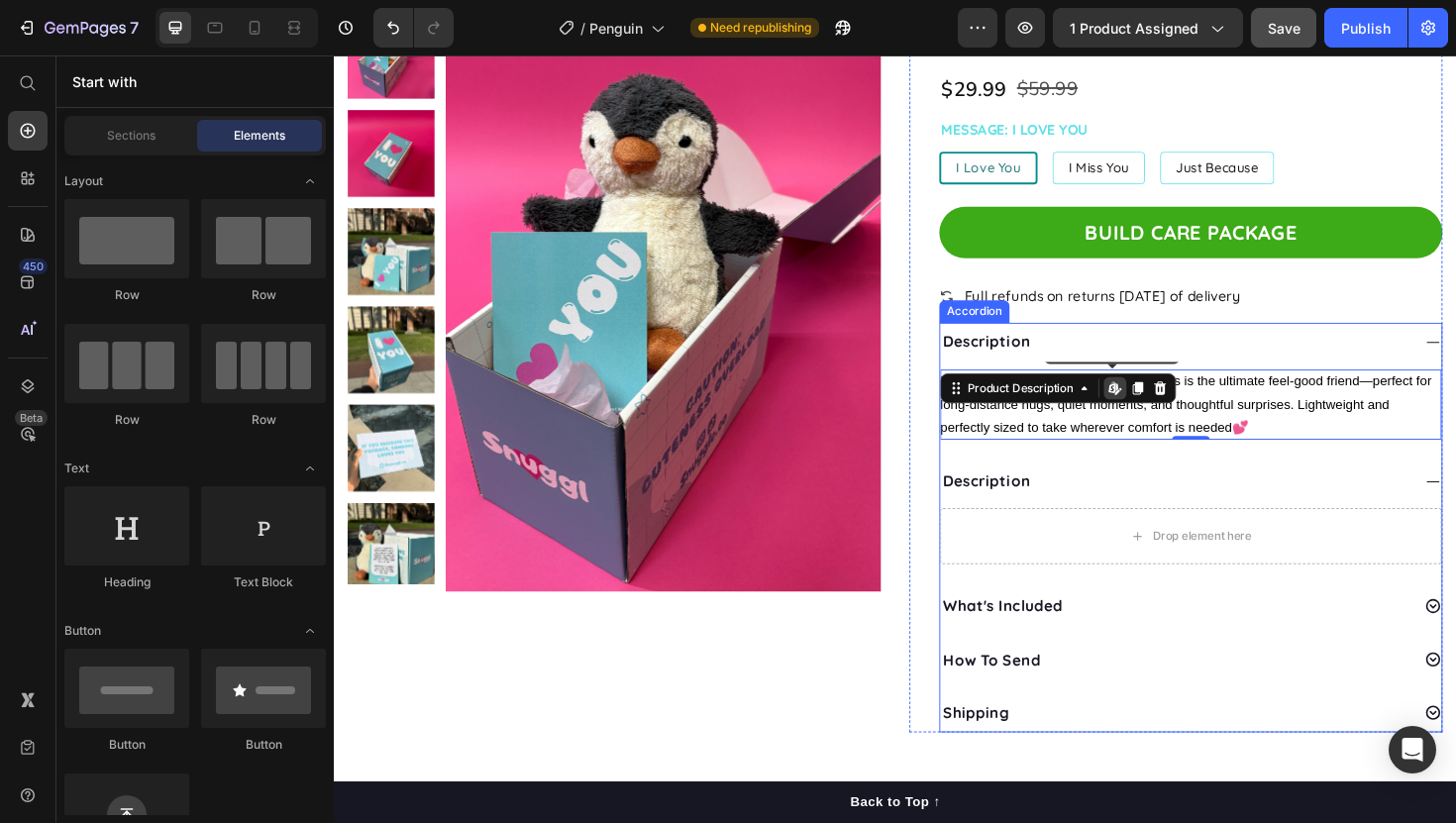 click on "Drop element here" at bounding box center (1241, 565) 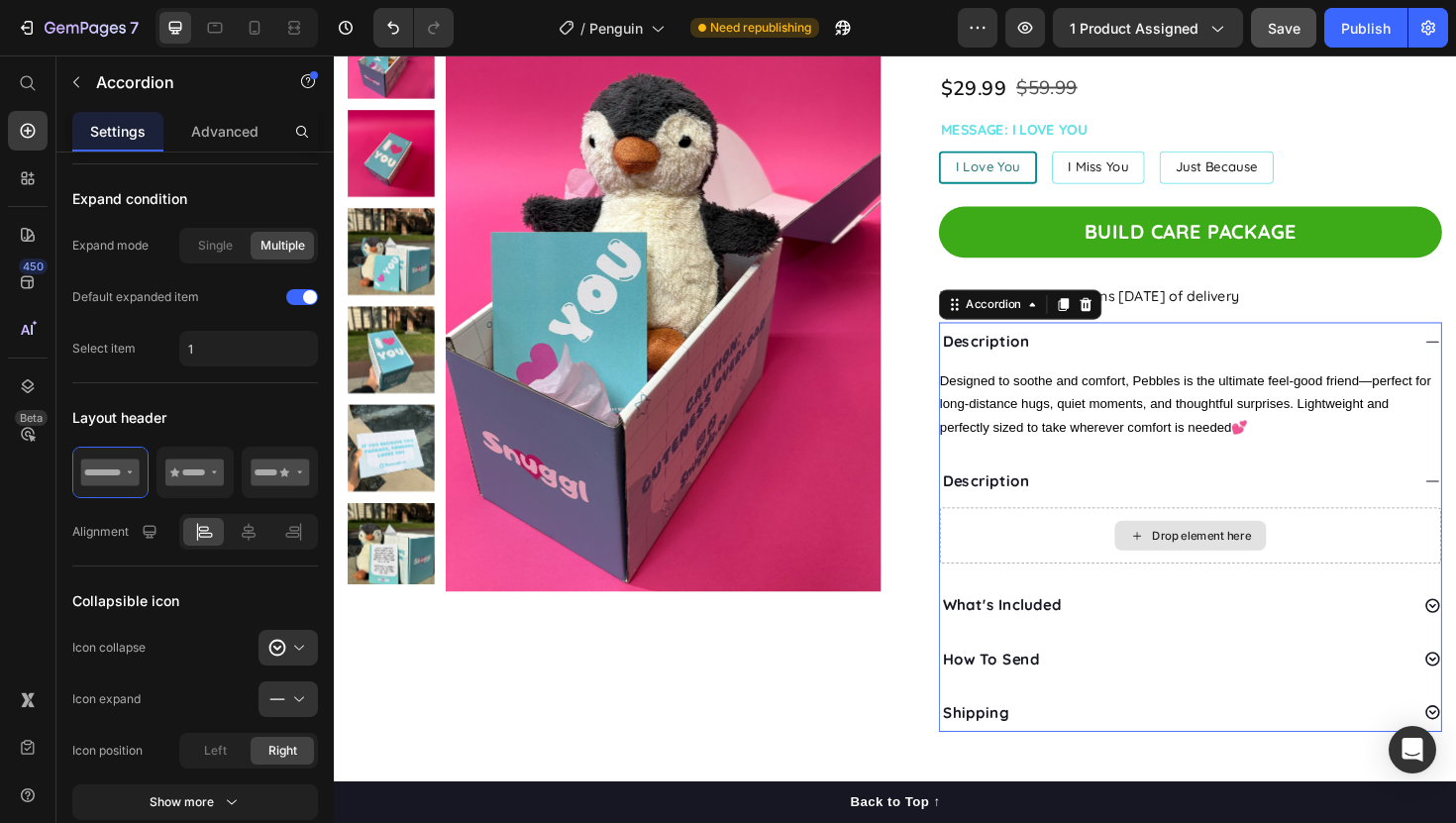 click on "Drop element here" at bounding box center [1241, 565] 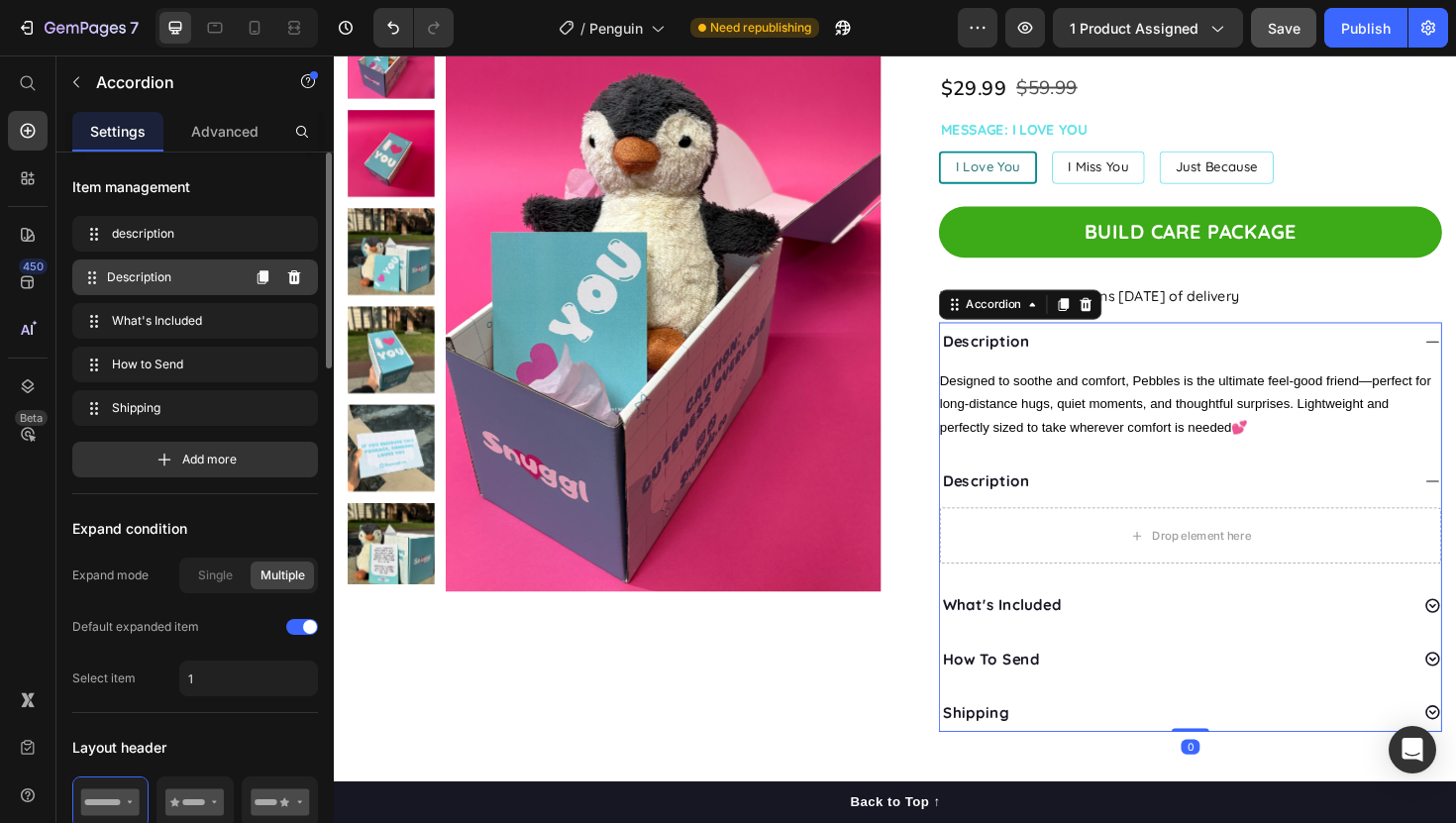 click on "Description" at bounding box center [172, 277] 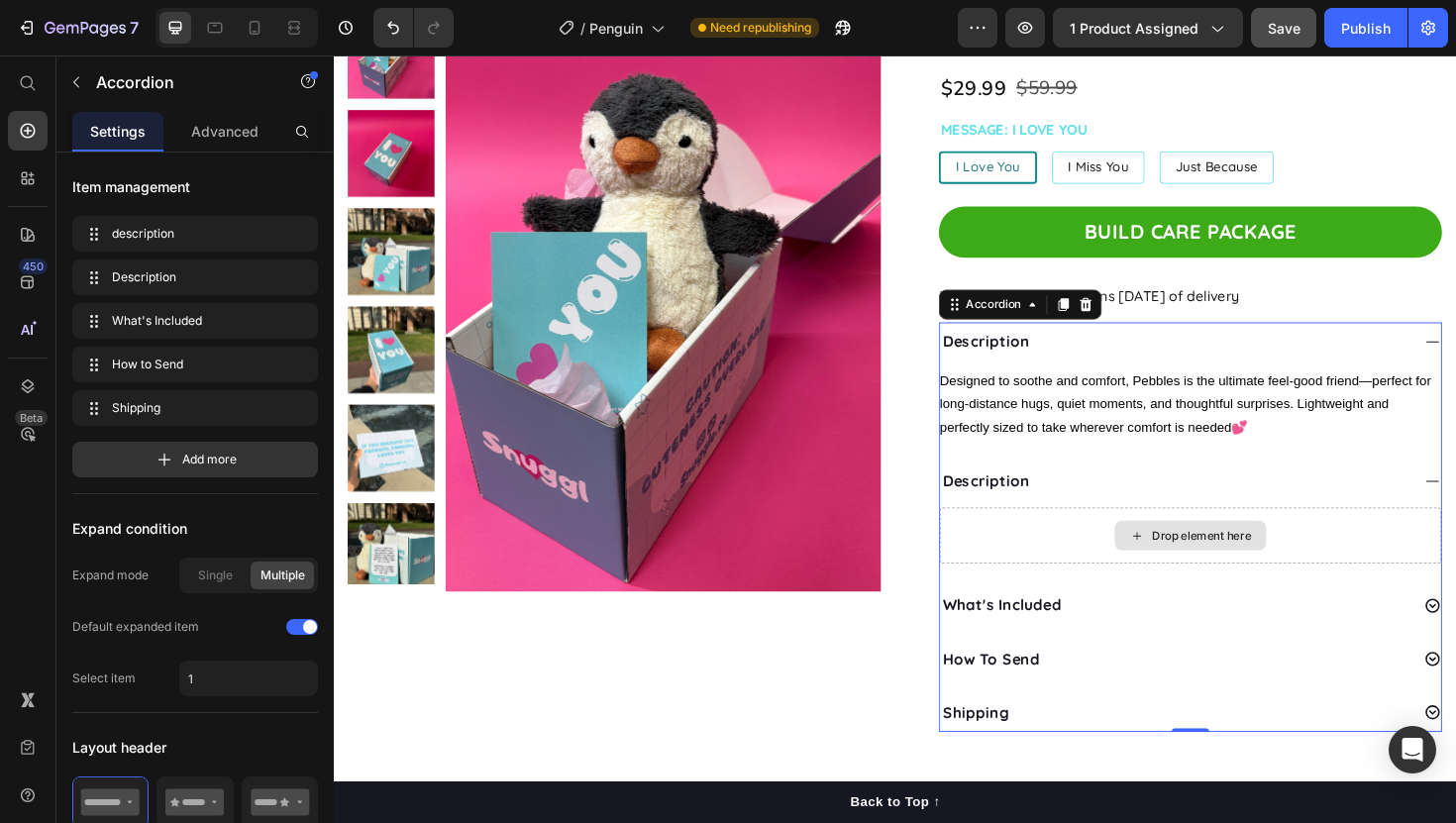click on "Drop element here" at bounding box center [1241, 565] 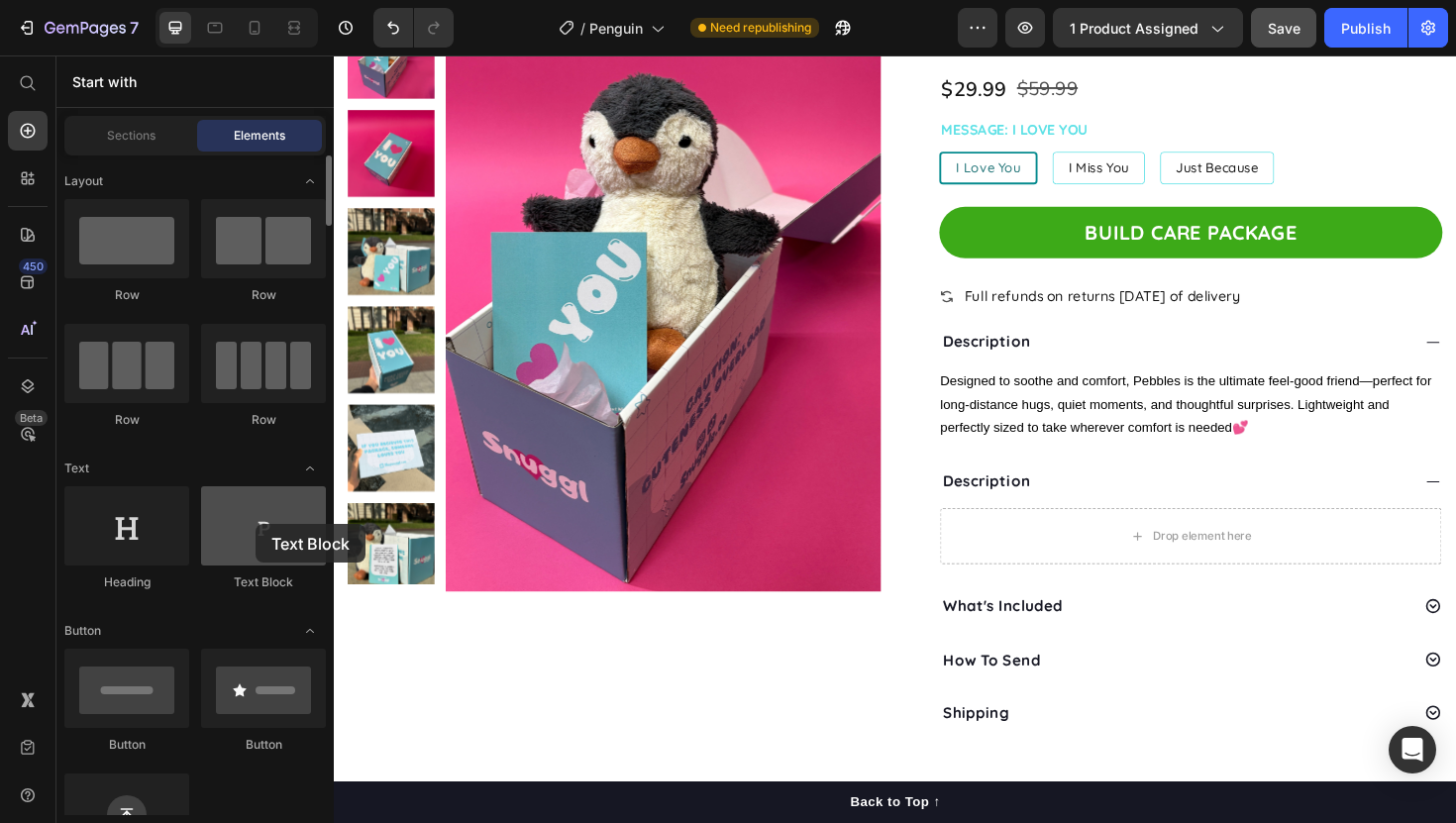 click at bounding box center [263, 526] 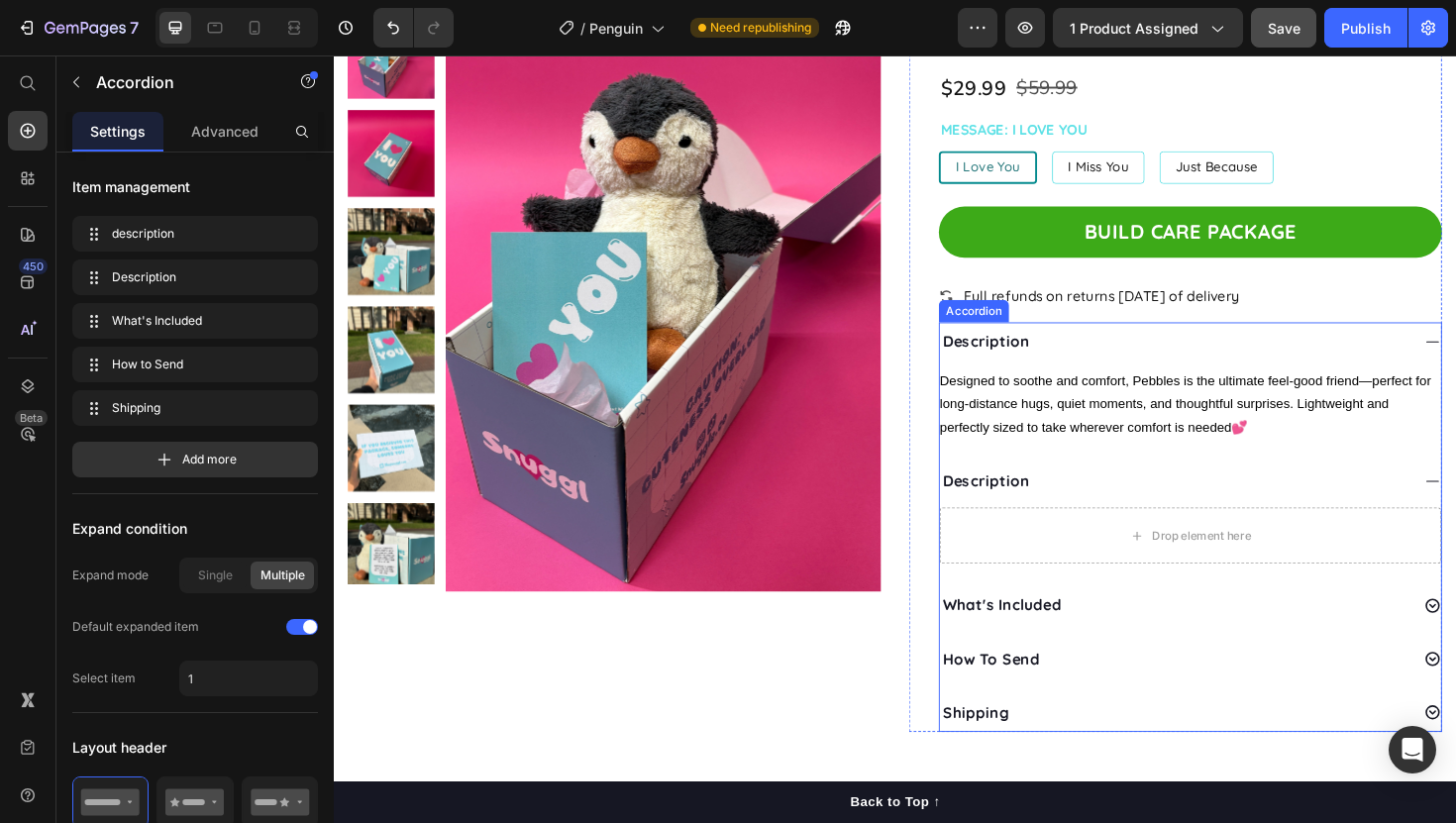 click on "What's Included" at bounding box center [1224, 638] 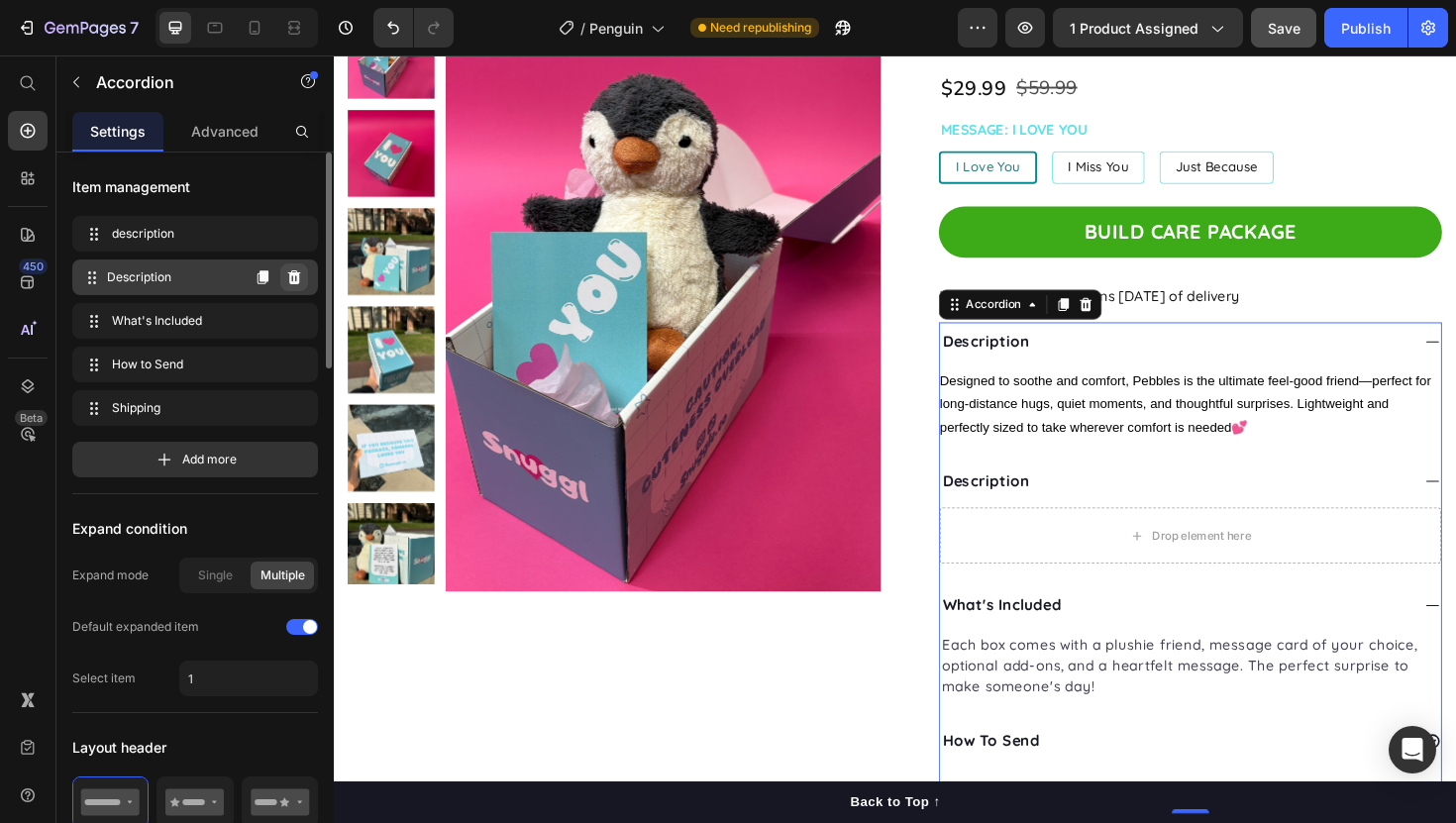 click 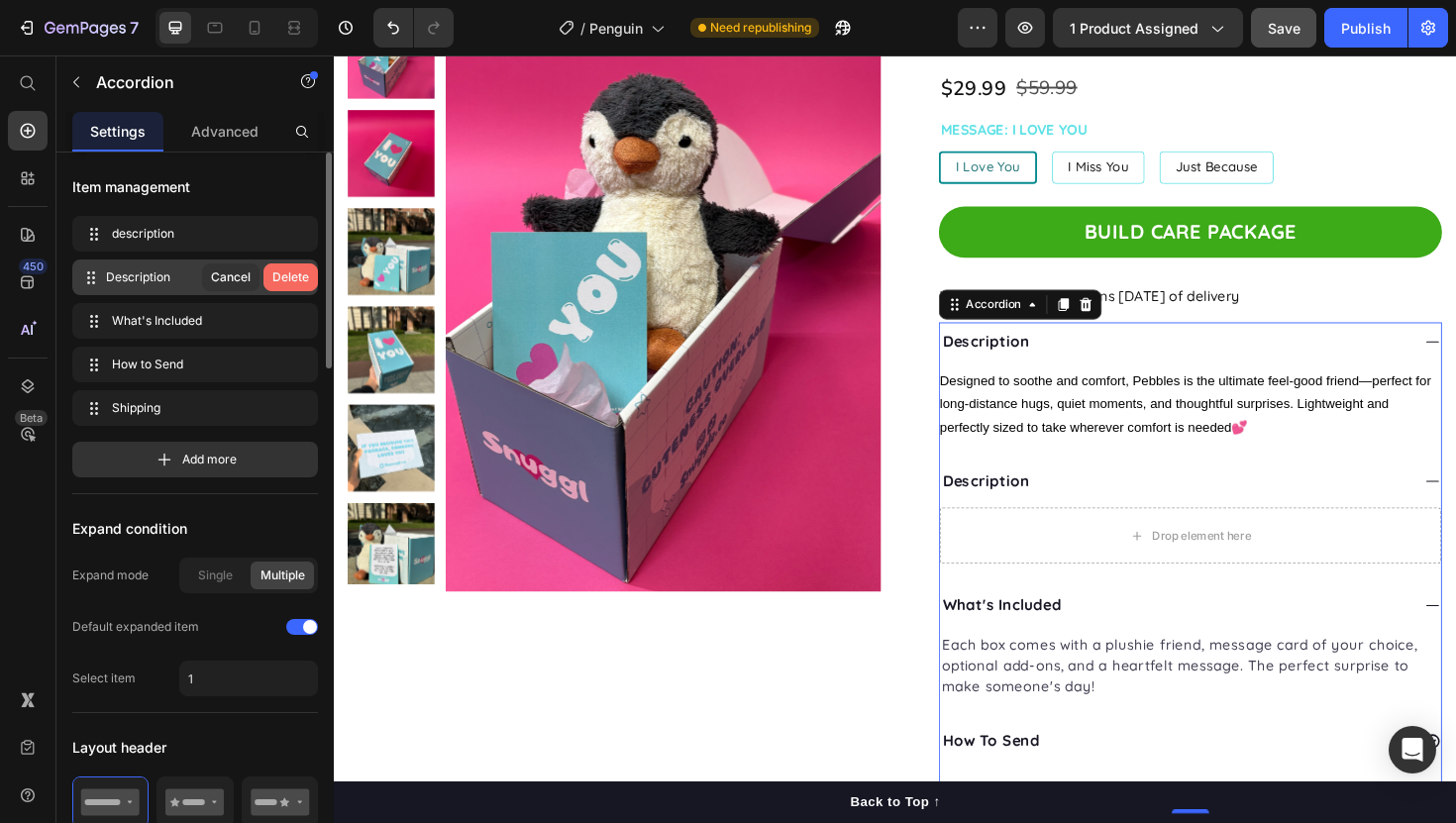 click on "Delete" at bounding box center [290, 277] 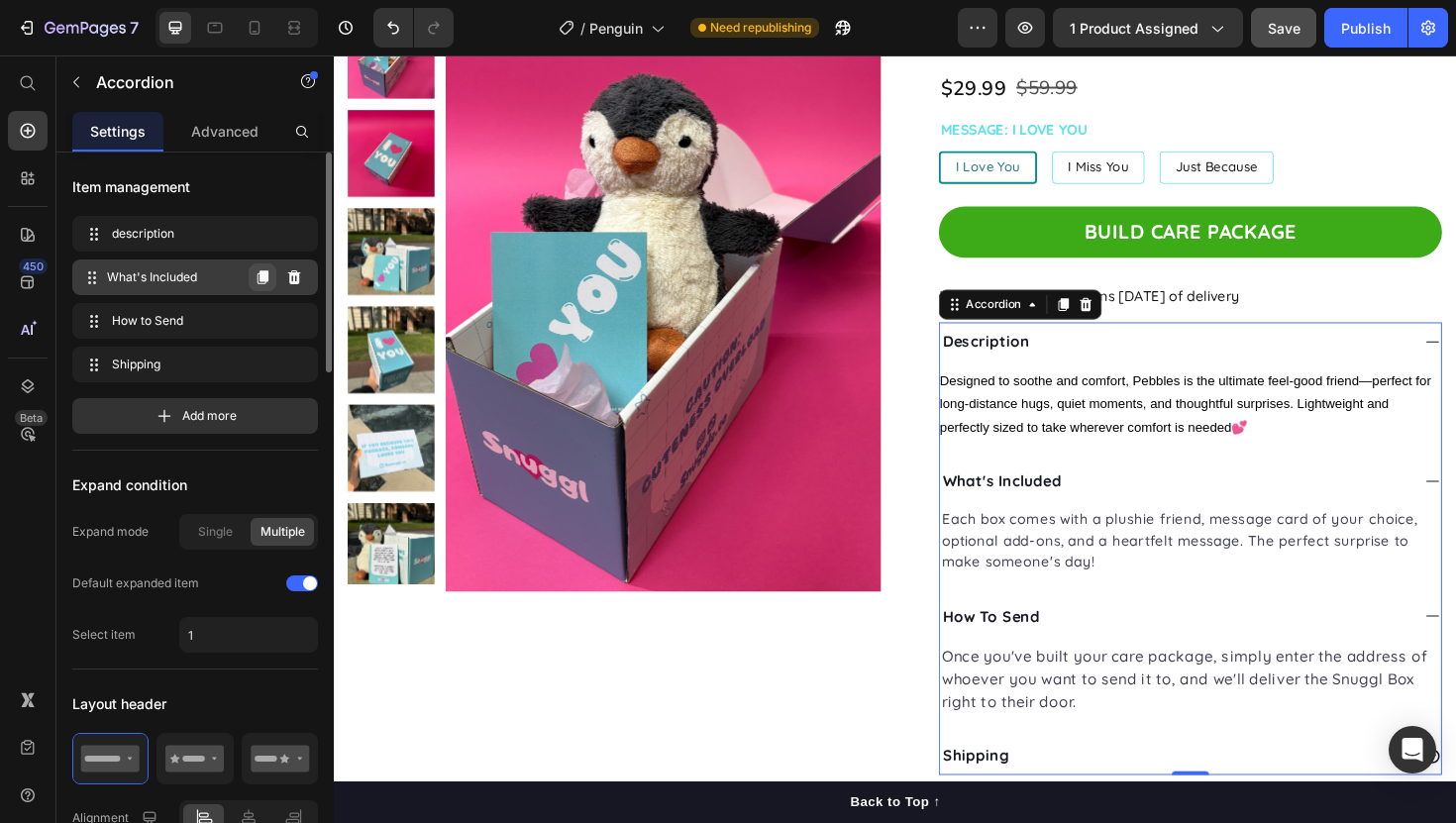 click 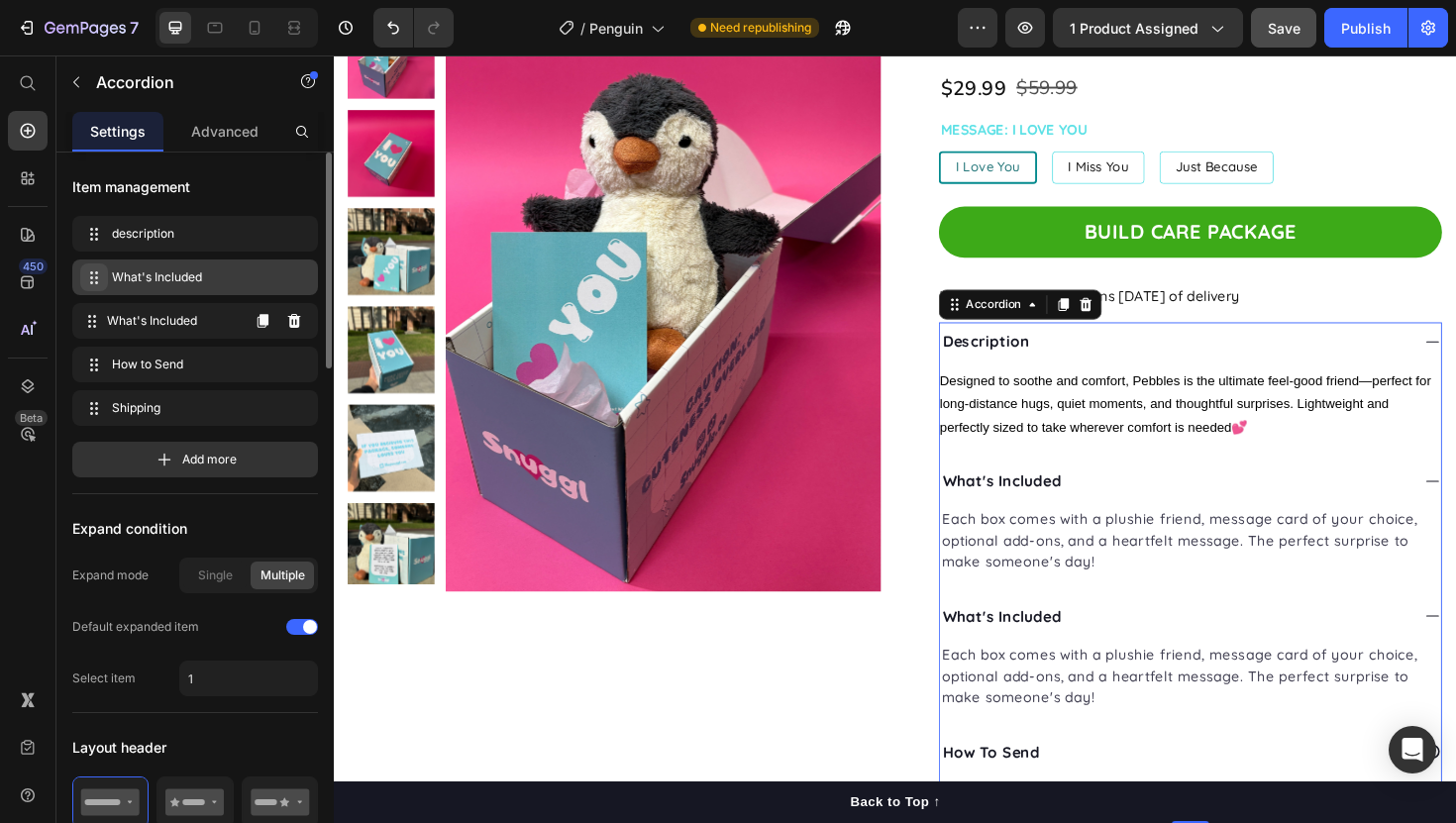 type 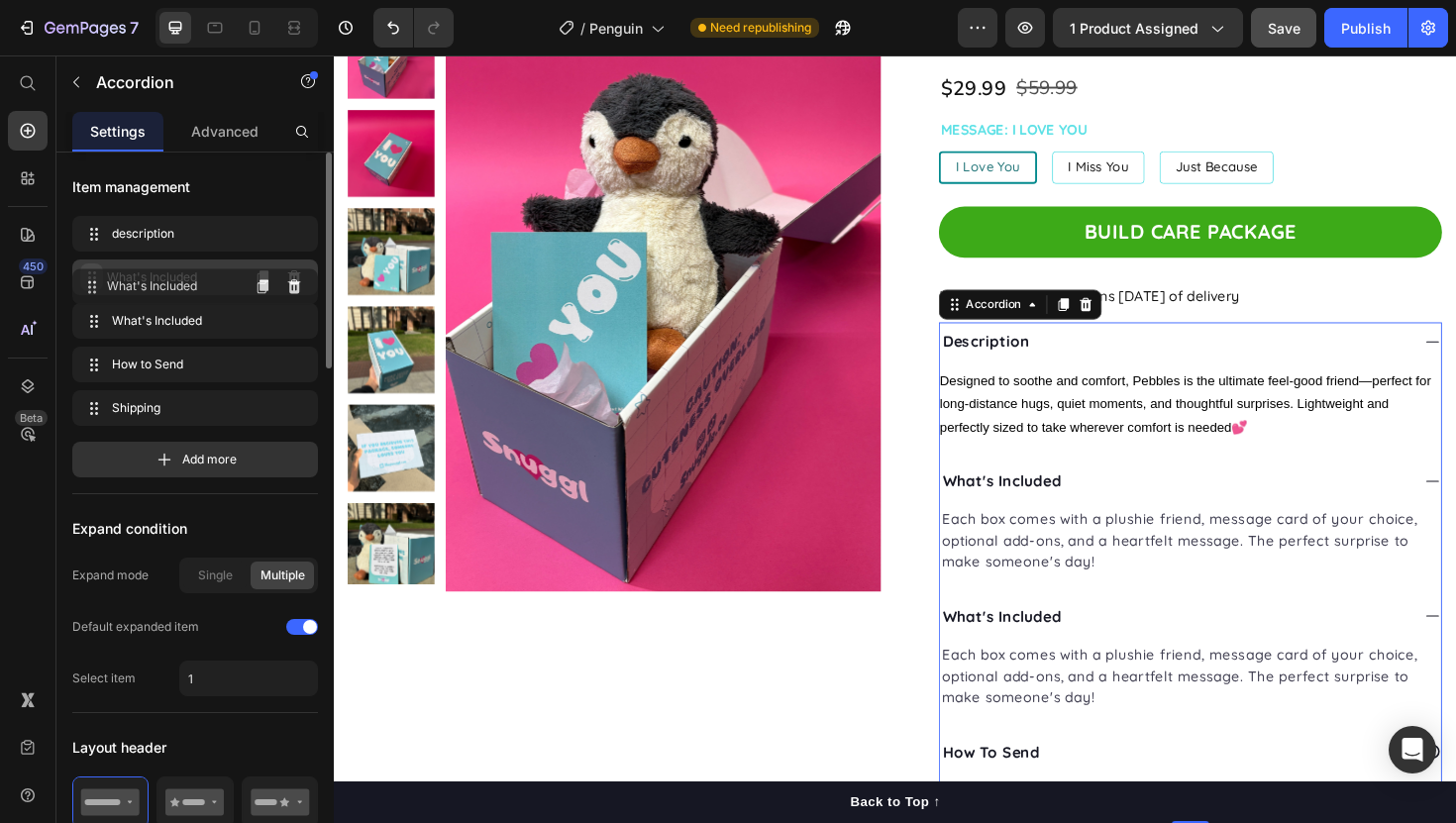 drag, startPoint x: 84, startPoint y: 312, endPoint x: 84, endPoint y: 276, distance: 36 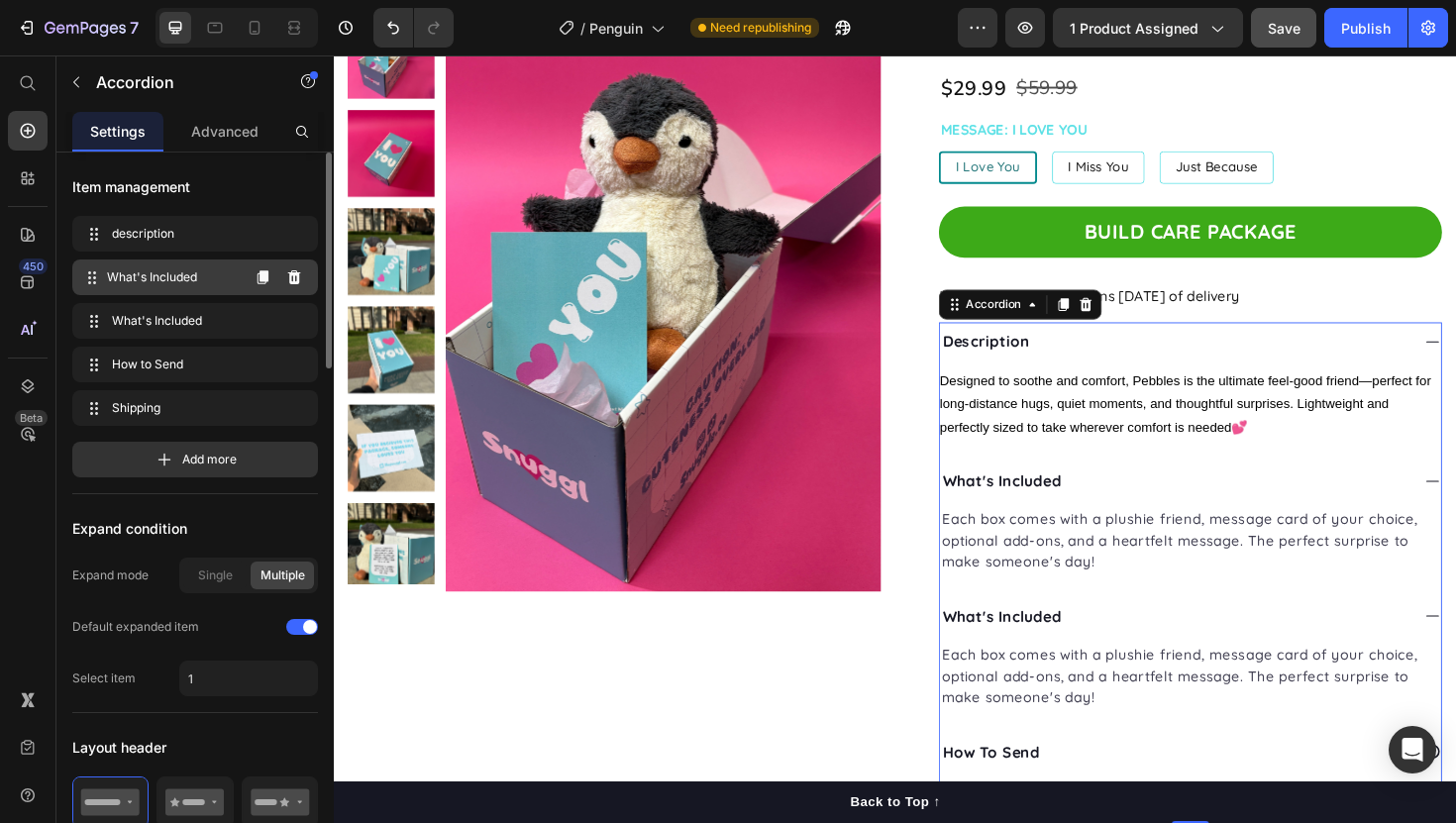 click on "What's Included What's Included" at bounding box center (159, 277) 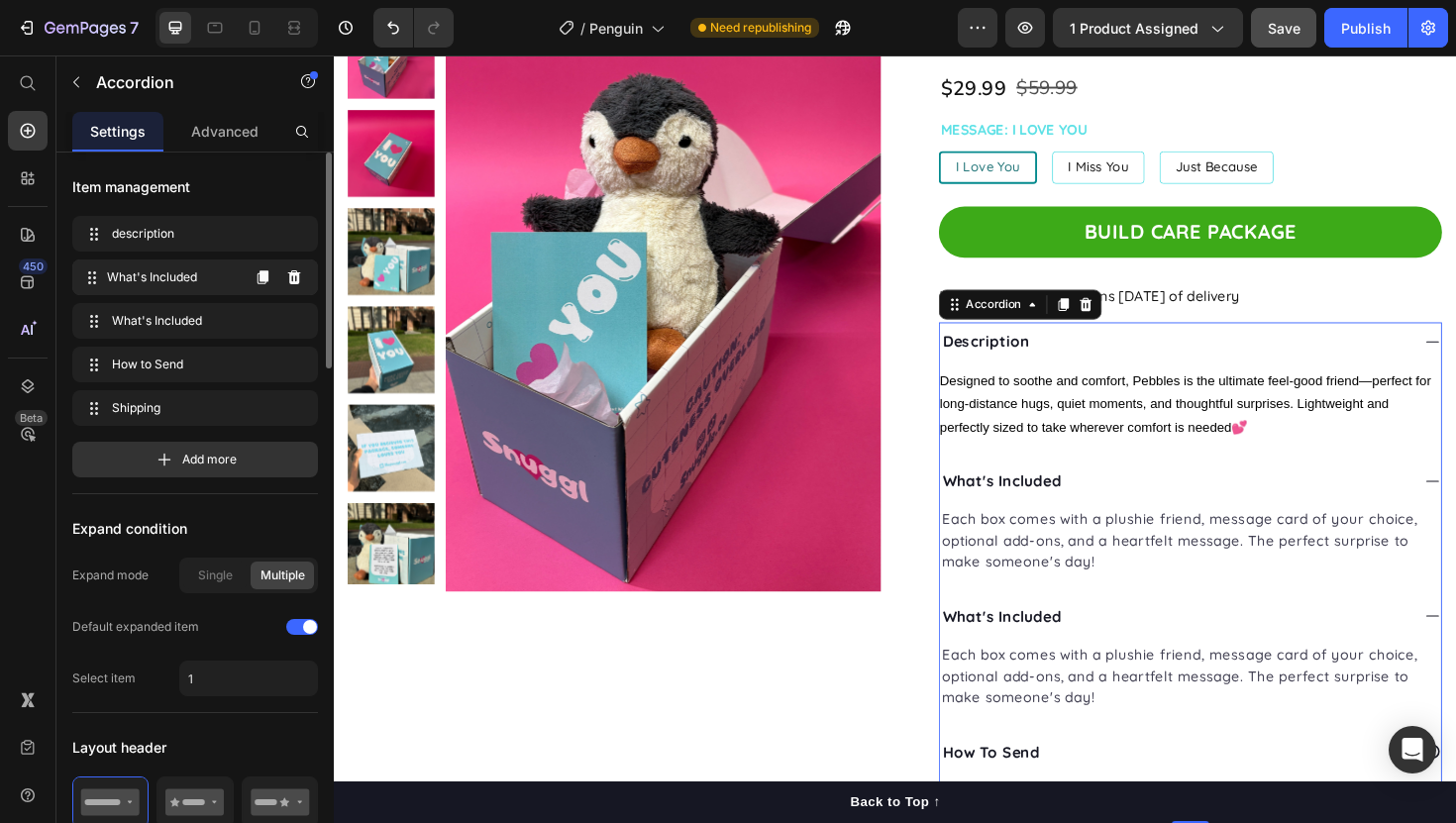 click on "What's Included" at bounding box center [172, 277] 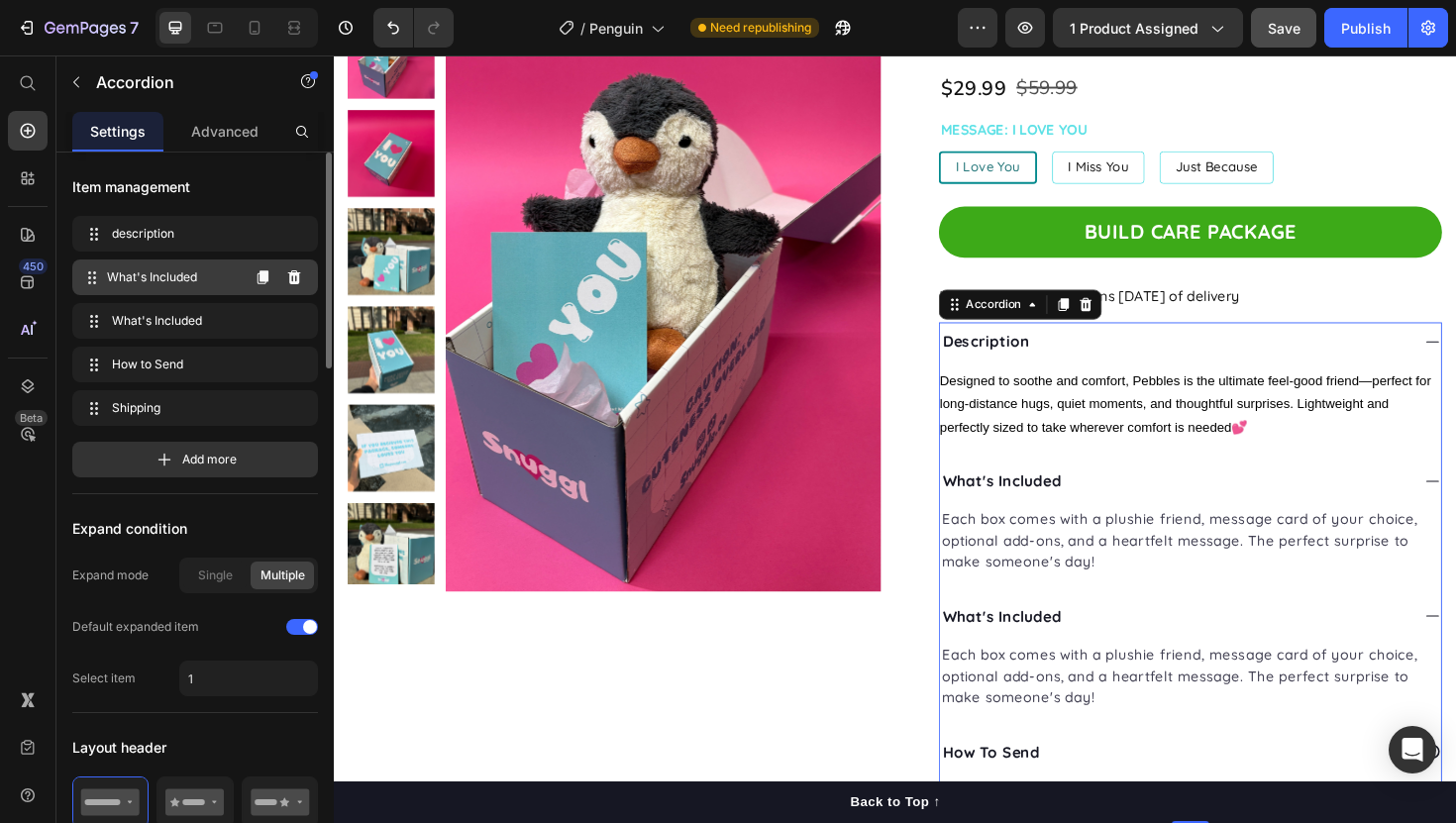 click on "What's Included" at bounding box center [172, 277] 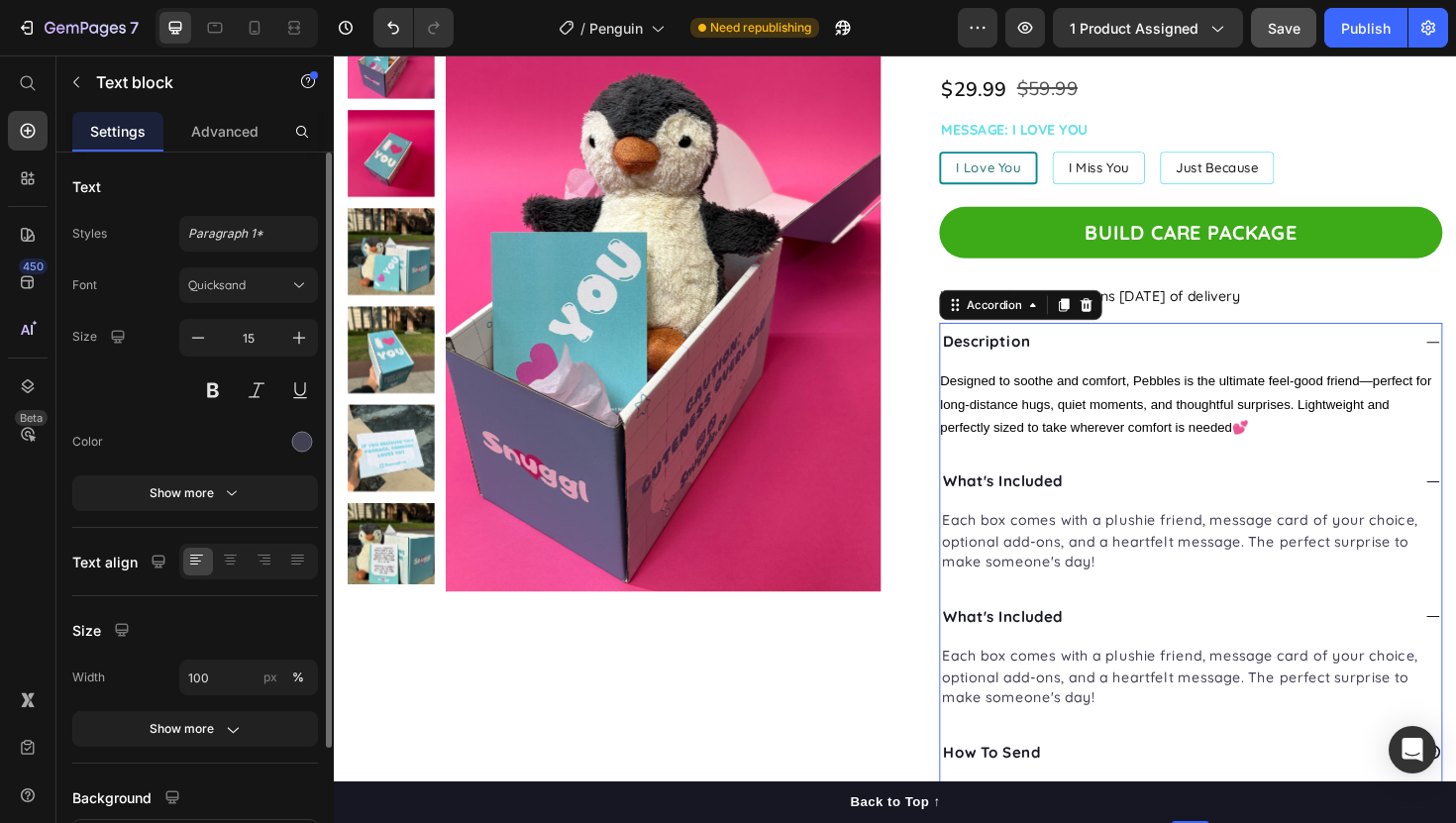 click on "Each box comes with a plushie friend, message card of your choice, optional add-ons, and a heartfelt message. The perfect surprise to make someone's day! Text block" at bounding box center (1241, 570) 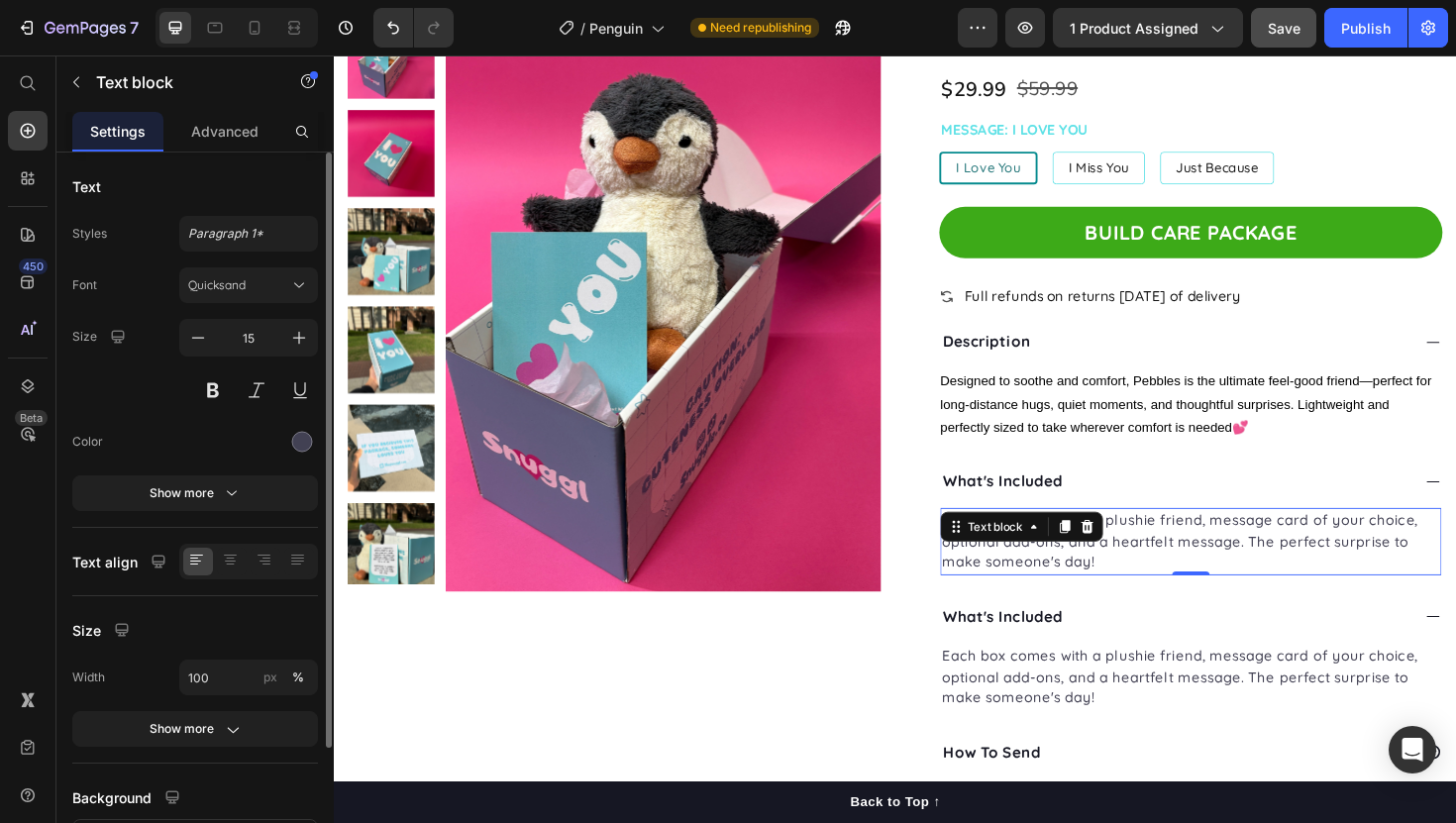 click on "Each box comes with a plushie friend, message card of your choice, optional add-ons, and a heartfelt message. The perfect surprise to make someone's day!" at bounding box center (1229, 569) 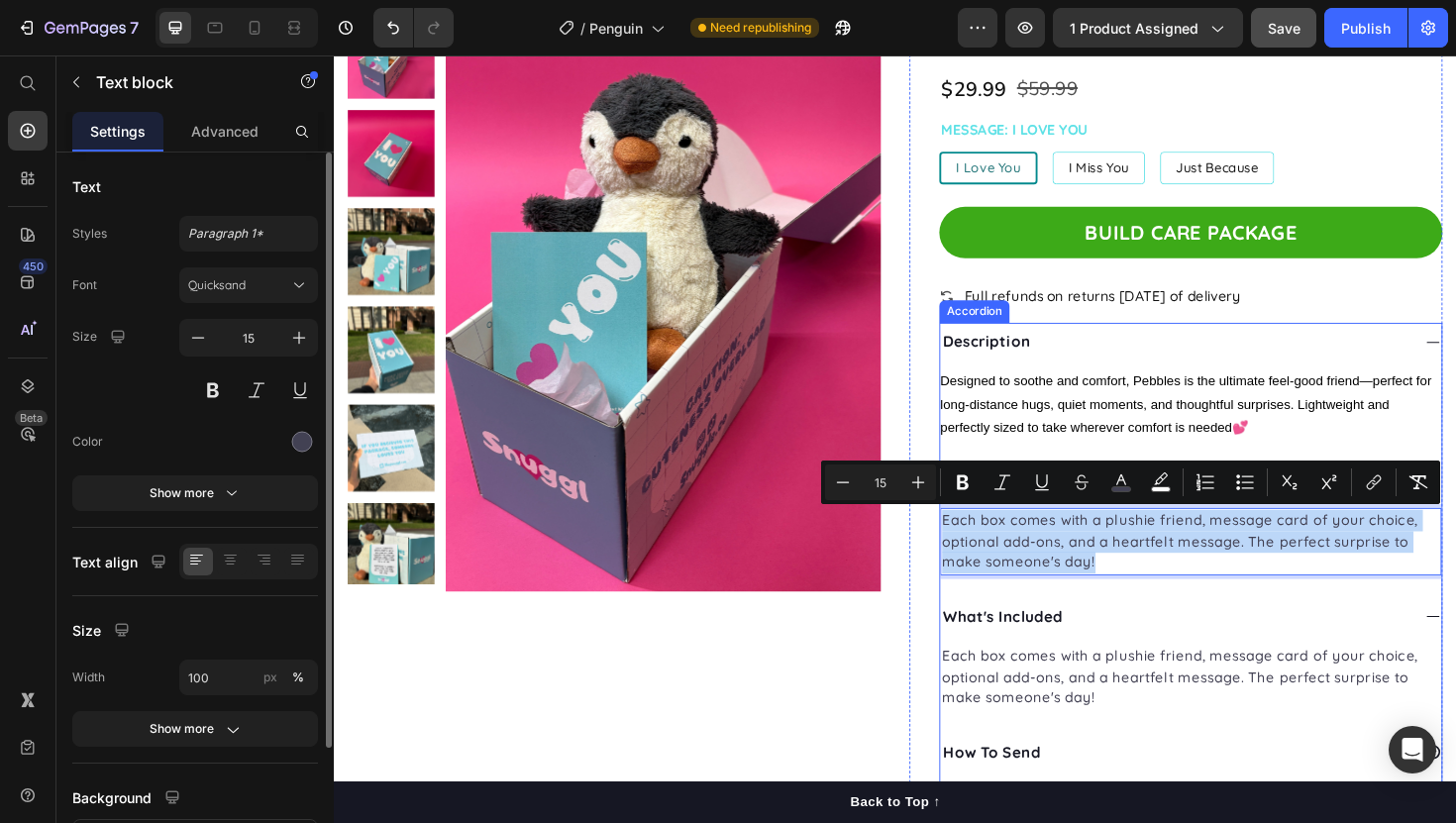 drag, startPoint x: 1151, startPoint y: 590, endPoint x: 969, endPoint y: 532, distance: 191.01832 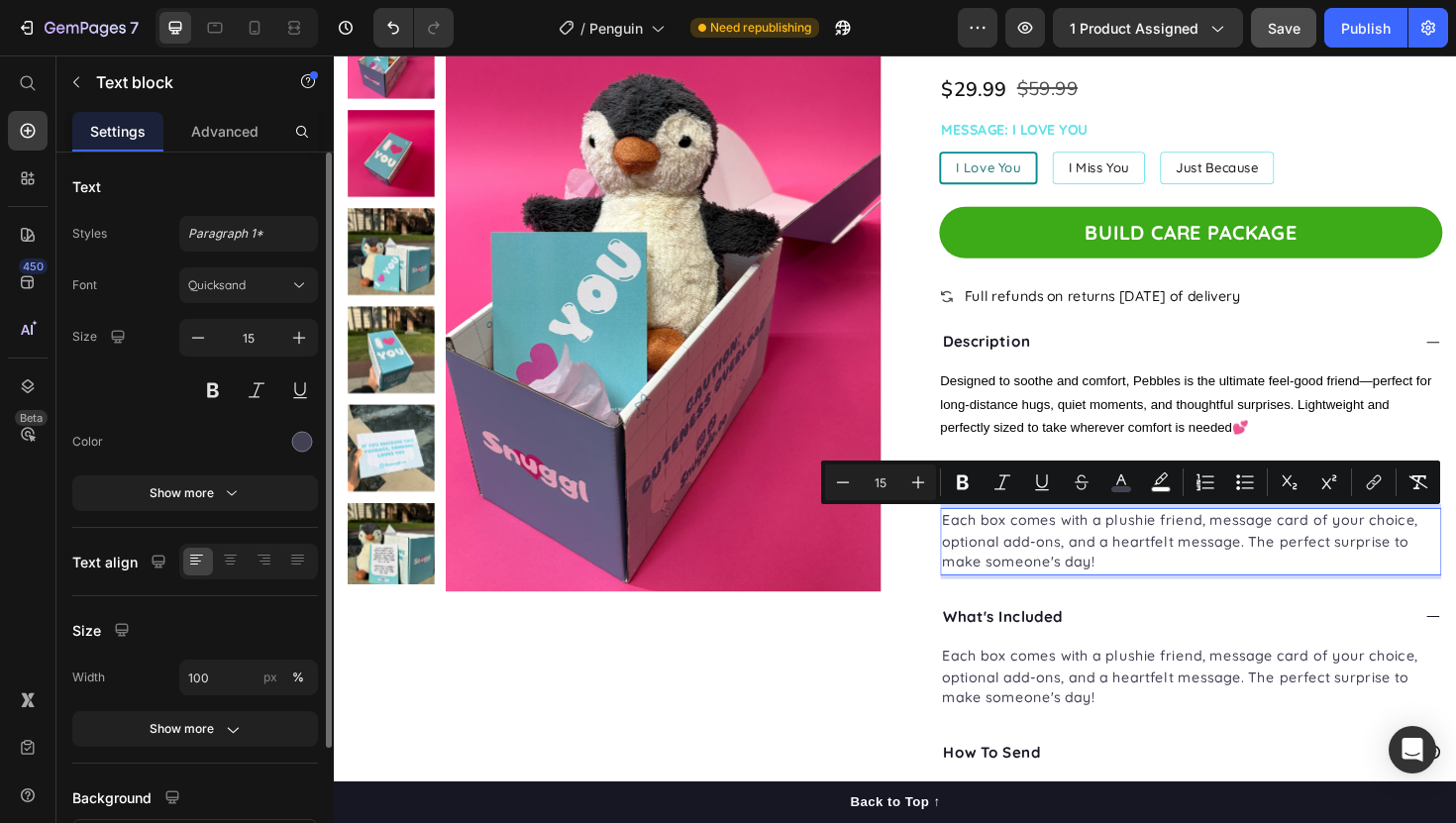click on "Each box comes with a plushie friend, message card of your choice, optional add-ons, and a heartfelt message. The perfect surprise to make someone's day!" at bounding box center (1241, 570) 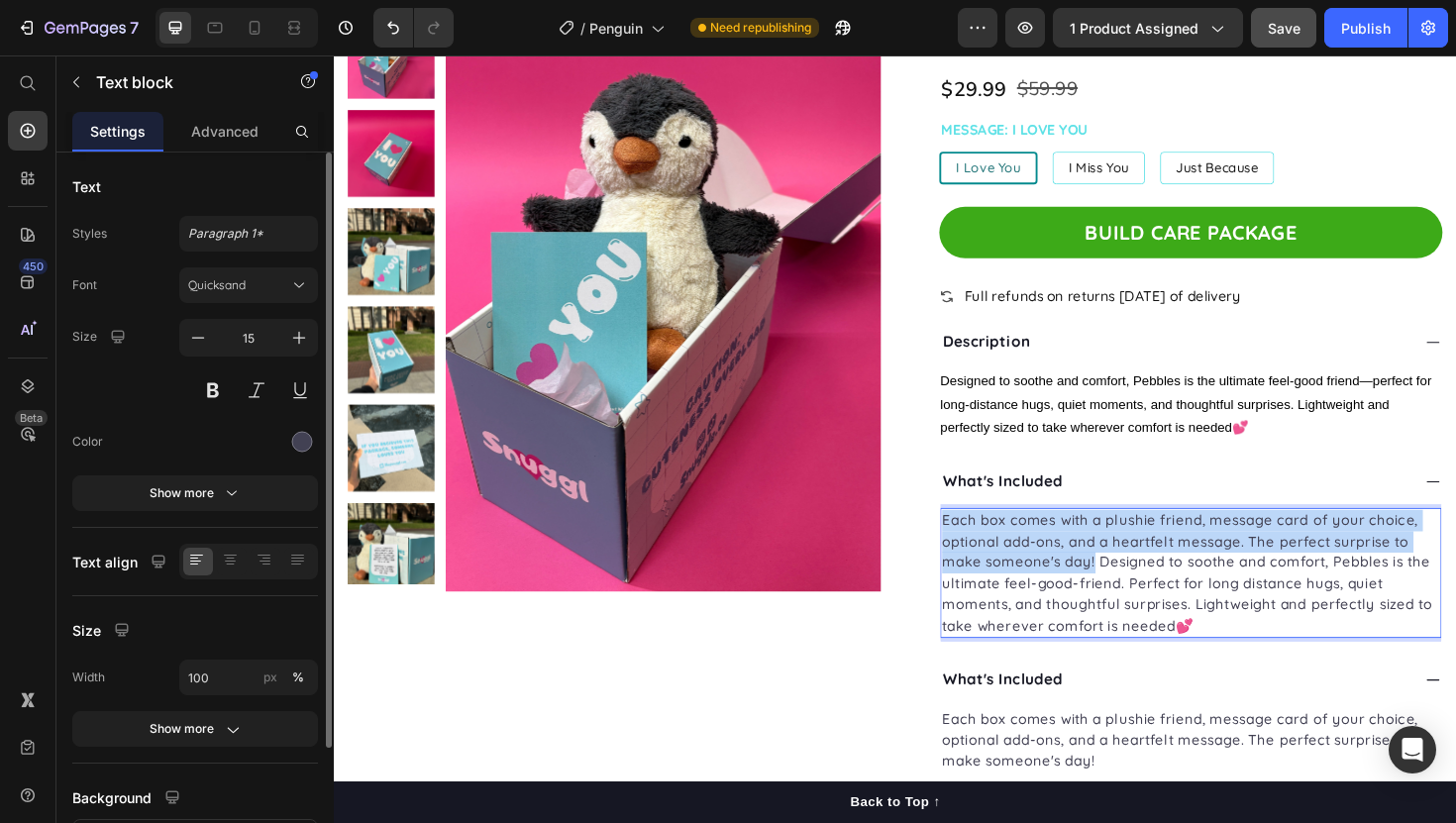 drag, startPoint x: 1131, startPoint y: 590, endPoint x: 970, endPoint y: 551, distance: 165.65627 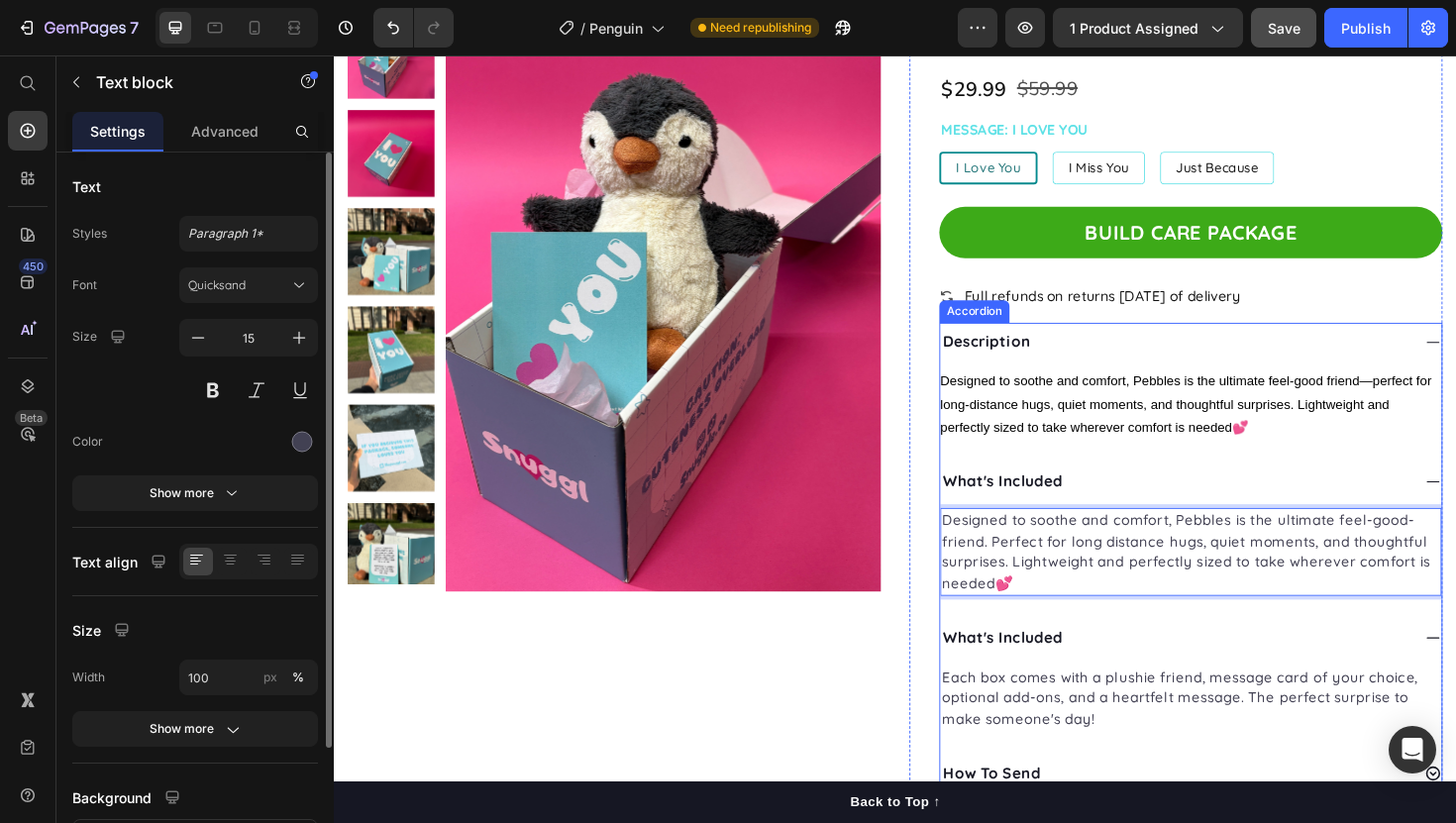 click on "What's Included" at bounding box center [1042, 506] 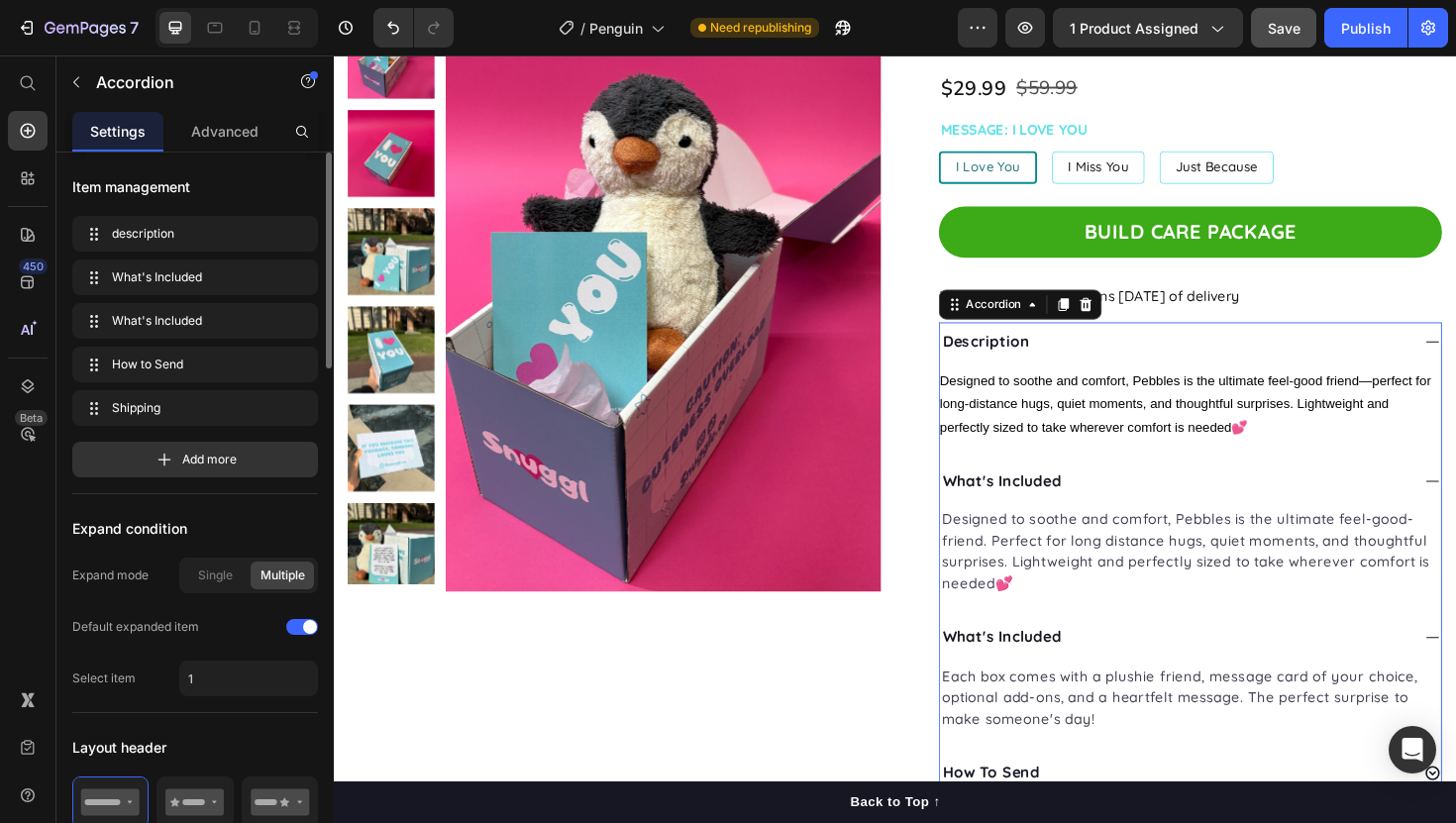 click on "What's Included" at bounding box center [1042, 506] 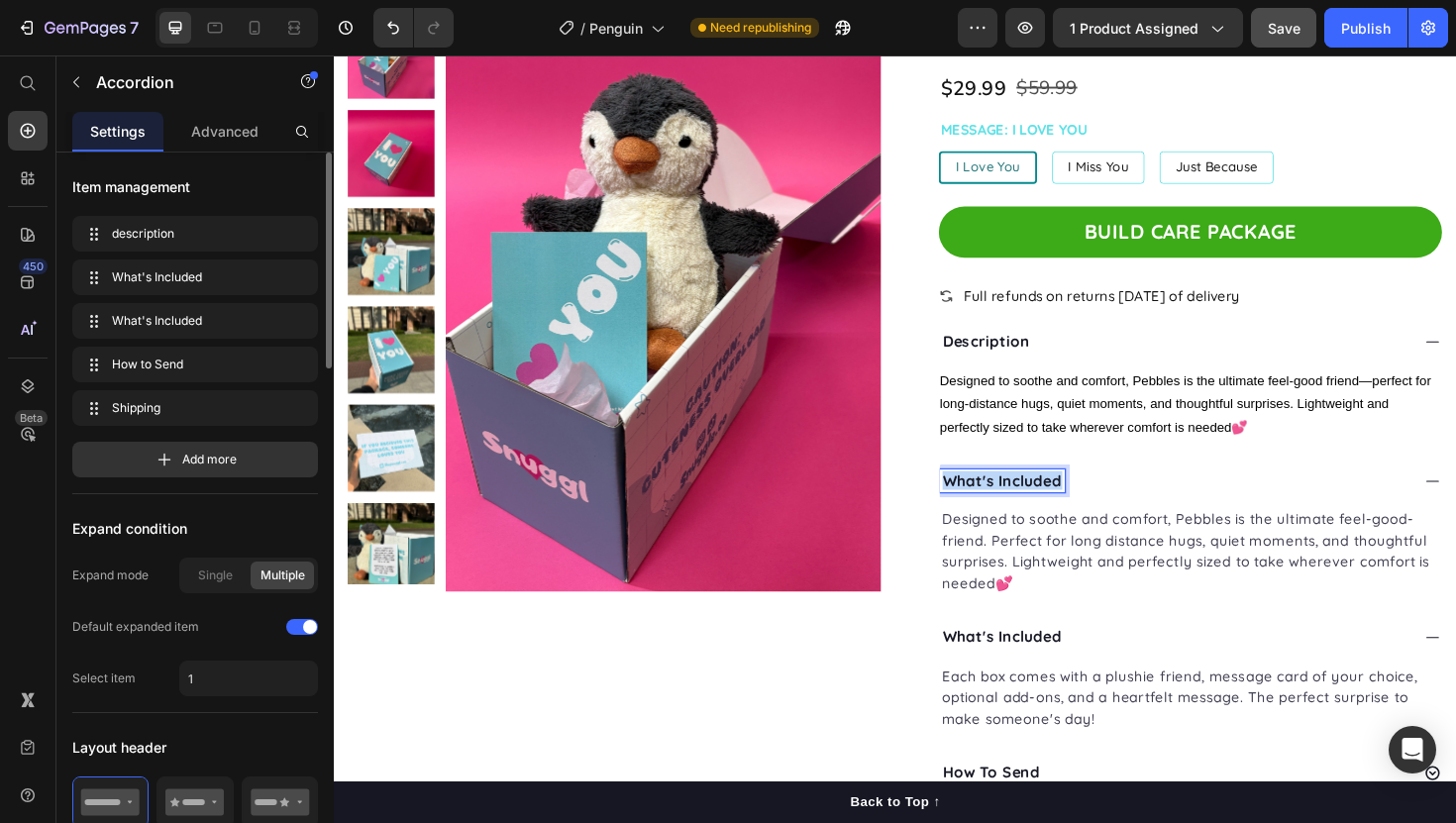 click on "What's Included" at bounding box center [1042, 506] 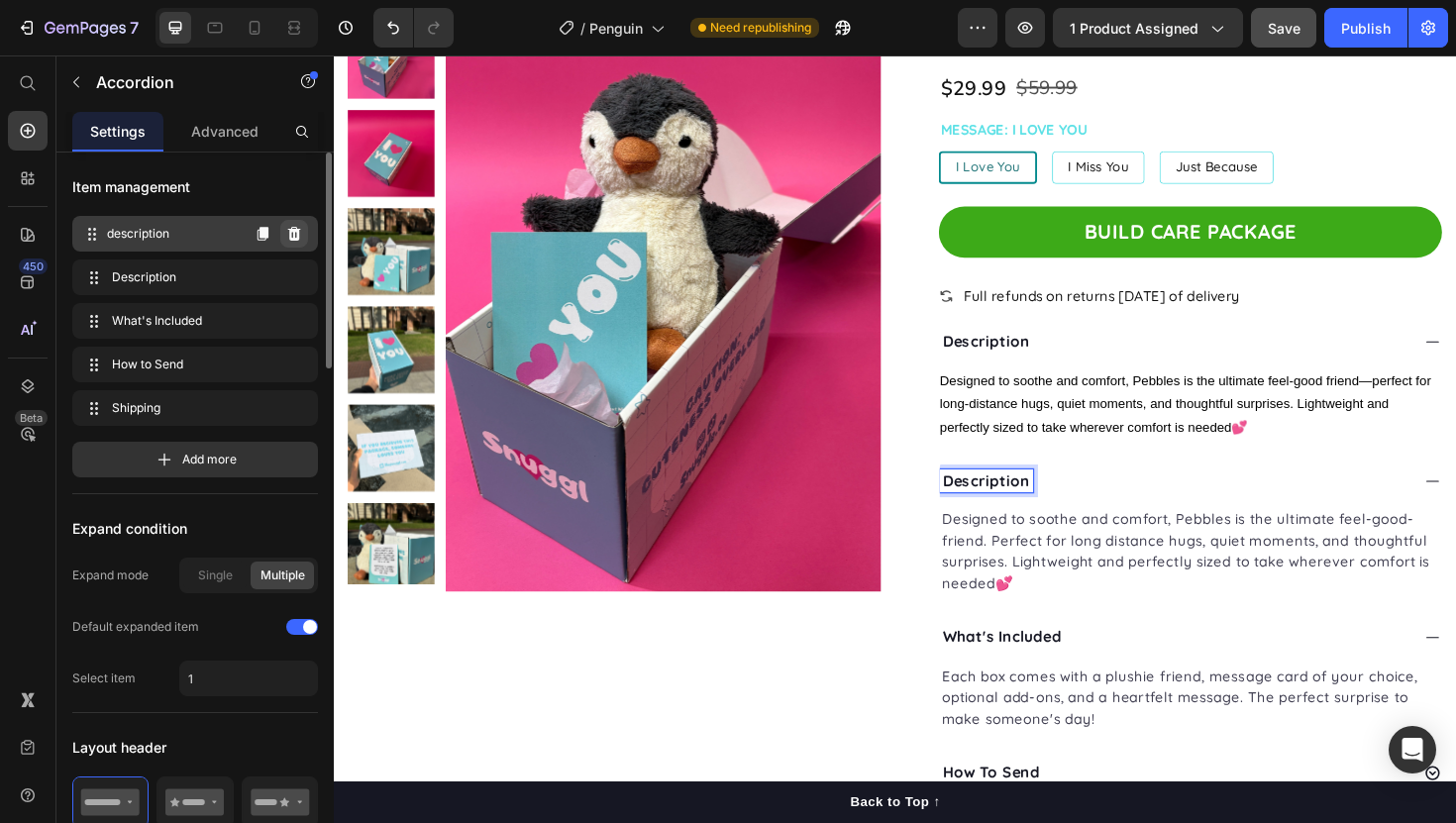 click 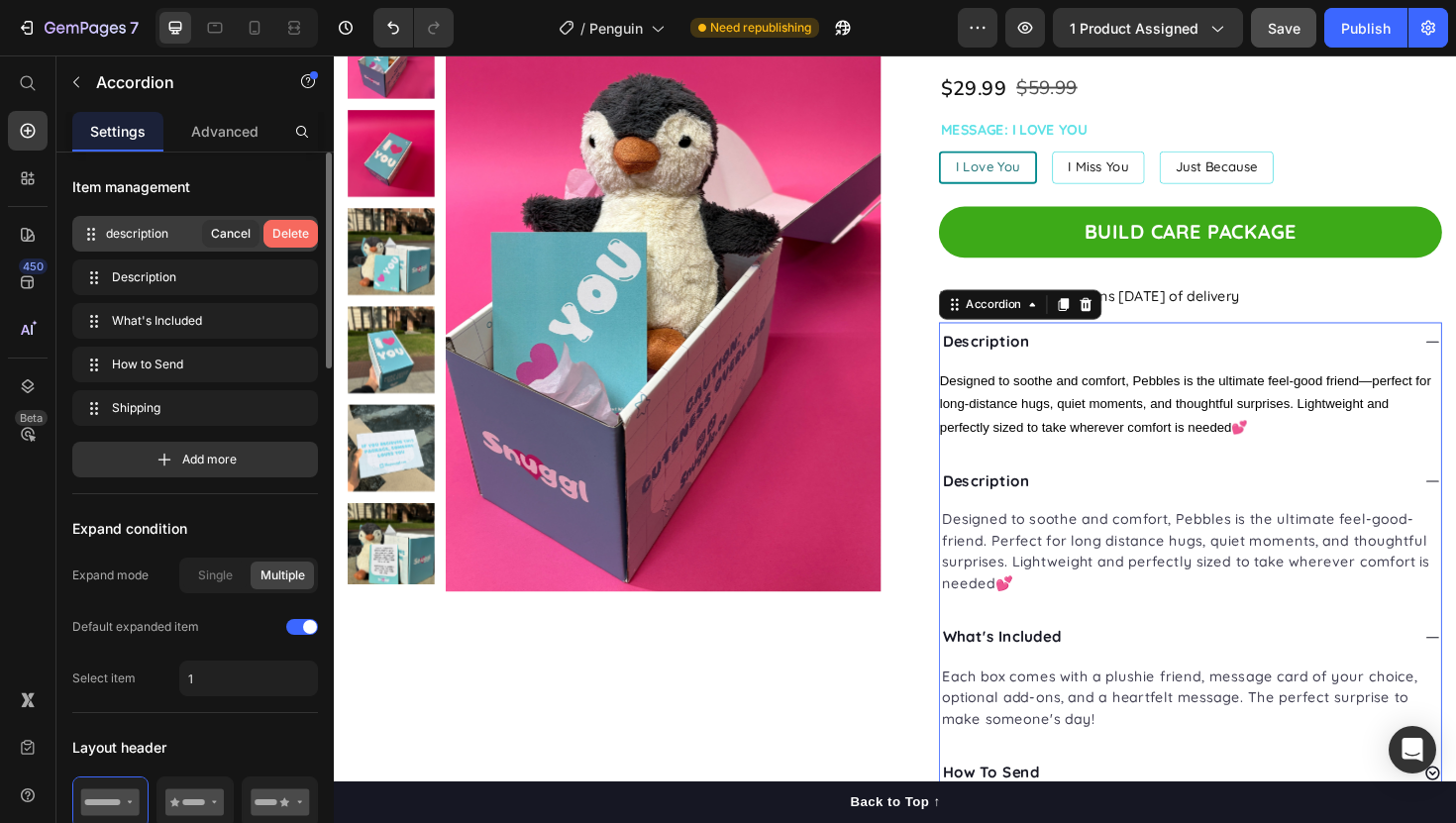 click on "Delete" at bounding box center [290, 234] 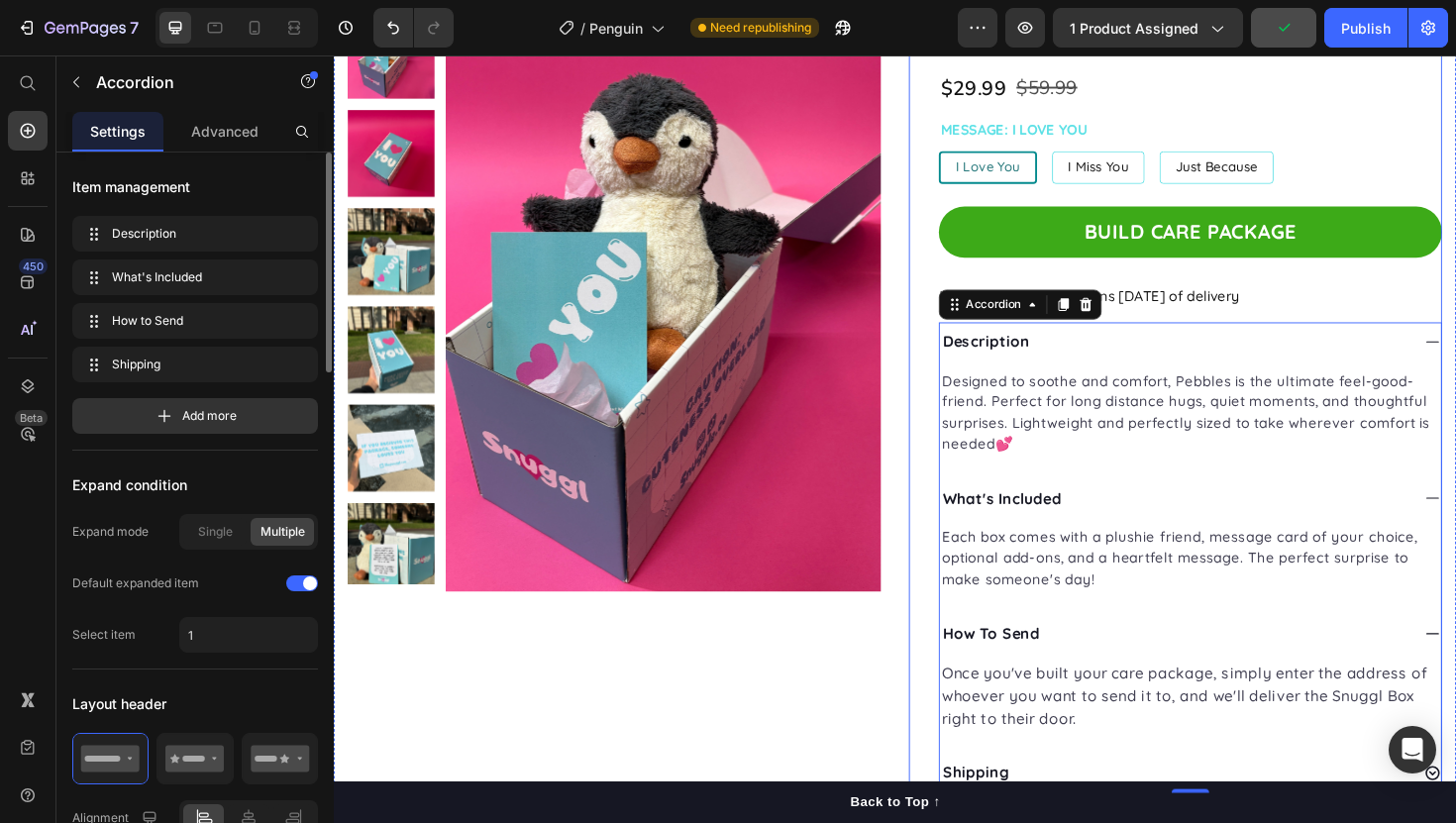 click on "Pebbles the Penguin Product Title $29.99 Product Price $59.99 Product Price Row Message: I Love You I Love You I Love You I Love You I Miss You I Miss You I Miss You Just Because Just Because Just Because Product Variants & Swatches Build Care Package Product Cart Button
Full refunds on returns [DATE] of delivery Item List
Description  Designed to soothe and comfort, Pebbles is the ultimate feel-good-friend. Perfect for long distance hugs, quiet moments, and thoughtful surprises. Lightweight and perfectly sized to take wherever comfort is needed💕 Text block
What's Included Each box comes with a plushie friend, message card of your choice, optional add-ons, and a heartfelt message. The perfect surprise to make someone's day! Text block
How to Send Once you've built your care package, simply enter the address of whoever you want to send it to, and we'll deliver the Snuggl Box right to their door. Text block
Shipping   0" at bounding box center [1225, 423] 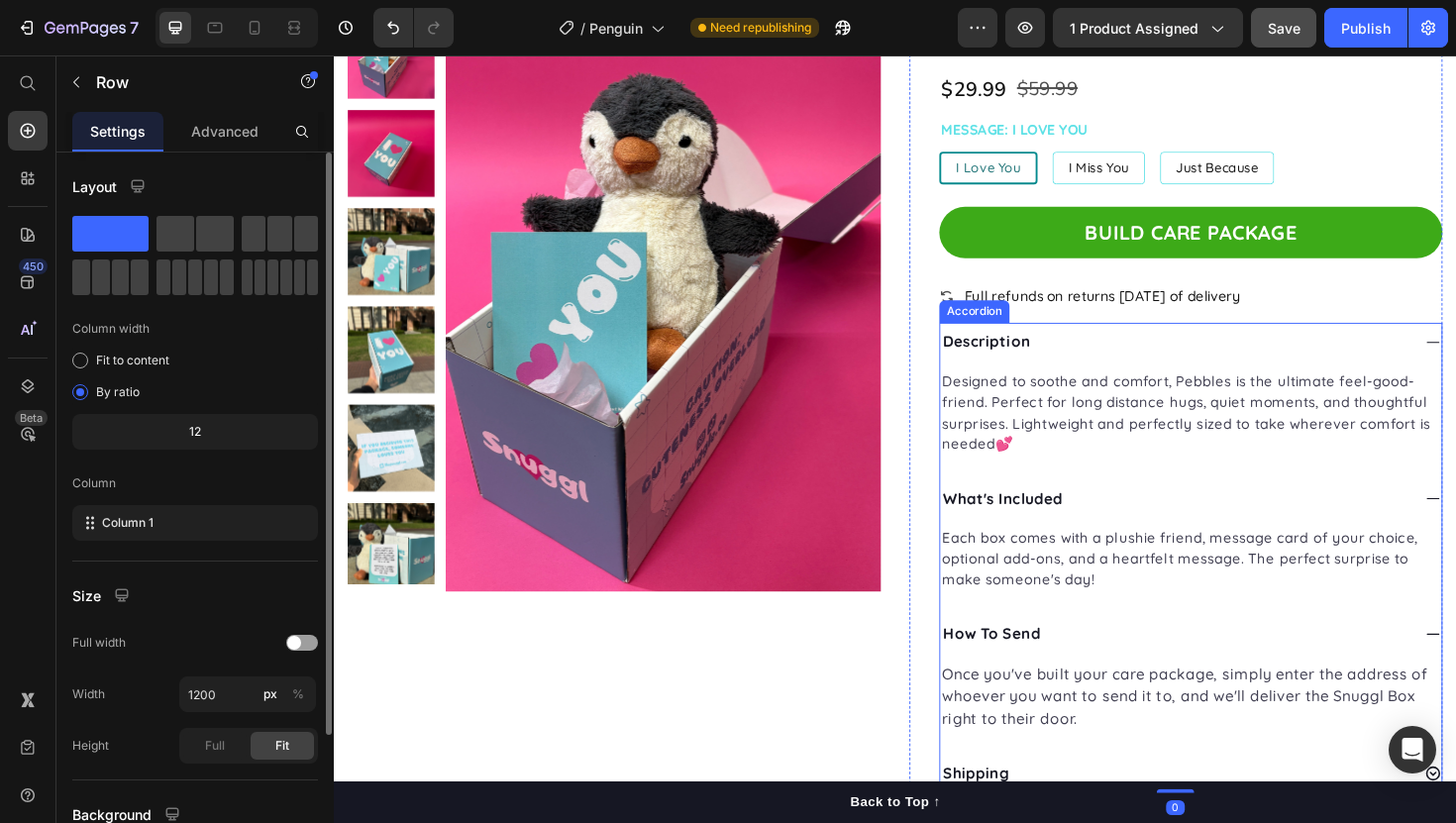 click on "Description" at bounding box center [1241, 359] 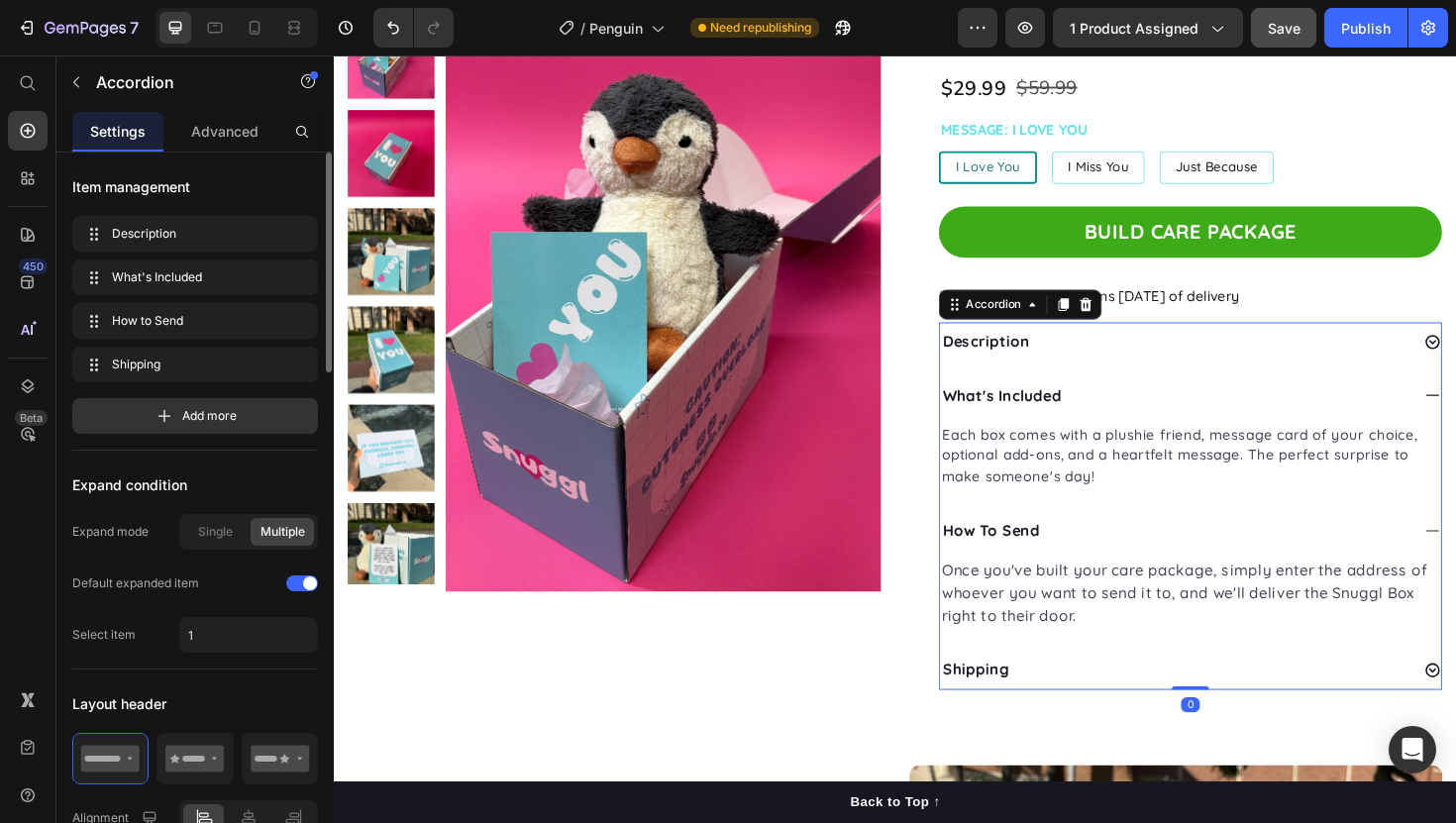 click 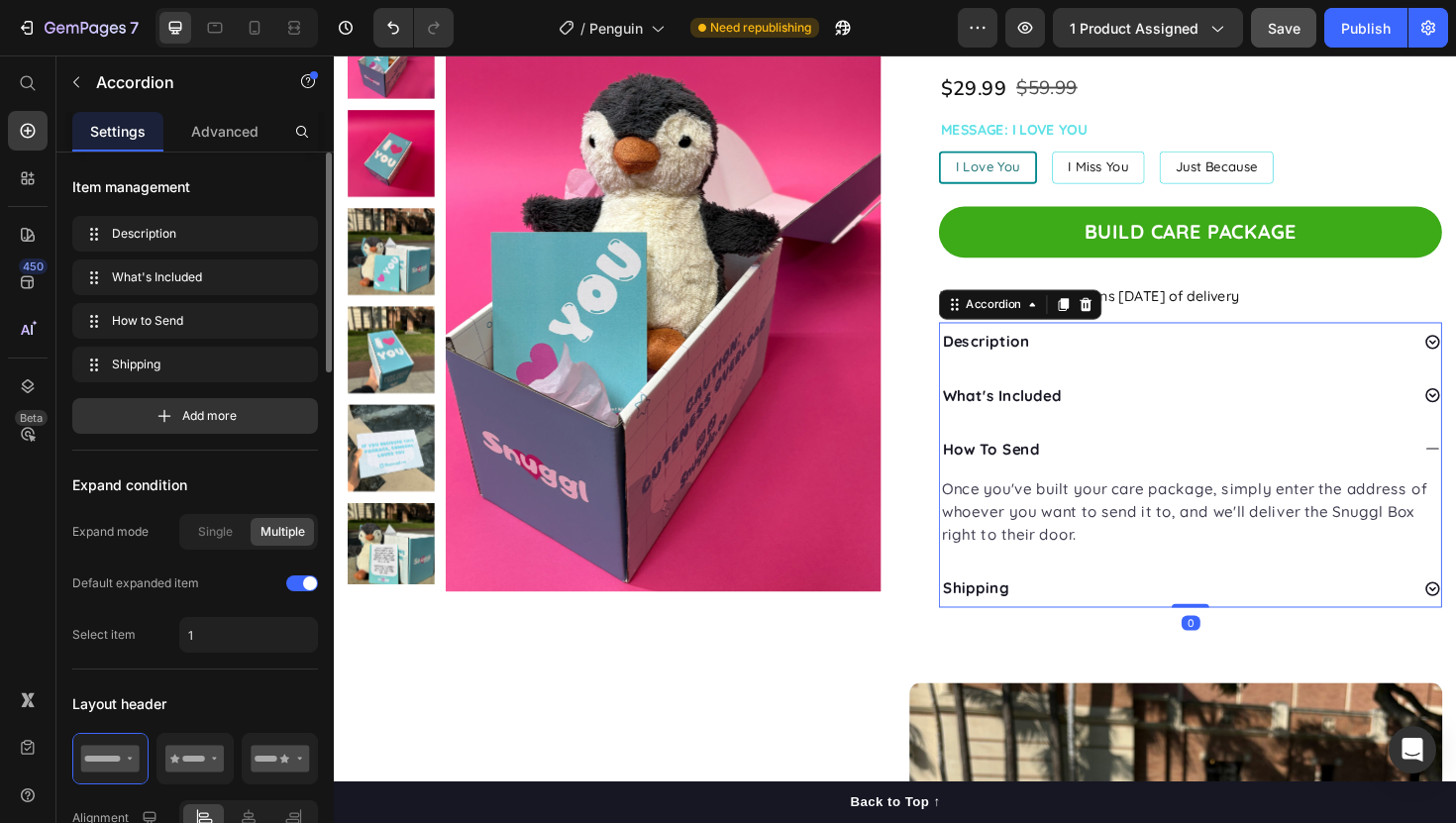 click 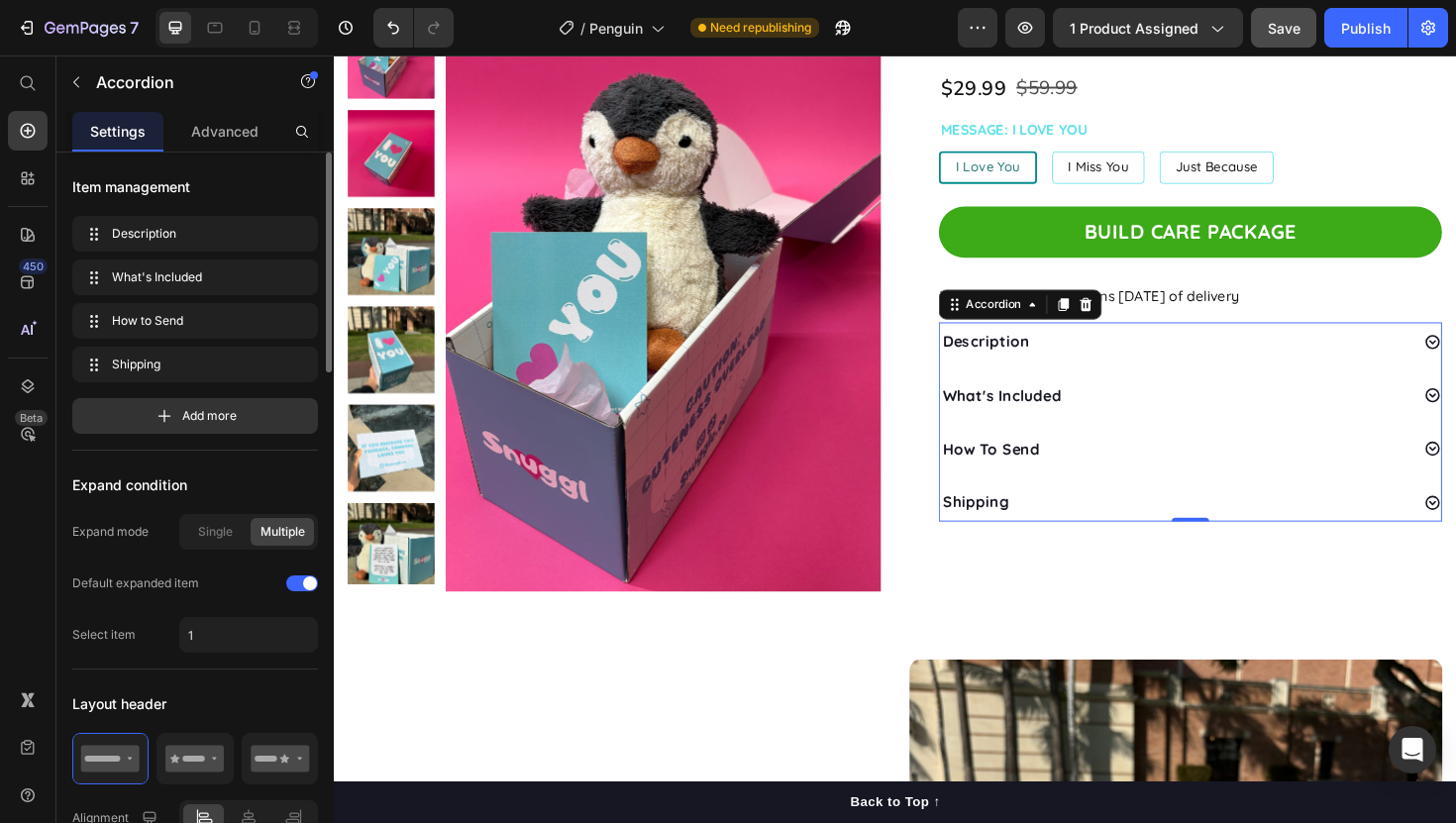 click on "Save" 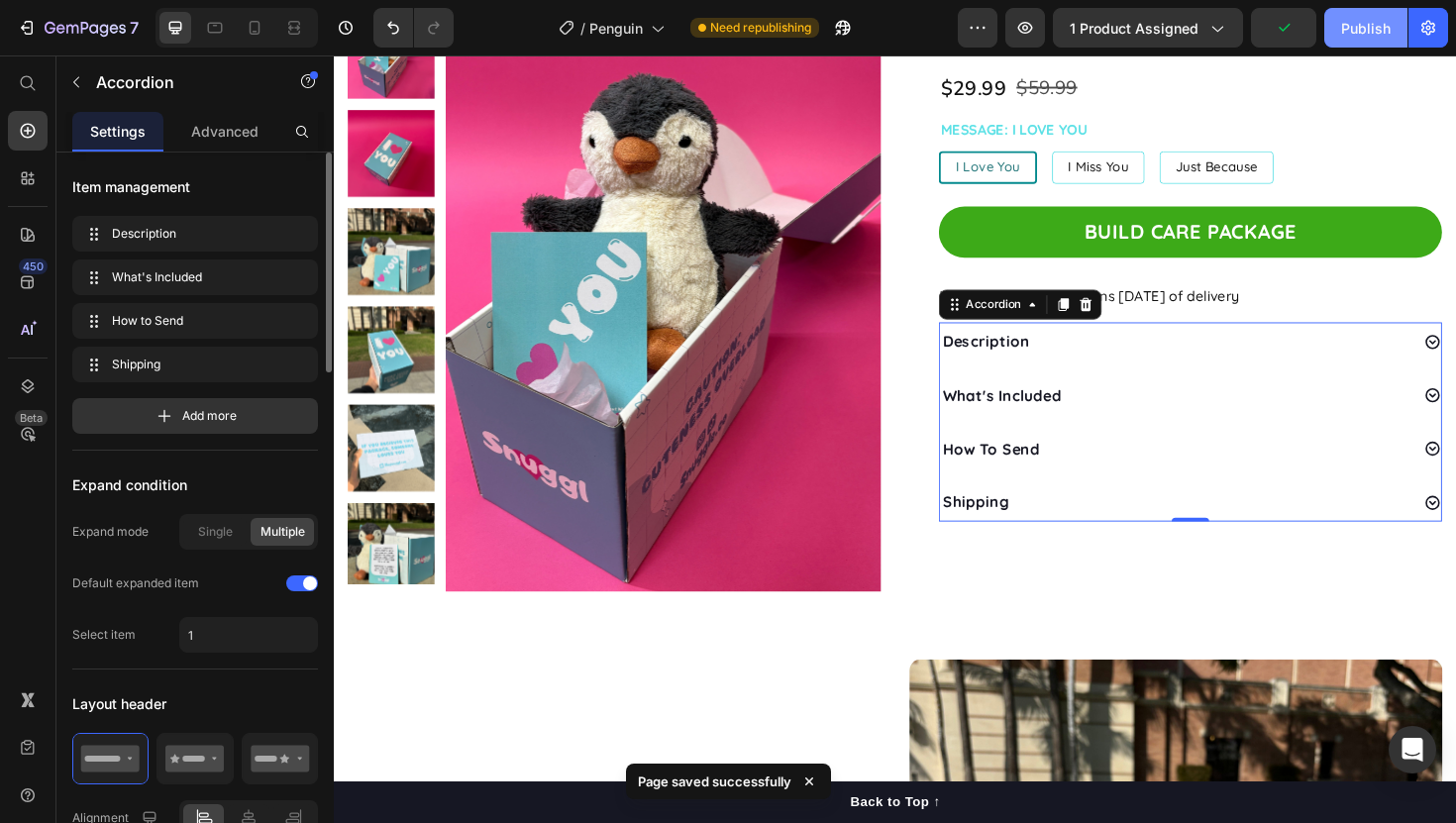 click on "Publish" at bounding box center (1366, 28) 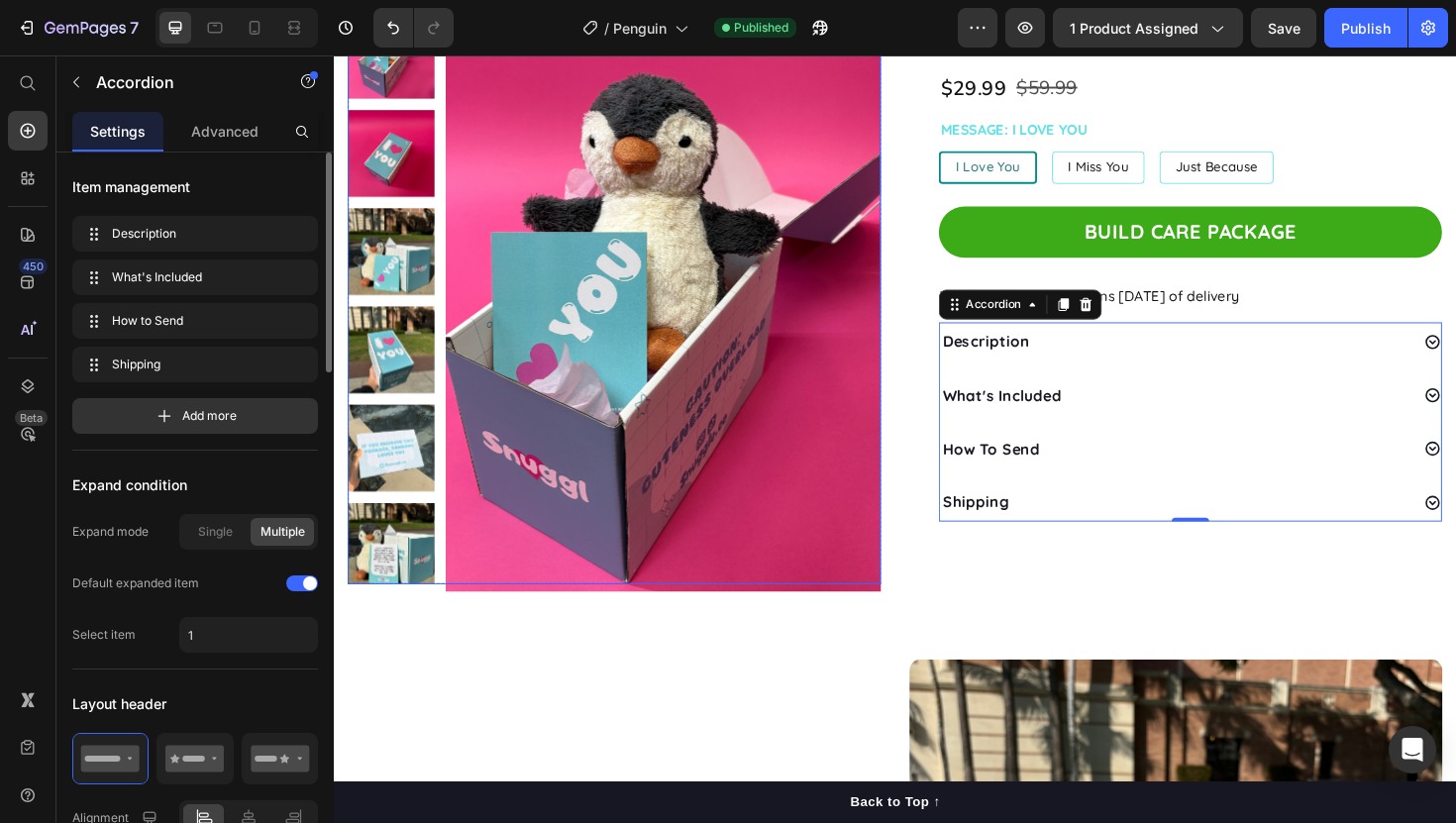 scroll, scrollTop: 0, scrollLeft: 0, axis: both 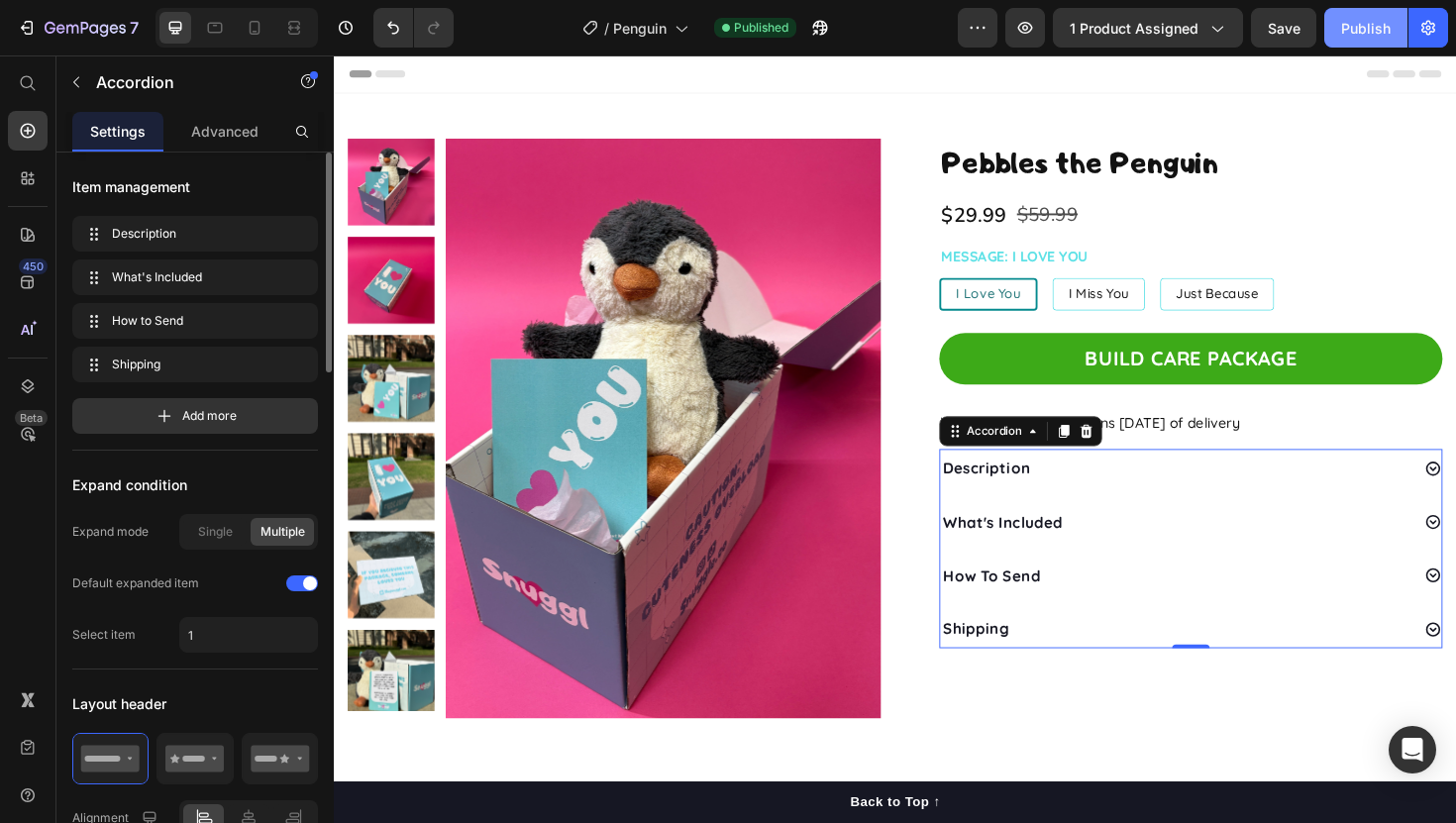 click on "Publish" at bounding box center (1366, 28) 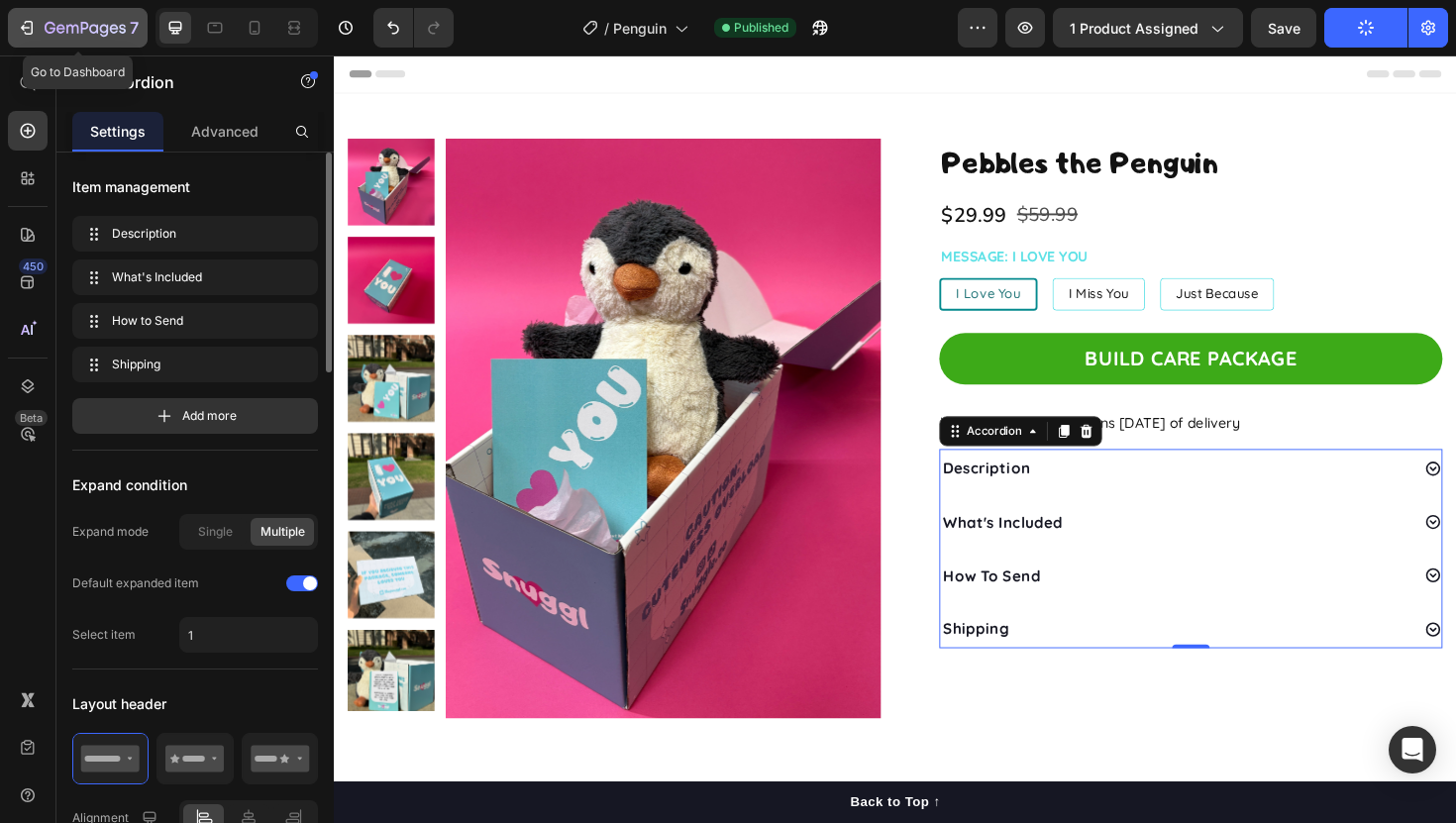 click 